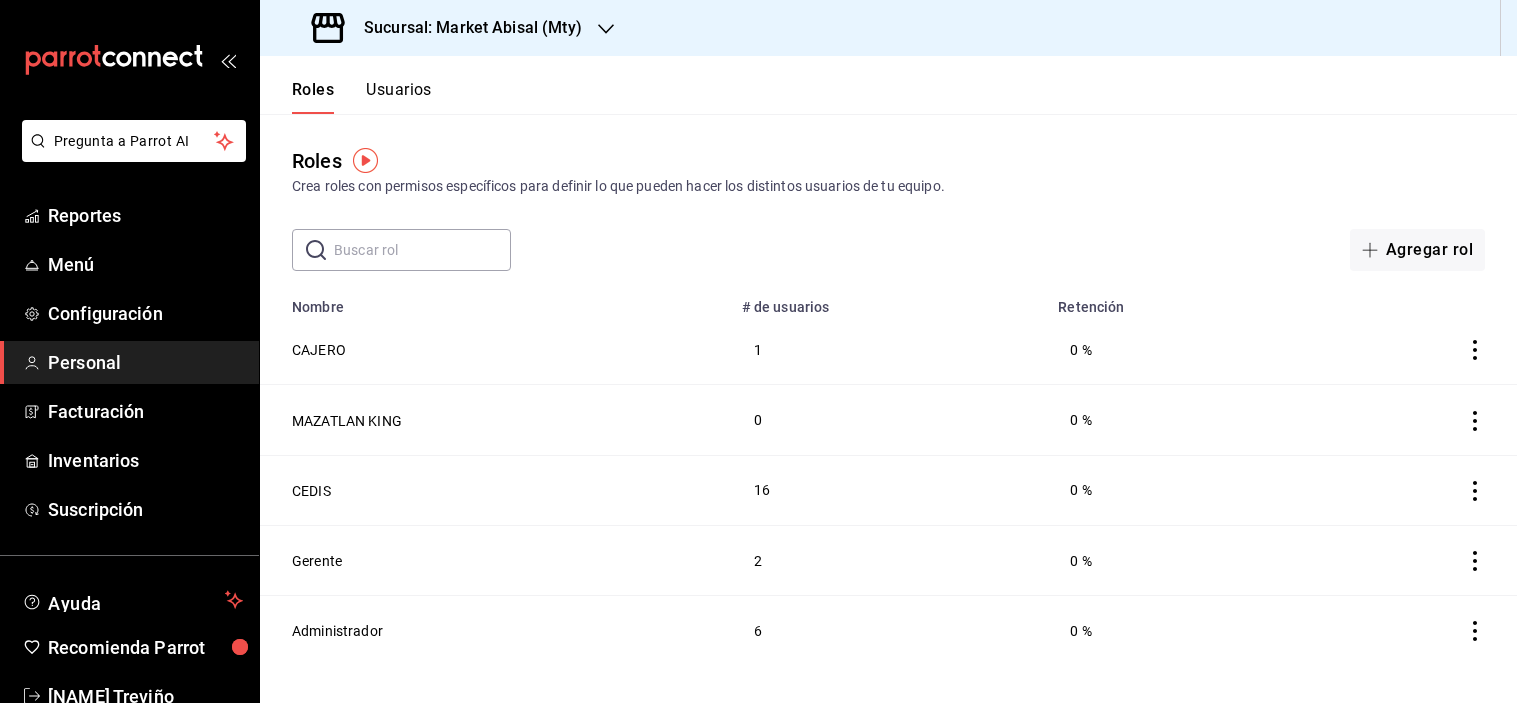 scroll, scrollTop: 0, scrollLeft: 0, axis: both 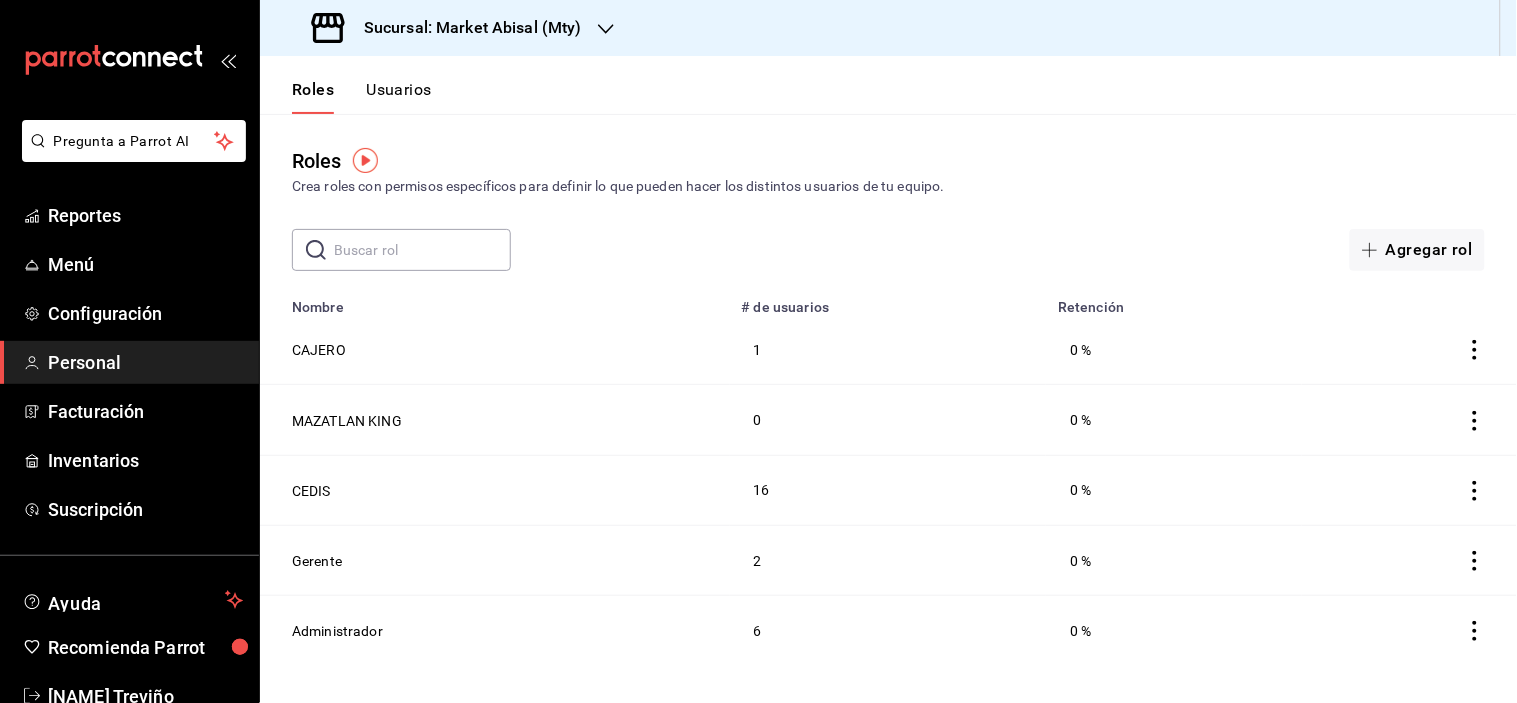 click on "Sucursal: Market Abisal (Mty)" at bounding box center [449, 28] 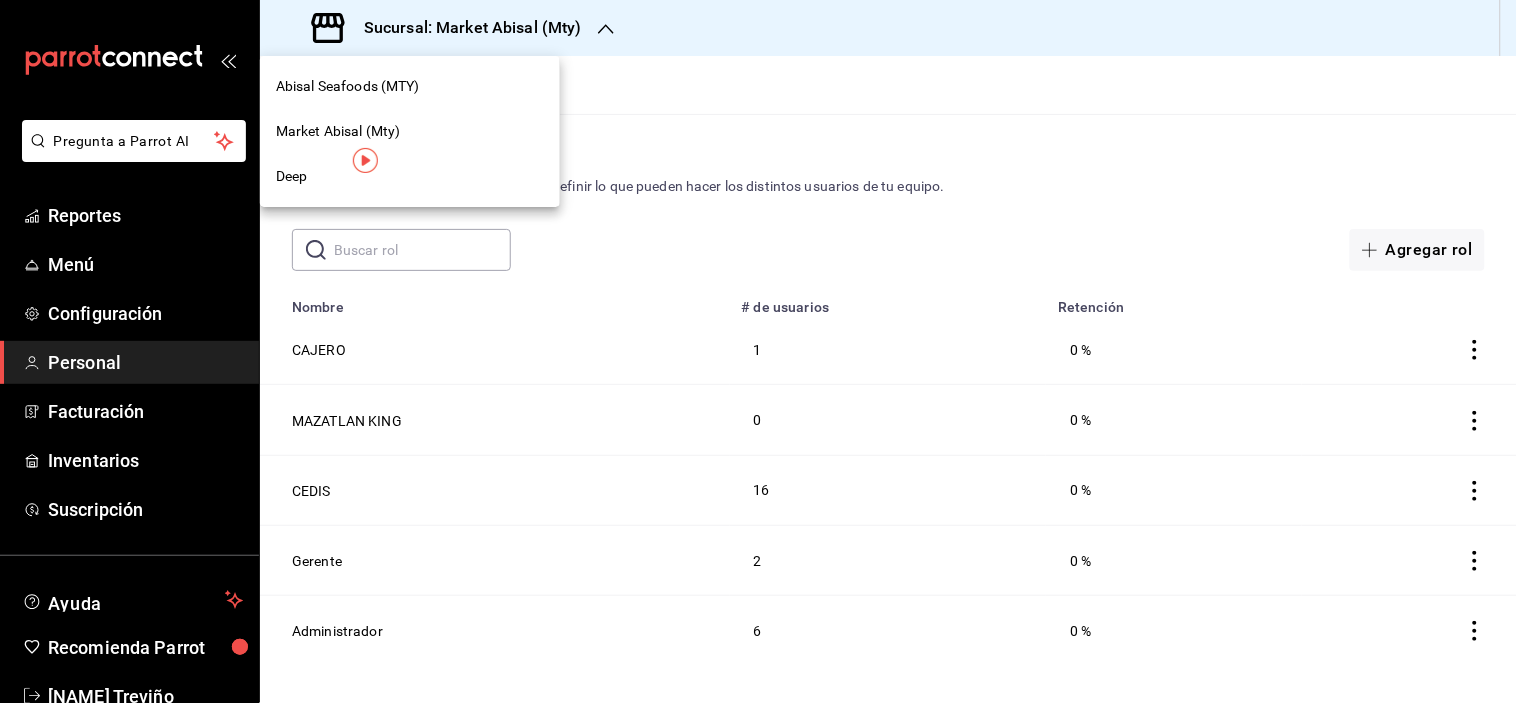 click on "Abisal Seafoods (MTY)" at bounding box center (348, 86) 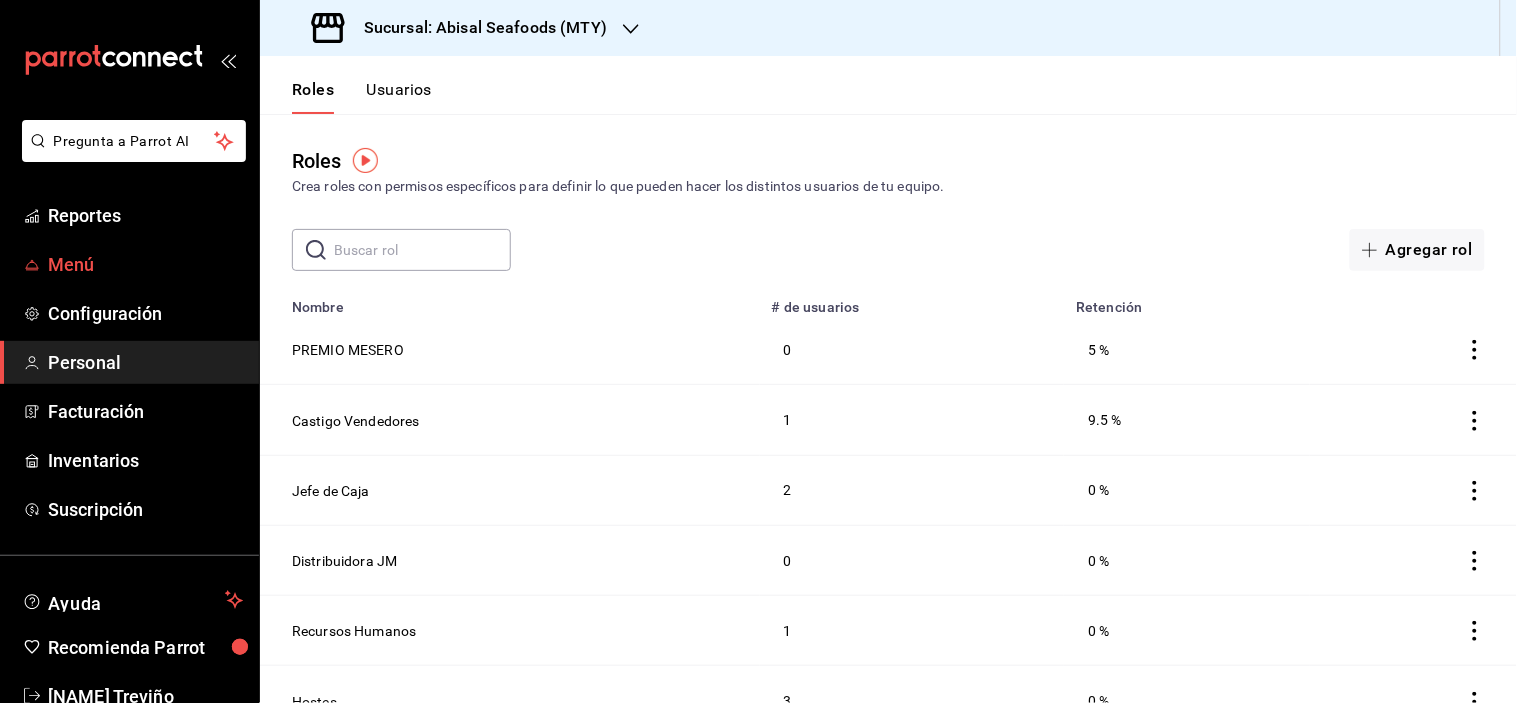 click on "Menú" at bounding box center (145, 264) 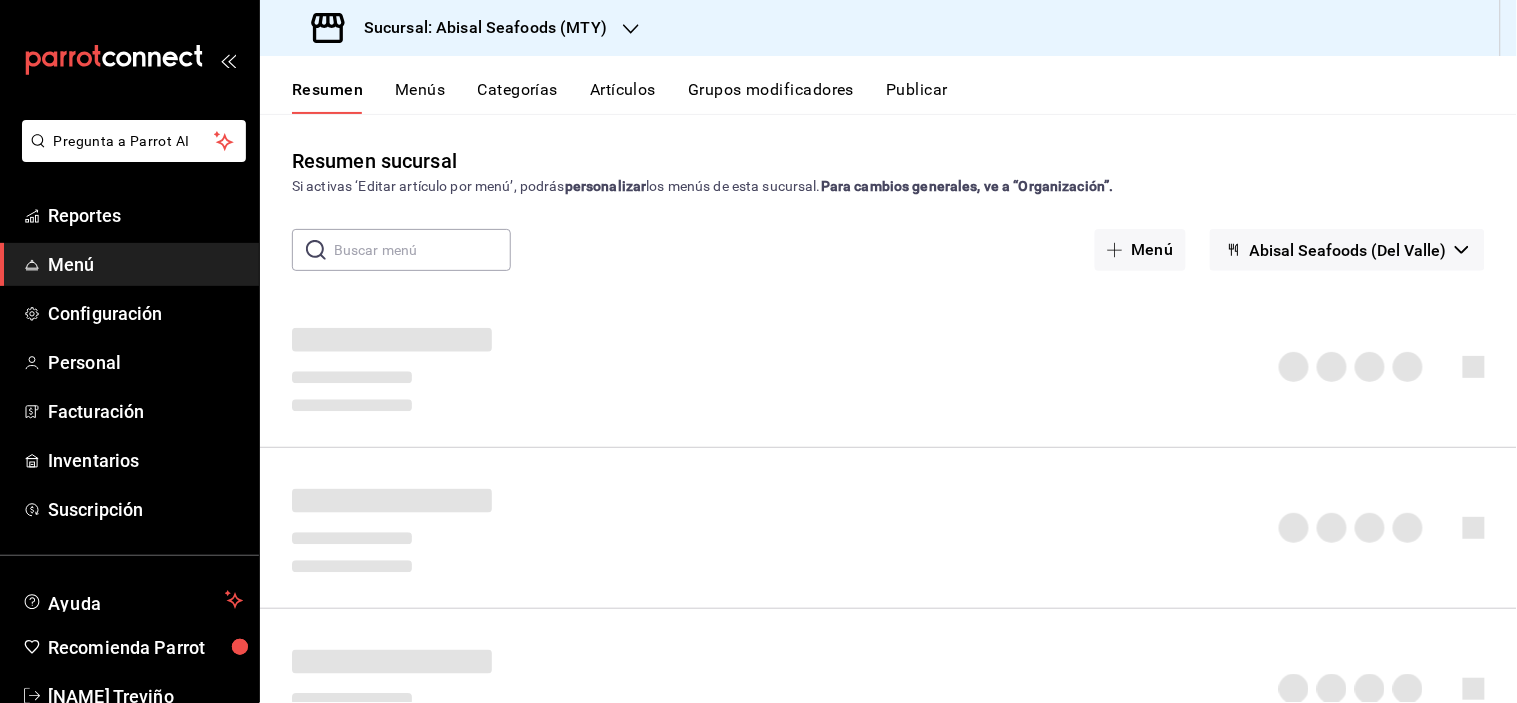 click on "Artículos" at bounding box center (623, 97) 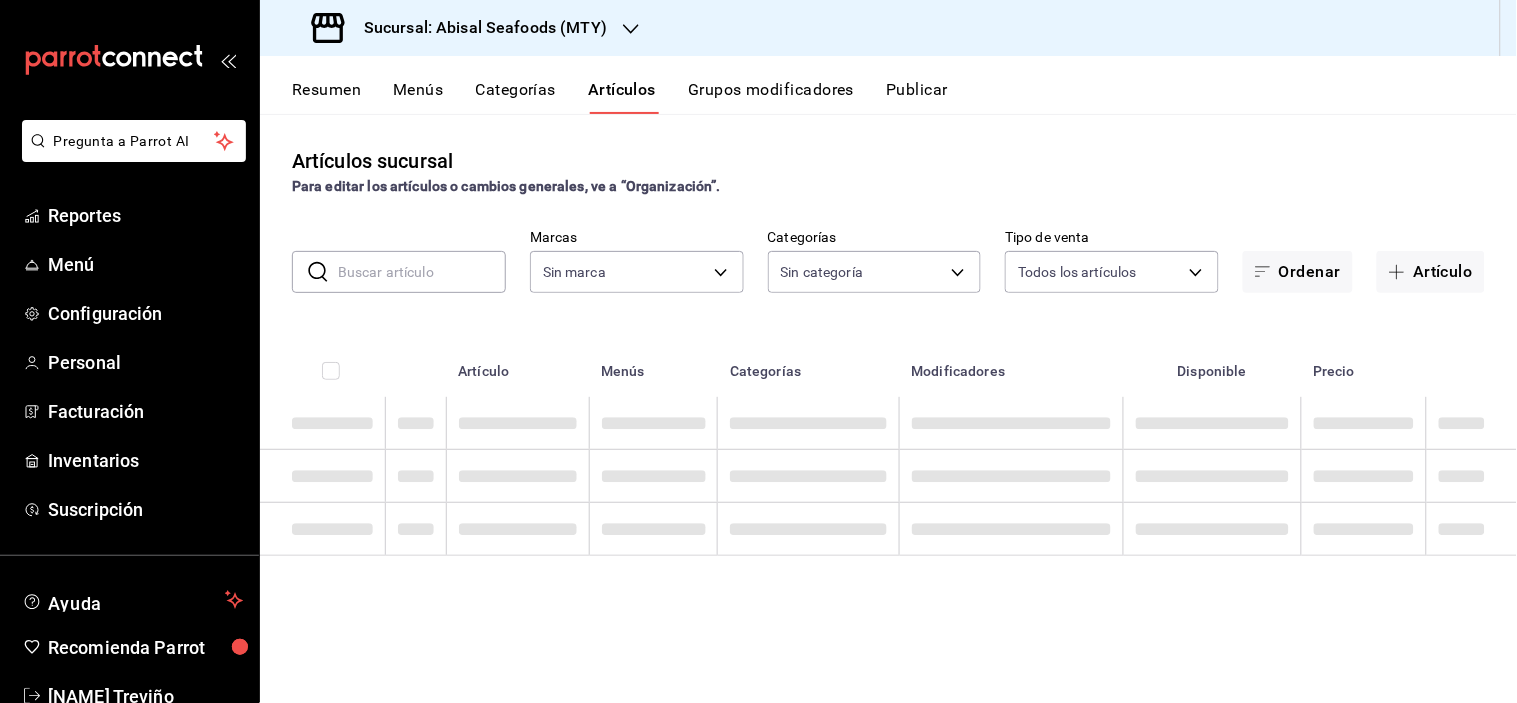 type on "f2a1835b-2949-4300-b838-84f89487dfb3,68f4e66d-7244-494a-8615-6e7c56e9f5d0" 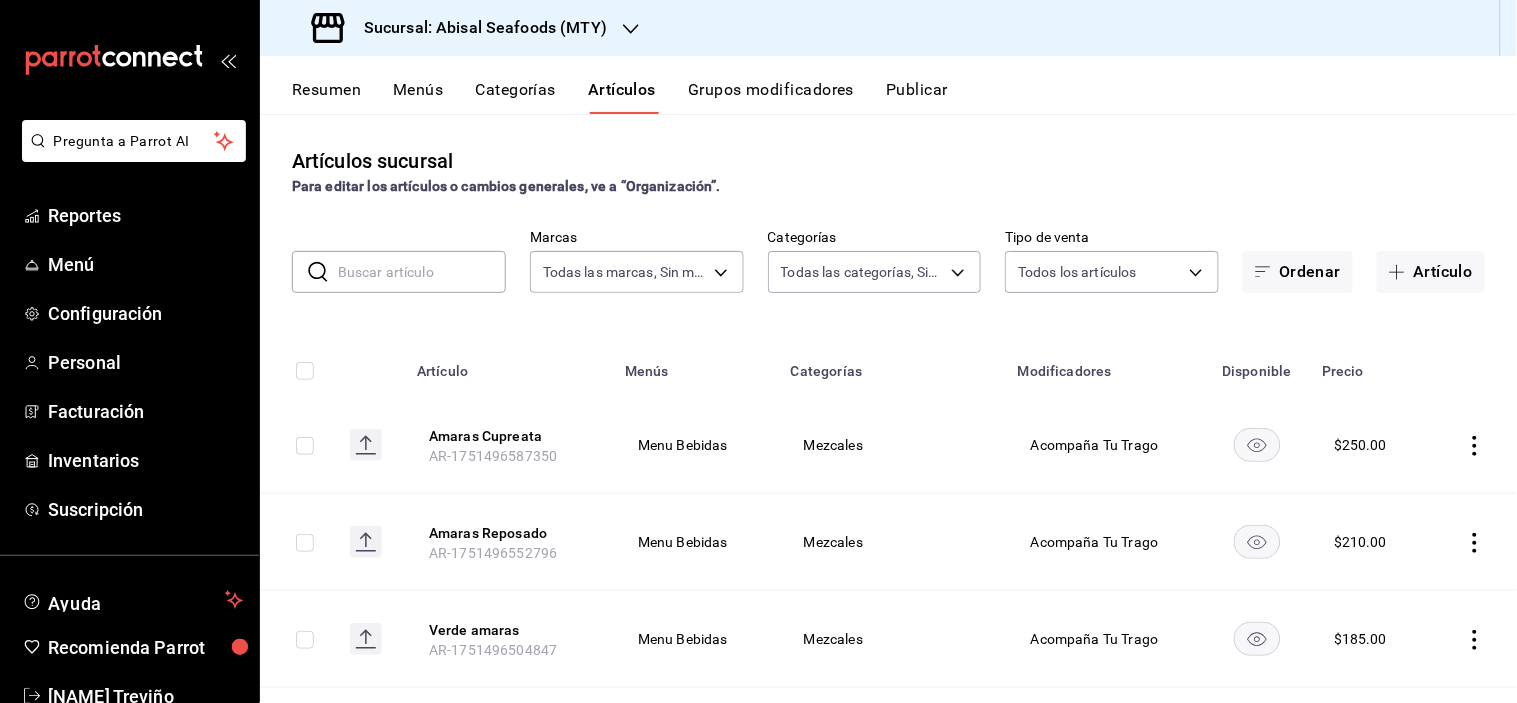 type on "dc1406b1-7613-47b0-a8b4-68281d8a8274,97564eb7-10ee-43db-b89a-c311e579e7f8,26dcb815-3419-4c85-8e0c-b3c6ad7ae102,2eebe29f-7d00-47a2-a9bc-94ea9870a5f9,c968ac6b-f68e-4a00-a99c-3ee27424f9c4,a2f29f29-71a4-49d9-b684-df568e5e4074,1613aadd-a6ba-4124-ae07-1f9ce3e09349,2d94e37c-712f-4483-9bdc-10796f97823f,a5bf3c74-e0cb-428b-930c-de57a76bb0ac,f4c63930-fbb6-41e3-8349-b0d6c4a9891d,29b919b1-617c-47d3-b495-e74340667608,ae5e255c-6cf4-4ff7-9e7a-d47f32c2d4c2,5e755da5-a0a1-4924-87c1-4e67a403f2ab,4c116524-905a-403d-a74f-4afb9c27d16c,48d99a2d-78d9-44ea-bf23-319d86ad27d7,1d7c3c92-af8d-45ae-a269-65dd94456c6a,28bb9f3c-caef-40f0-ac2b-ae7a51a4e3fd,9fb386ea-21b5-43fc-b2e9-507011a6a4e9,aac9c1f2-d51d-4a52-a790-f5d0b0e8c70a,3a20a8c9-00c5-4874-b7f7-f40e0c939173,9a8070f7-de66-4ae6-8ebc-0f0b7857959c,570f47fb-25e5-4b1d-b0f1-cea84d895b18,7889e4a0-8258-4976-b09f-c64e22221929,f2c02d7b-ad78-41a9-9430-b4513e1f02bf,3c2b307c-8081-4657-b4d0-6e4003a6c4bc,ca6ca53f-684d-48b3-b496-fcb78e783c6d,f323992b-2d6b-4307-845a-b2a7c40c575c,4bf957b9-5622-4b5b-972..." 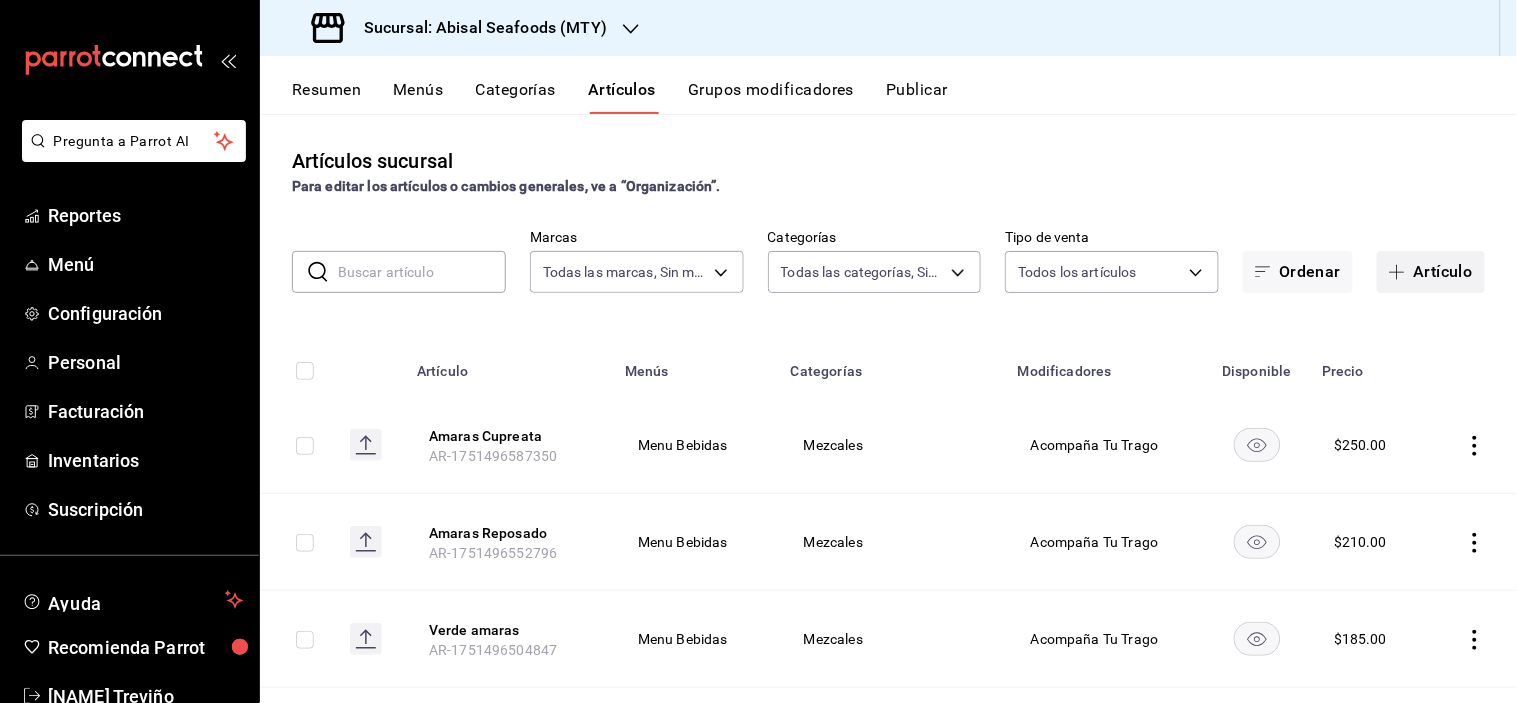 click on "Artículo" at bounding box center (1431, 272) 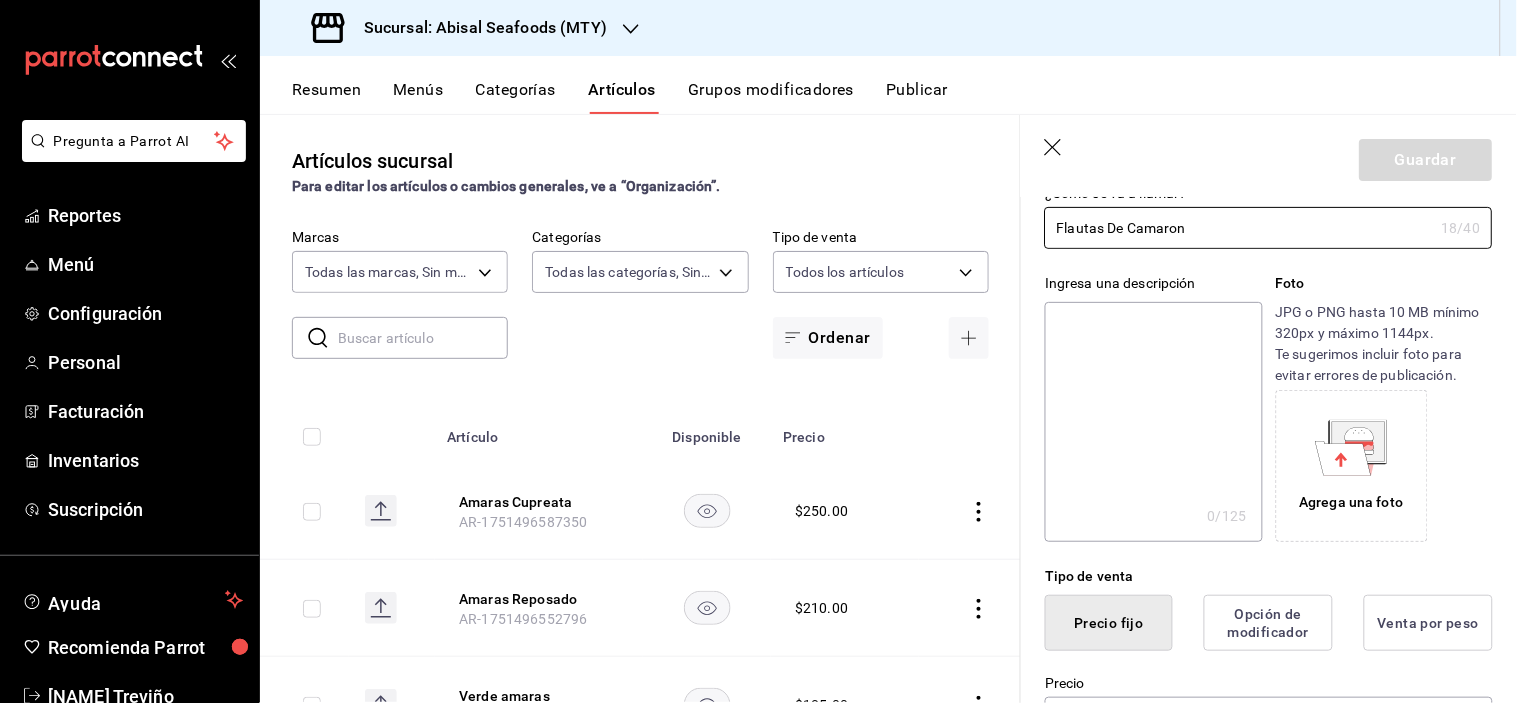 scroll, scrollTop: 333, scrollLeft: 0, axis: vertical 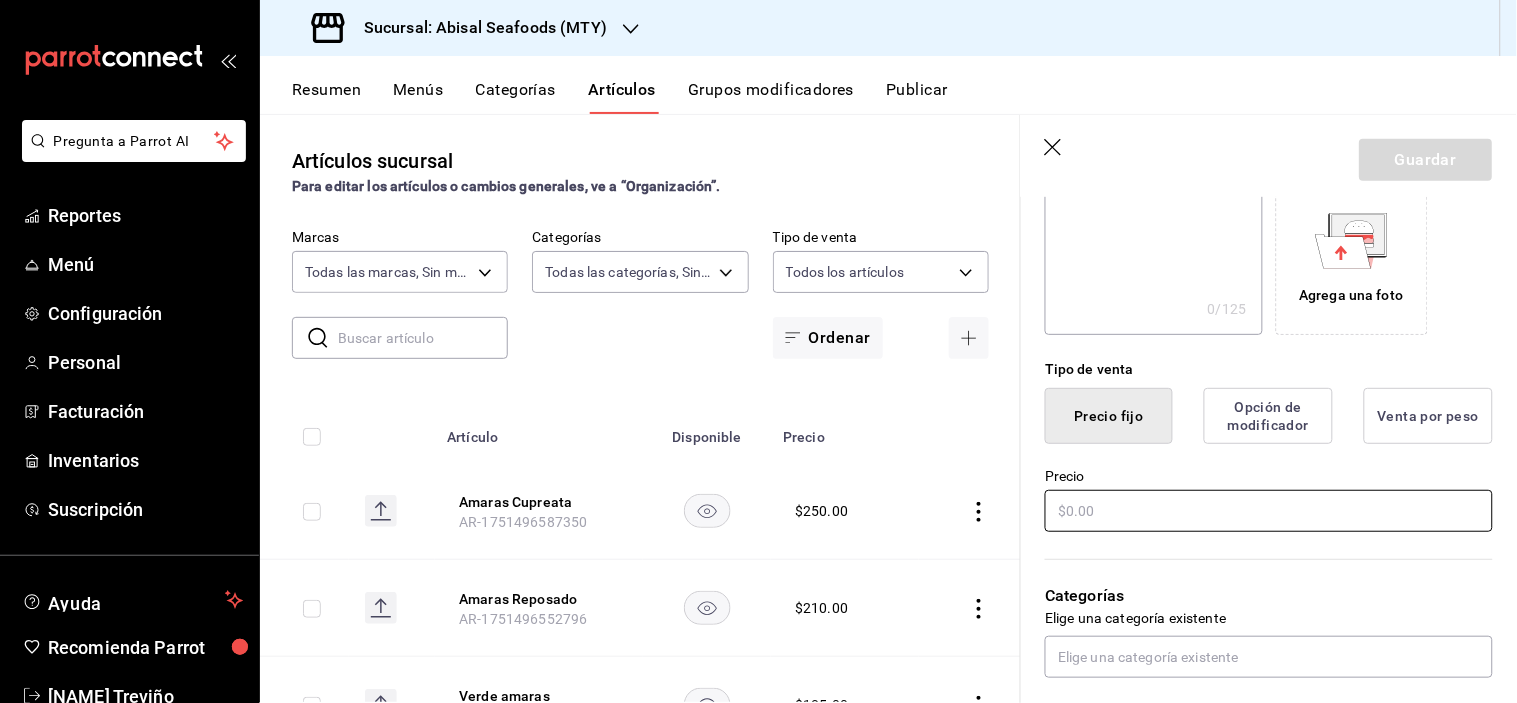 type on "Flautas De Camaron" 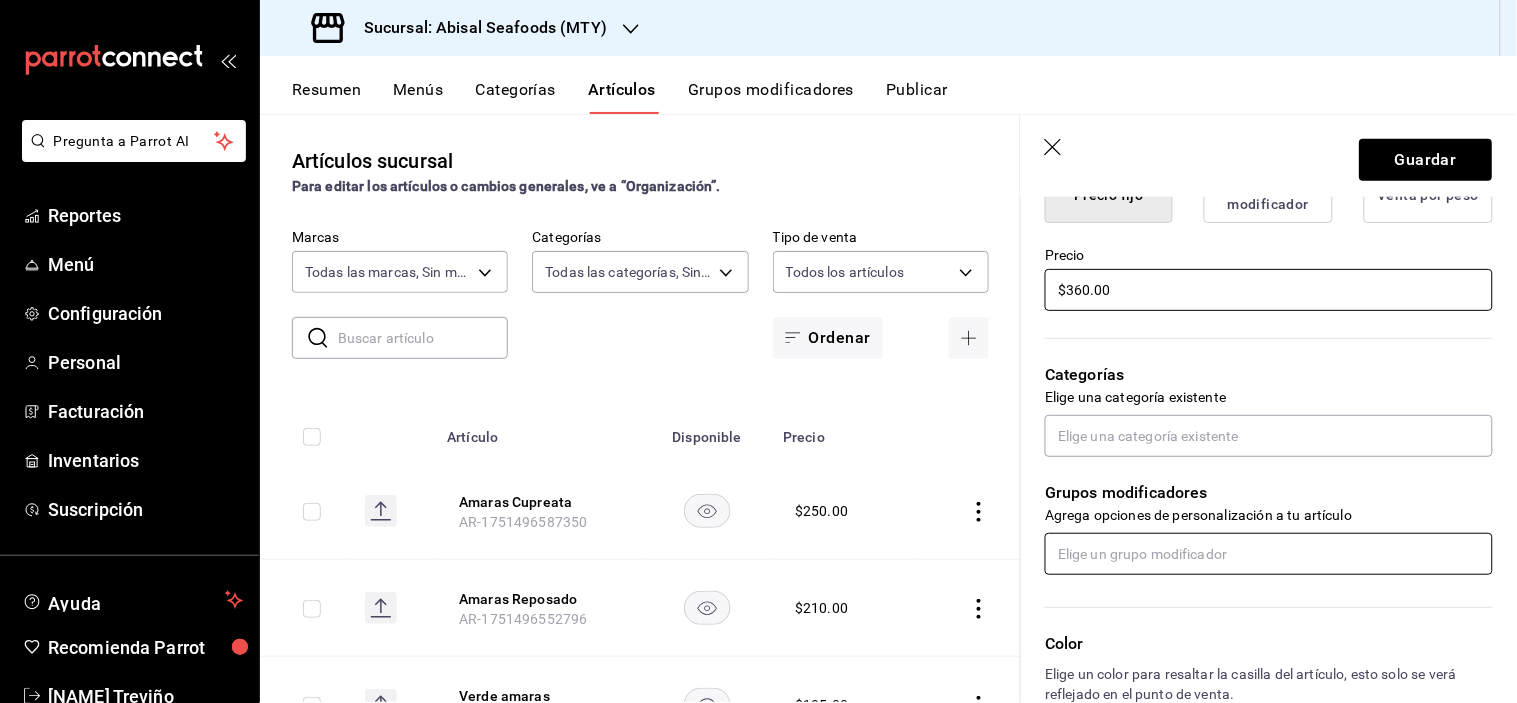 scroll, scrollTop: 555, scrollLeft: 0, axis: vertical 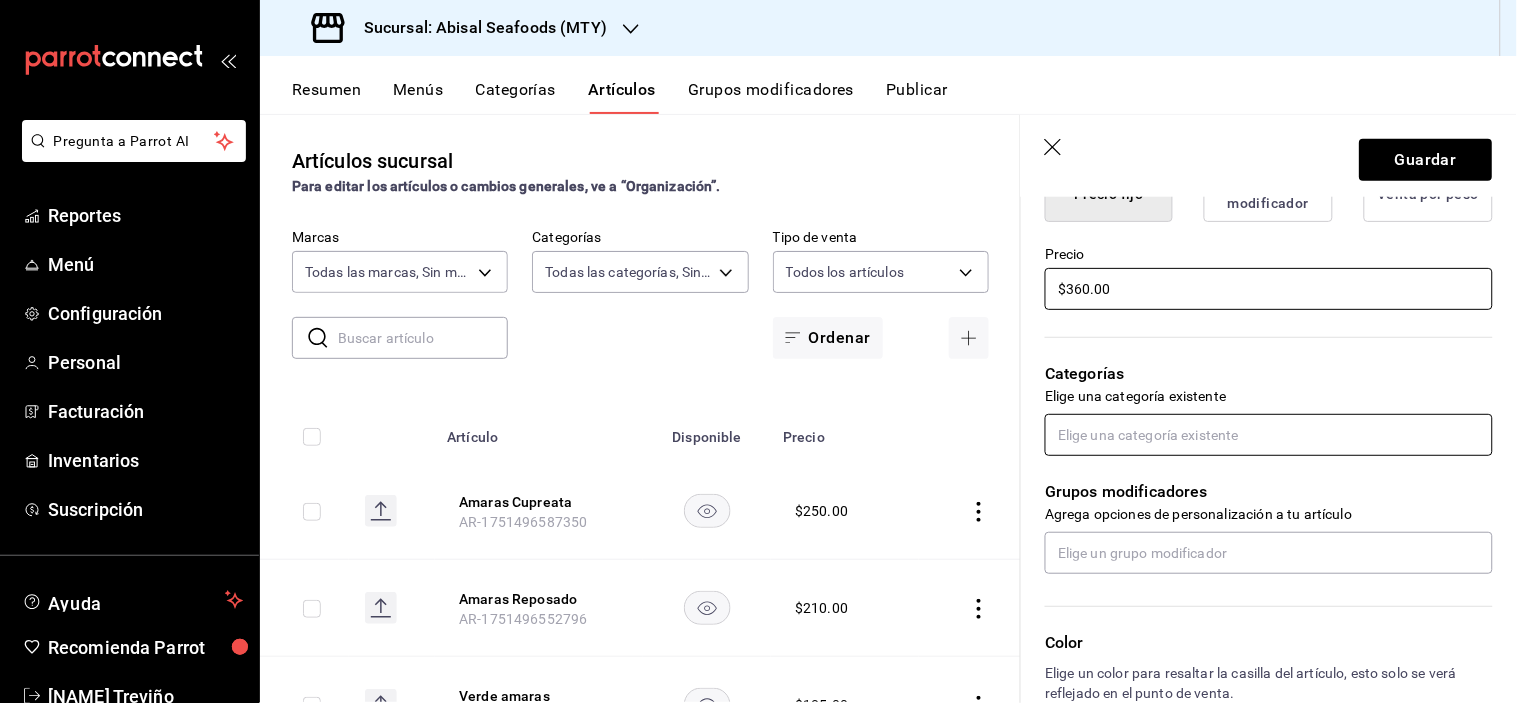 type on "$360.00" 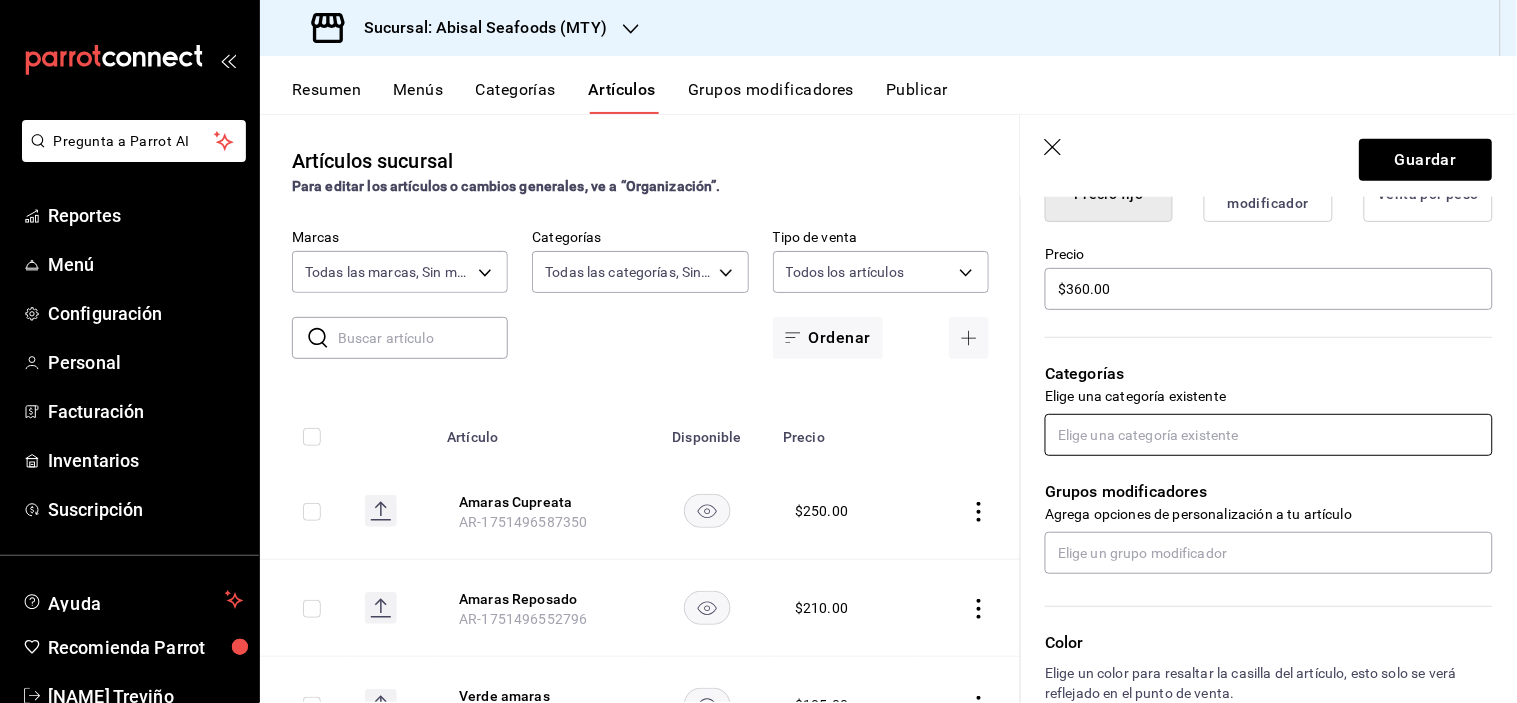click at bounding box center (1269, 435) 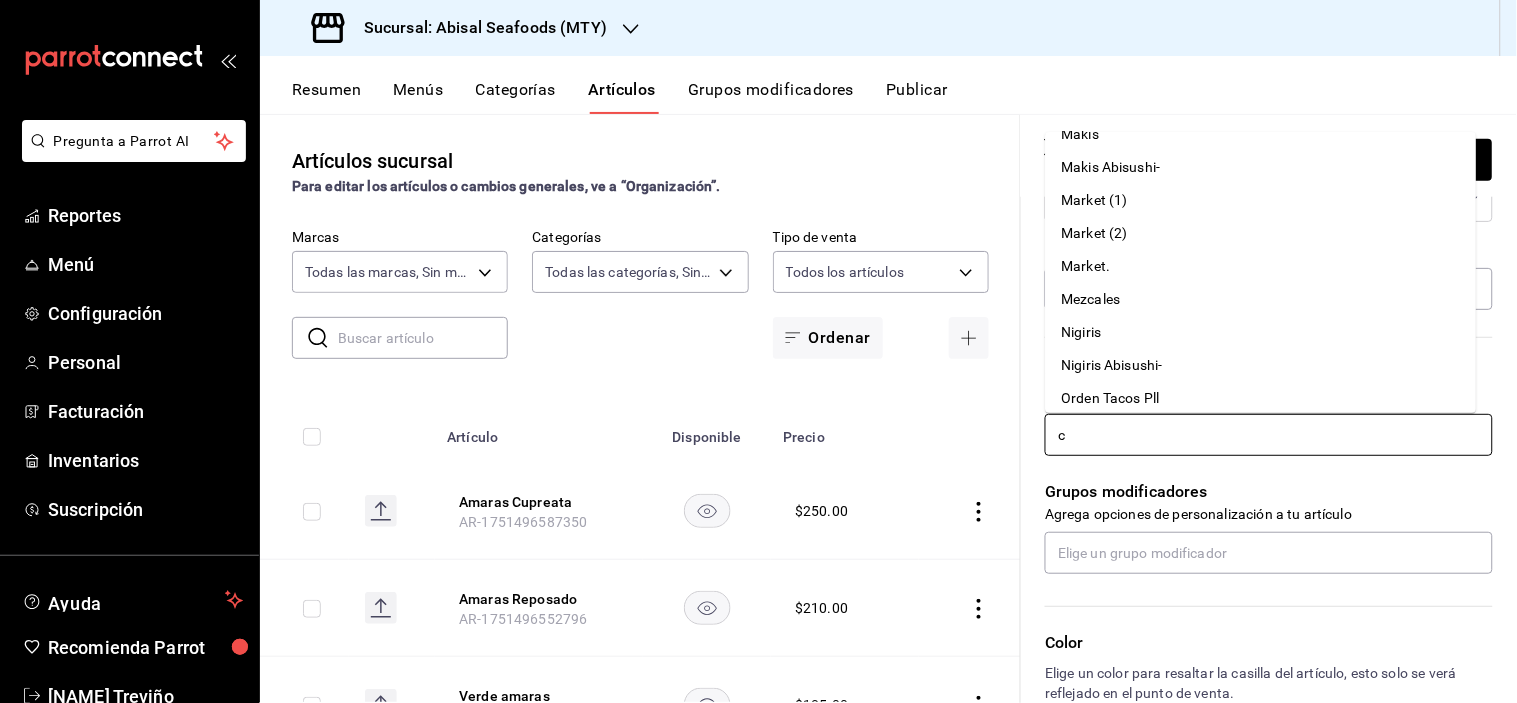 scroll, scrollTop: 0, scrollLeft: 0, axis: both 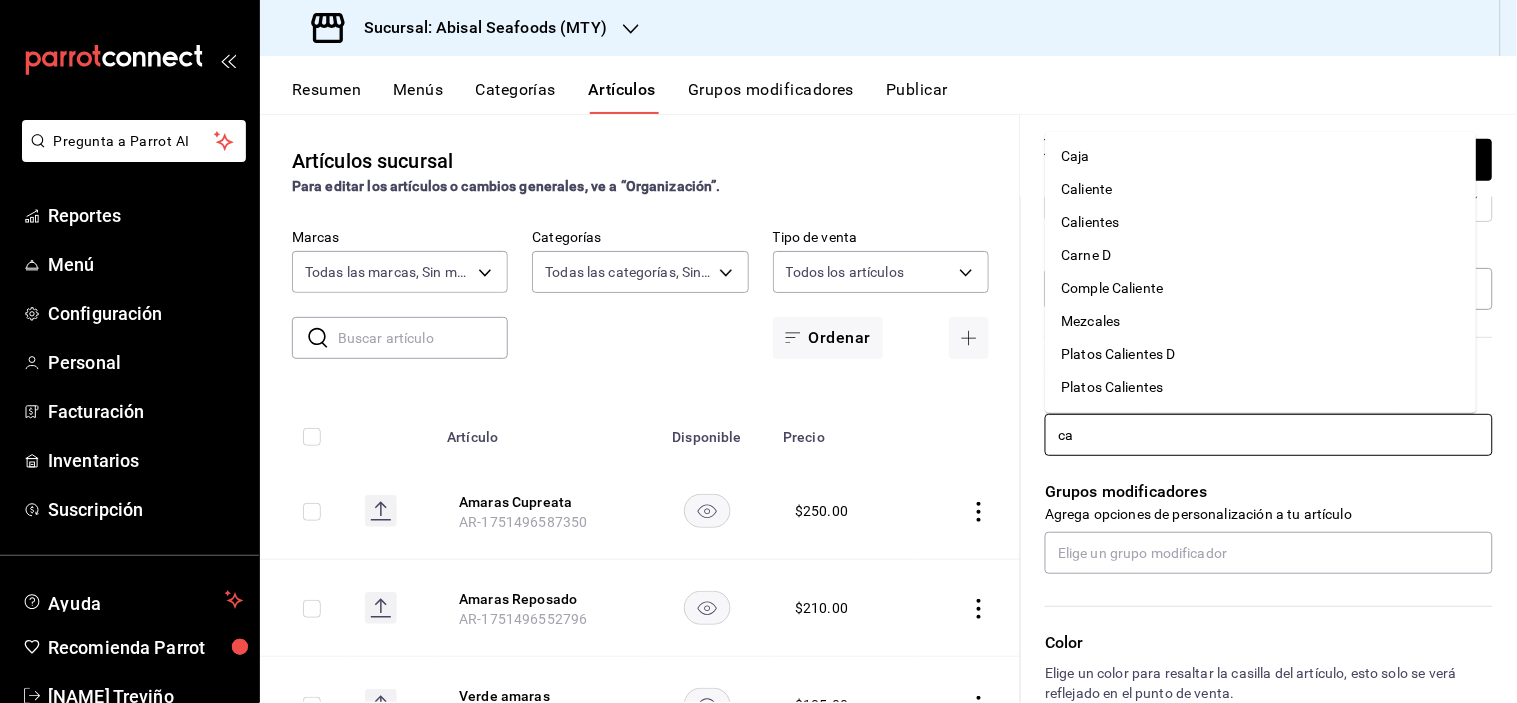 type on "cal" 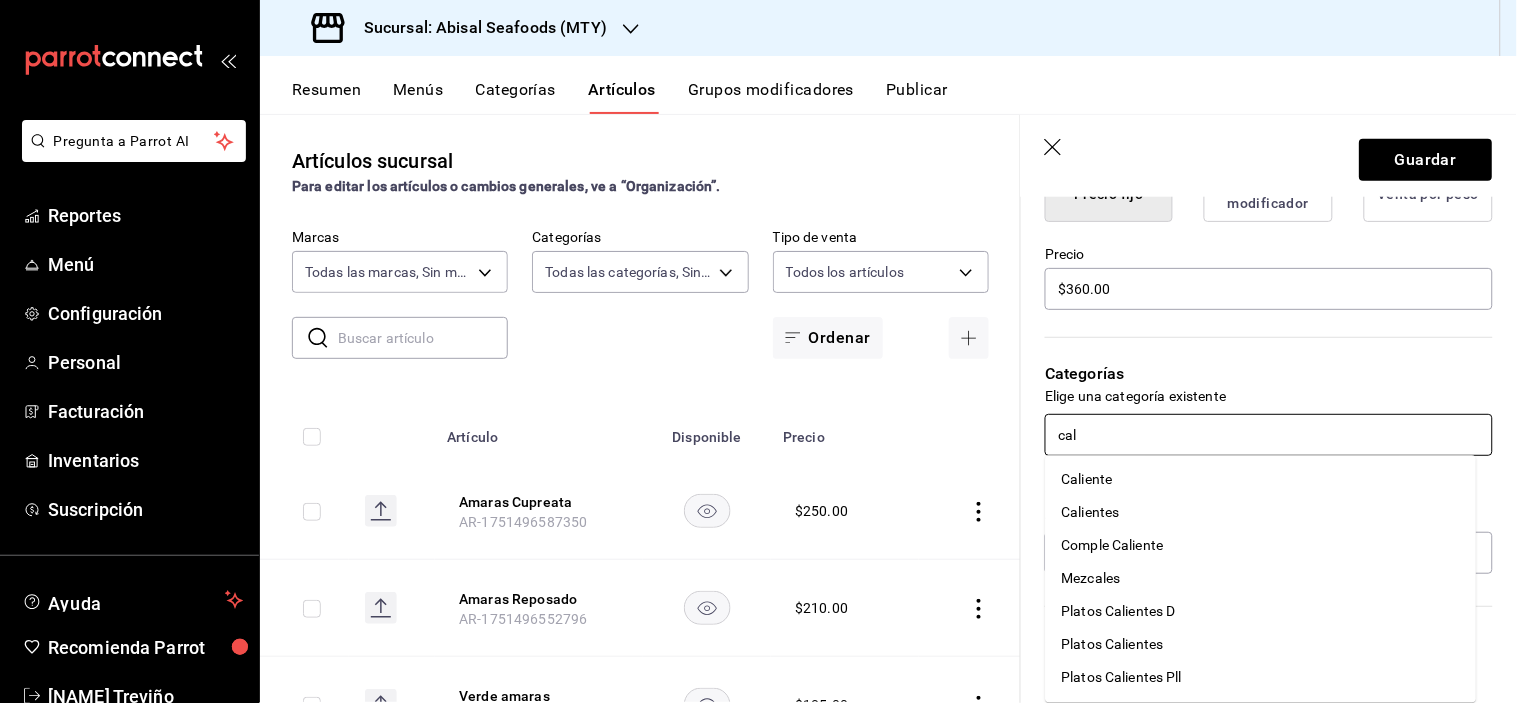 scroll, scrollTop: 666, scrollLeft: 0, axis: vertical 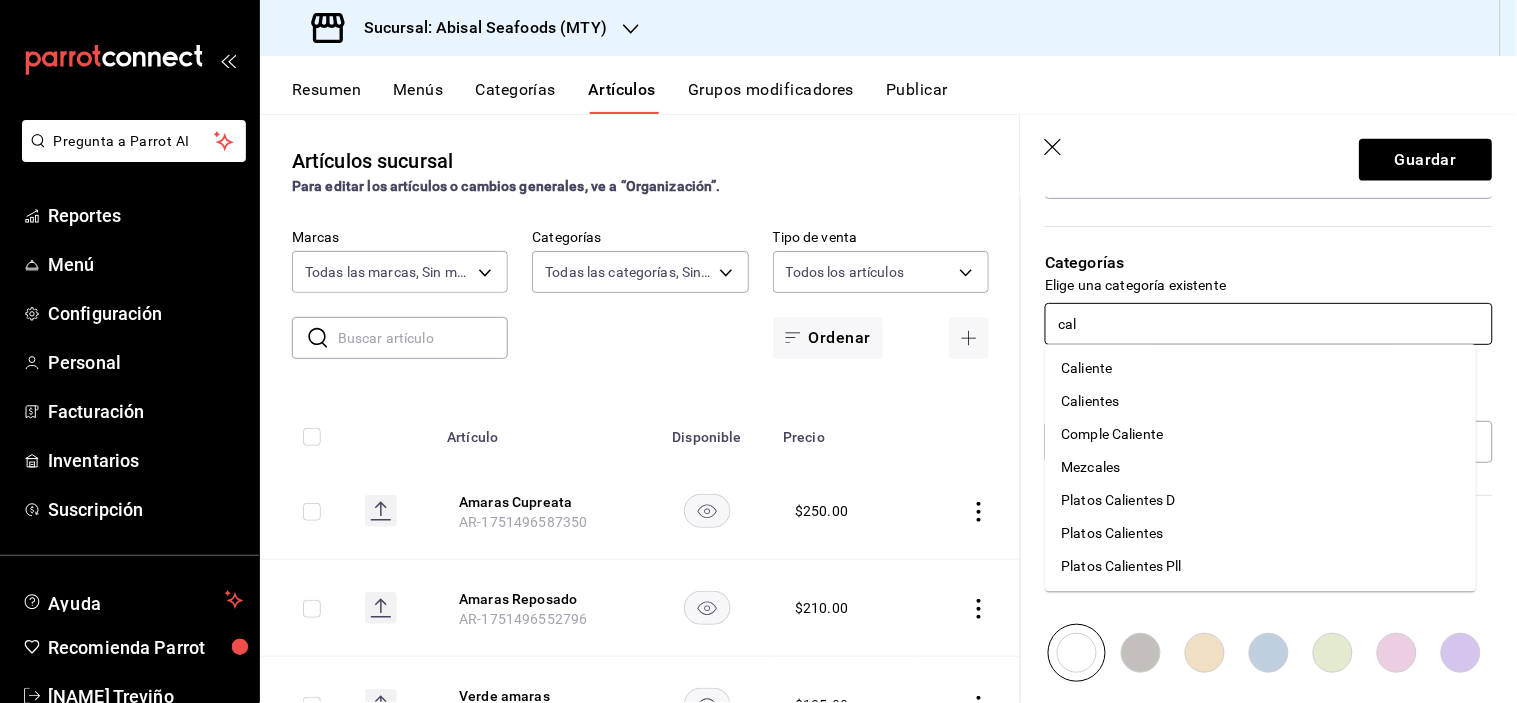 click on "Calientes" at bounding box center [1261, 401] 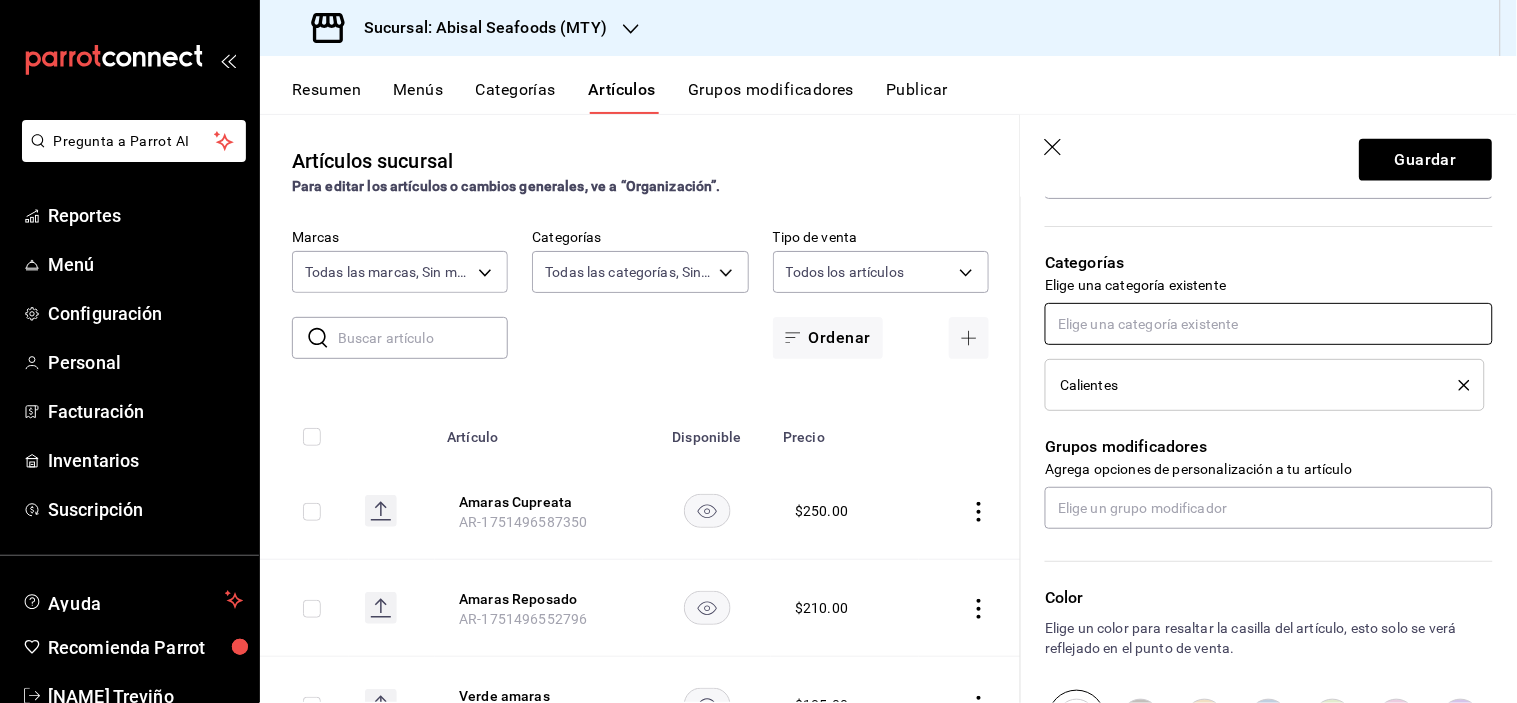 click at bounding box center [1269, 324] 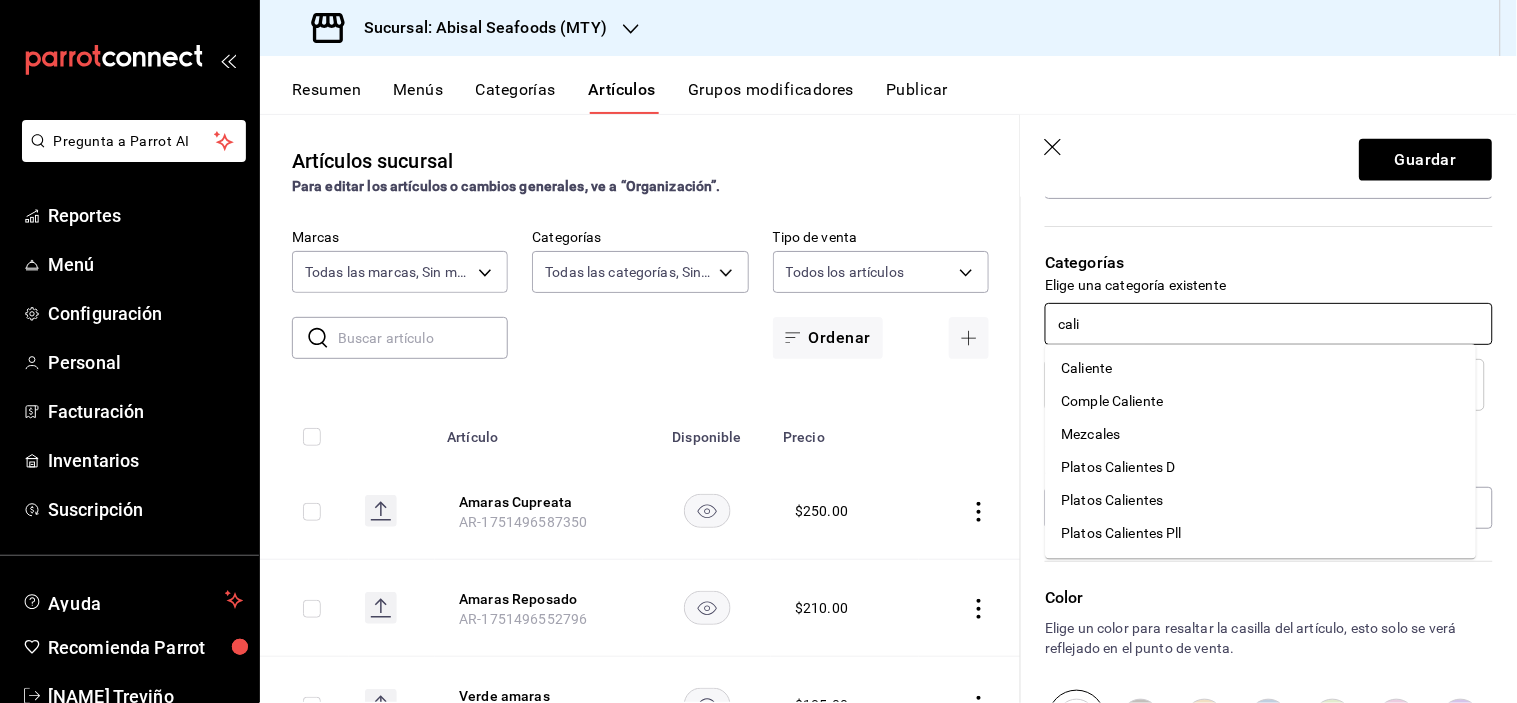 type on "calie" 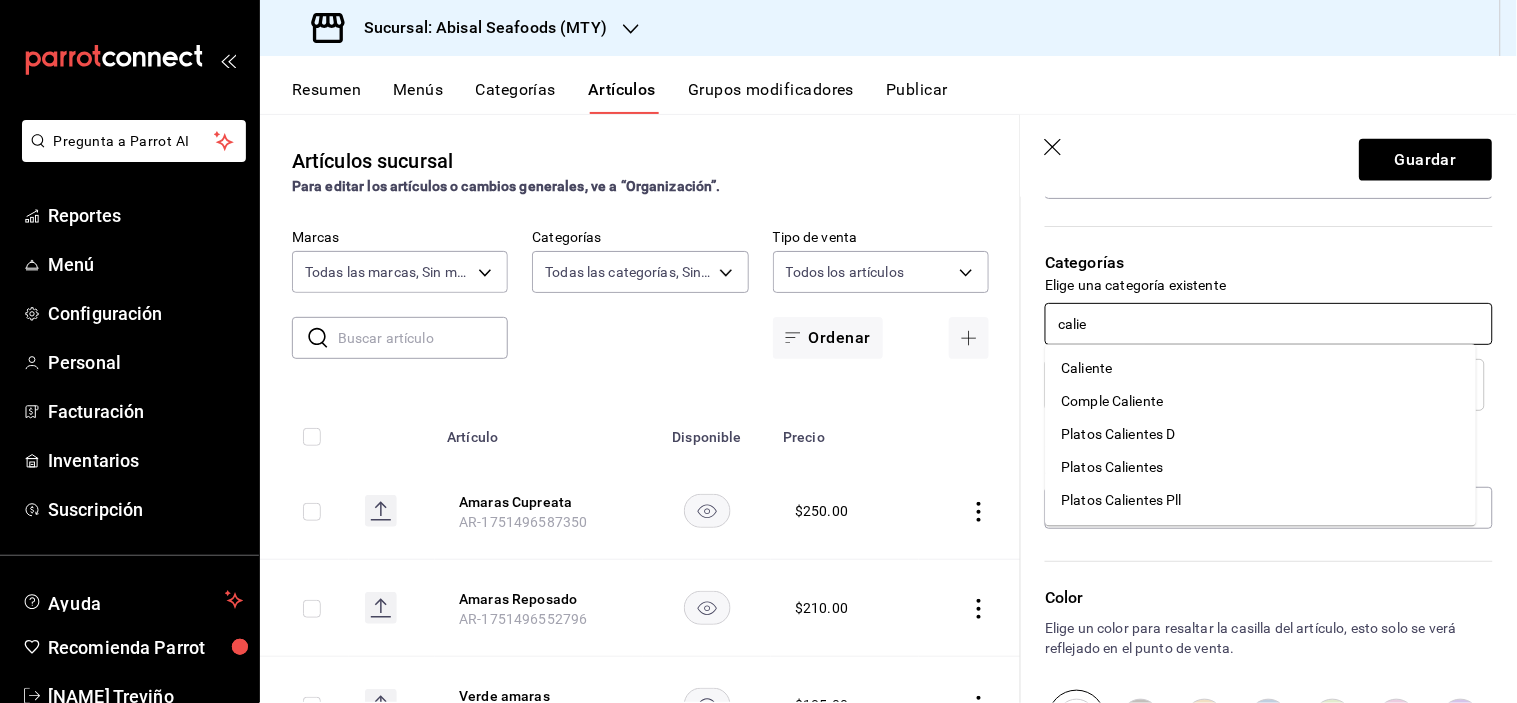 click on "Caliente" at bounding box center [1261, 368] 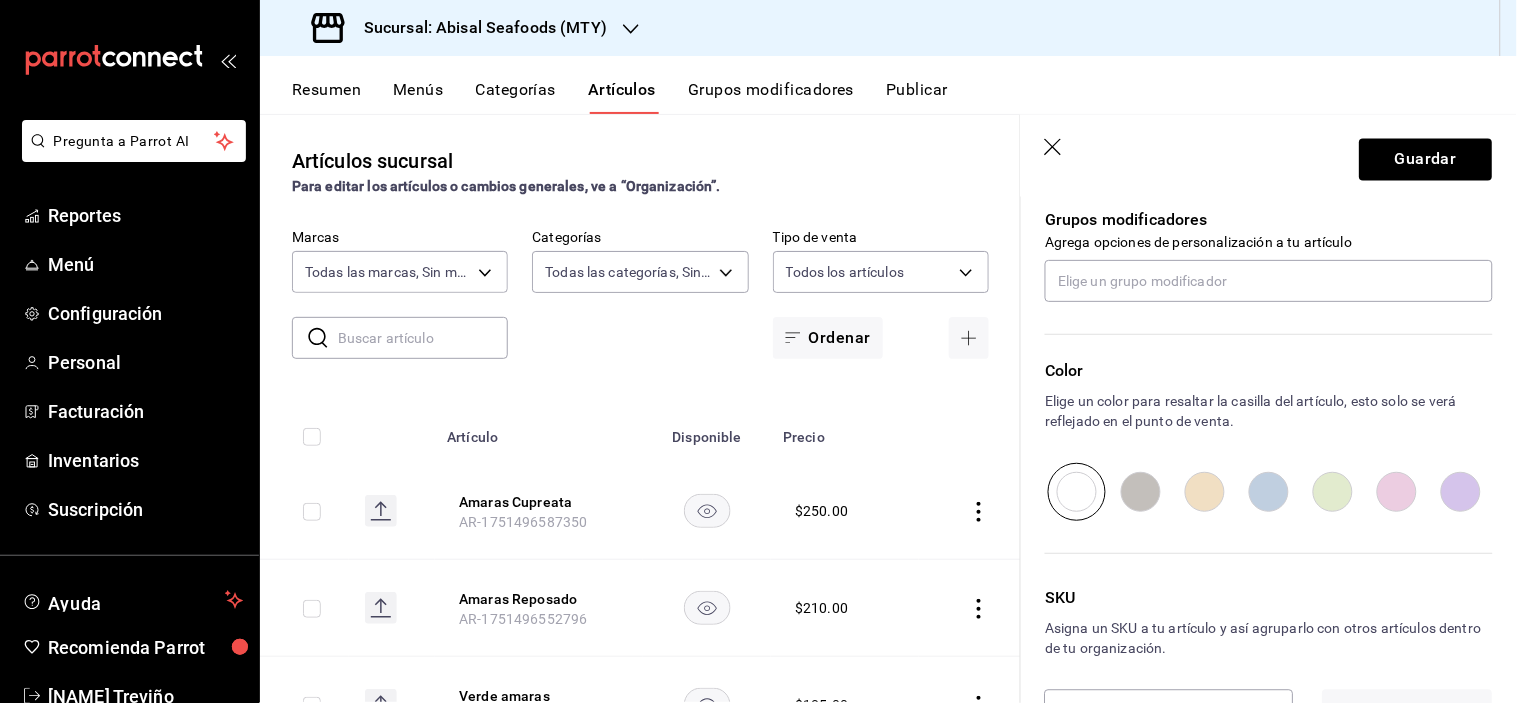 scroll, scrollTop: 1012, scrollLeft: 0, axis: vertical 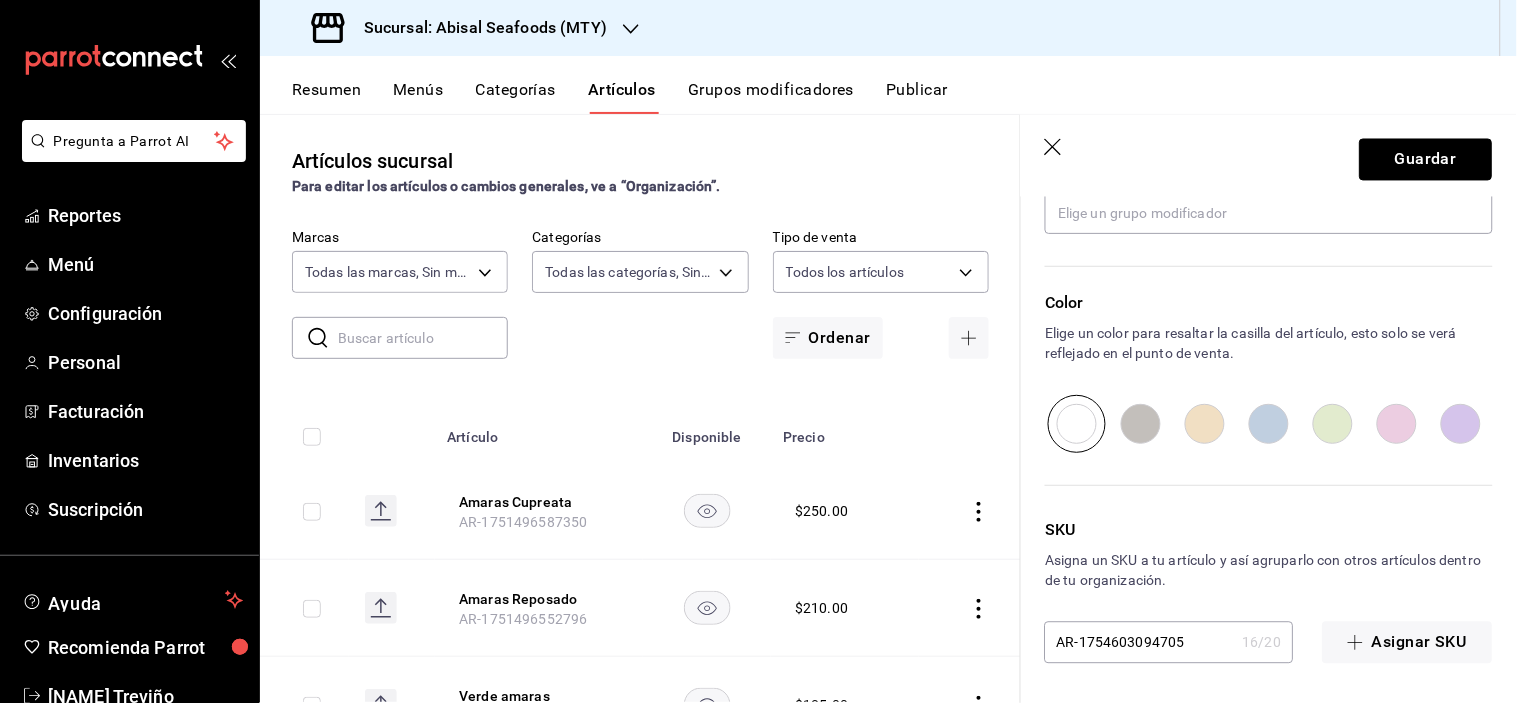 click on "Guardar" at bounding box center [1426, 160] 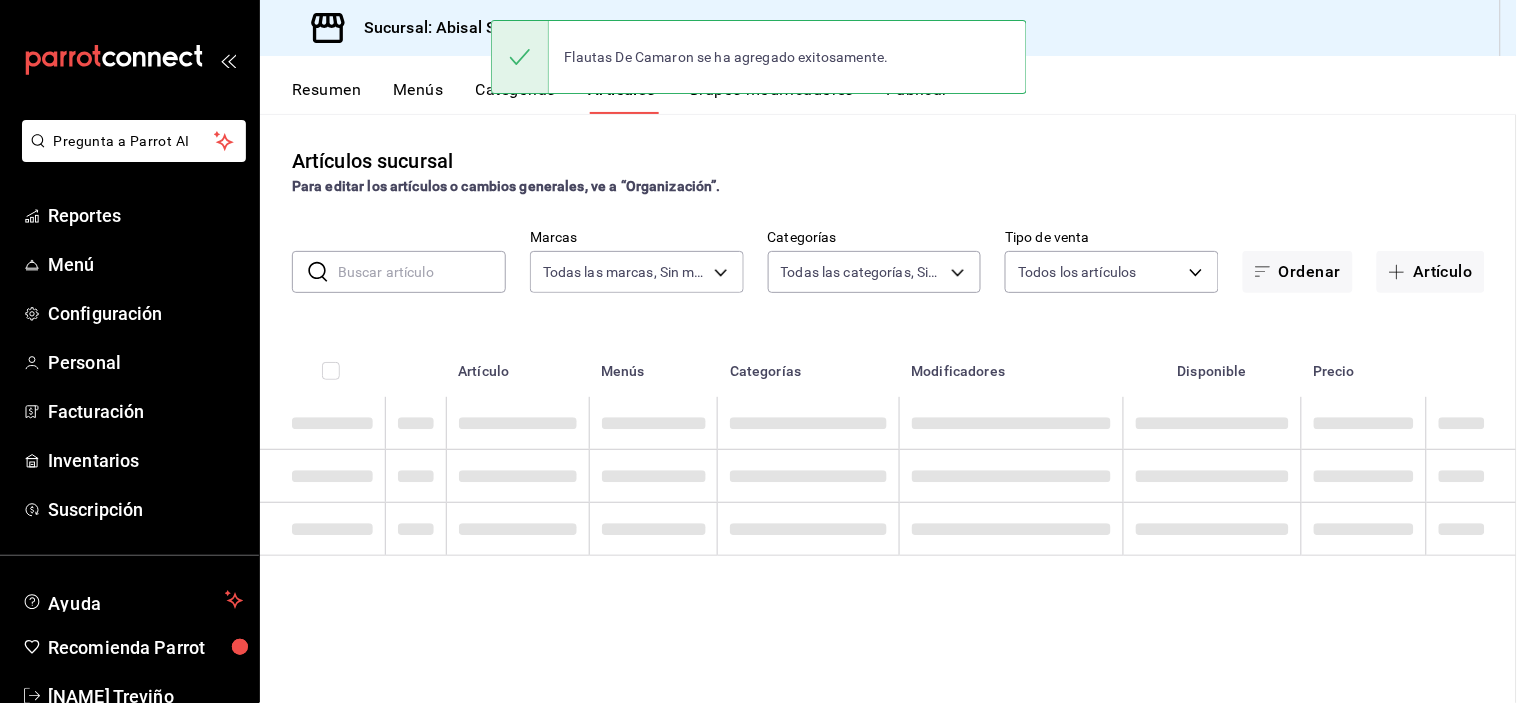 scroll, scrollTop: 0, scrollLeft: 0, axis: both 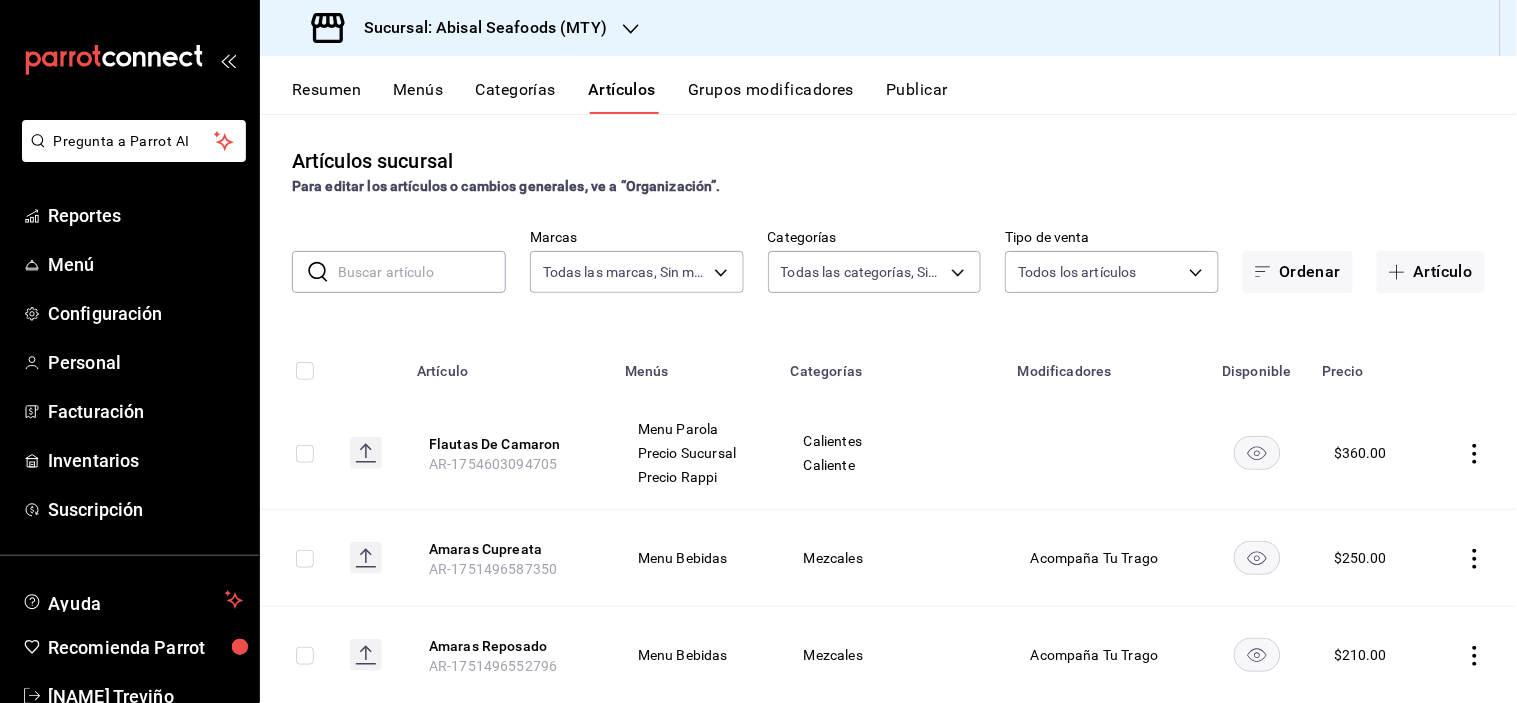 click on "Menús" at bounding box center (418, 97) 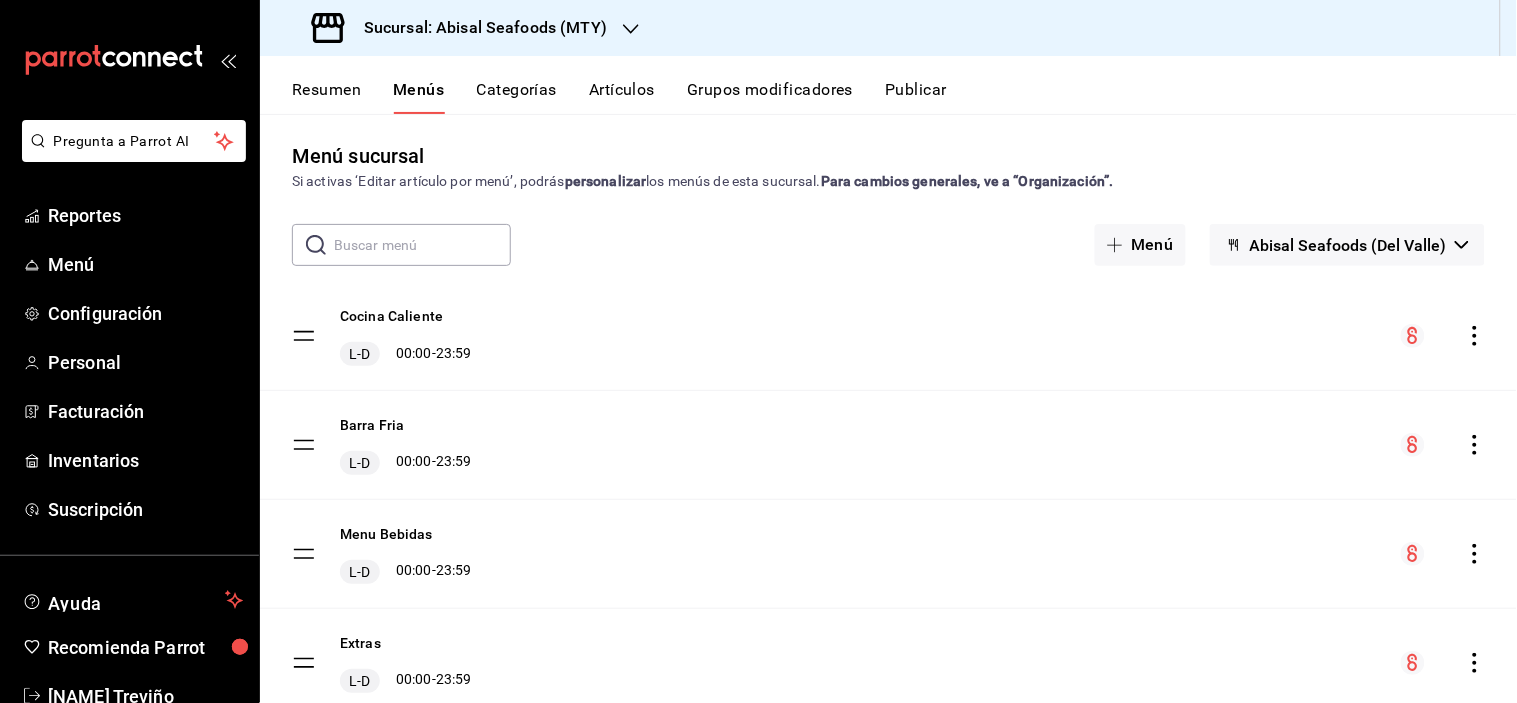scroll, scrollTop: 0, scrollLeft: 0, axis: both 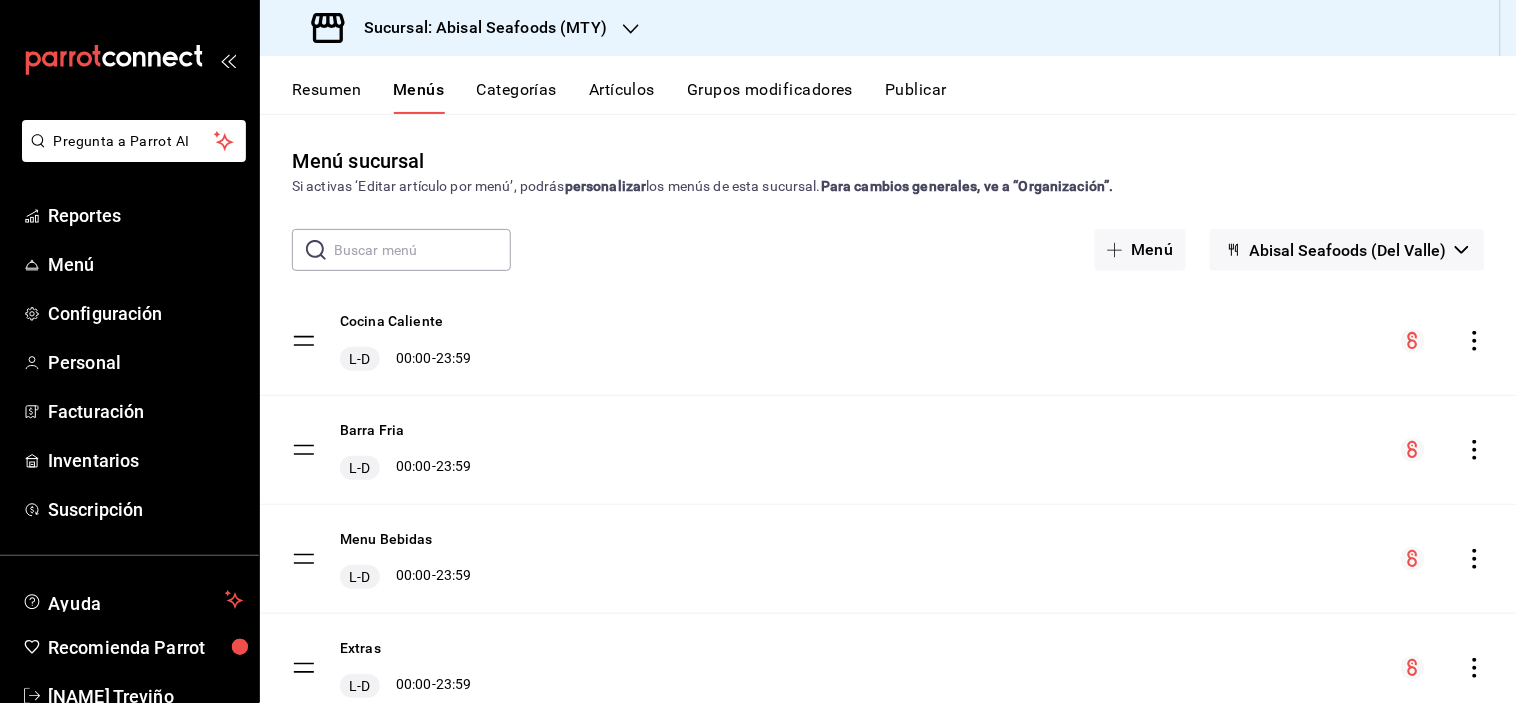 click on "Cocina Caliente L-D 00:00  -  23:59 Barra Fria L-D 00:00  -  23:59 Menu Bebidas L-D 00:00  -  23:59 Extras L-D 00:00  -  23:59 Abisushi L-D 00:00  -  23:59 Para Llevar L-D 00:00  -  23:59 Abisal - Delivery L-D 12:00  -  22:00 Menu Parola L-D 00:00  -  23:59" at bounding box center [888, 723] 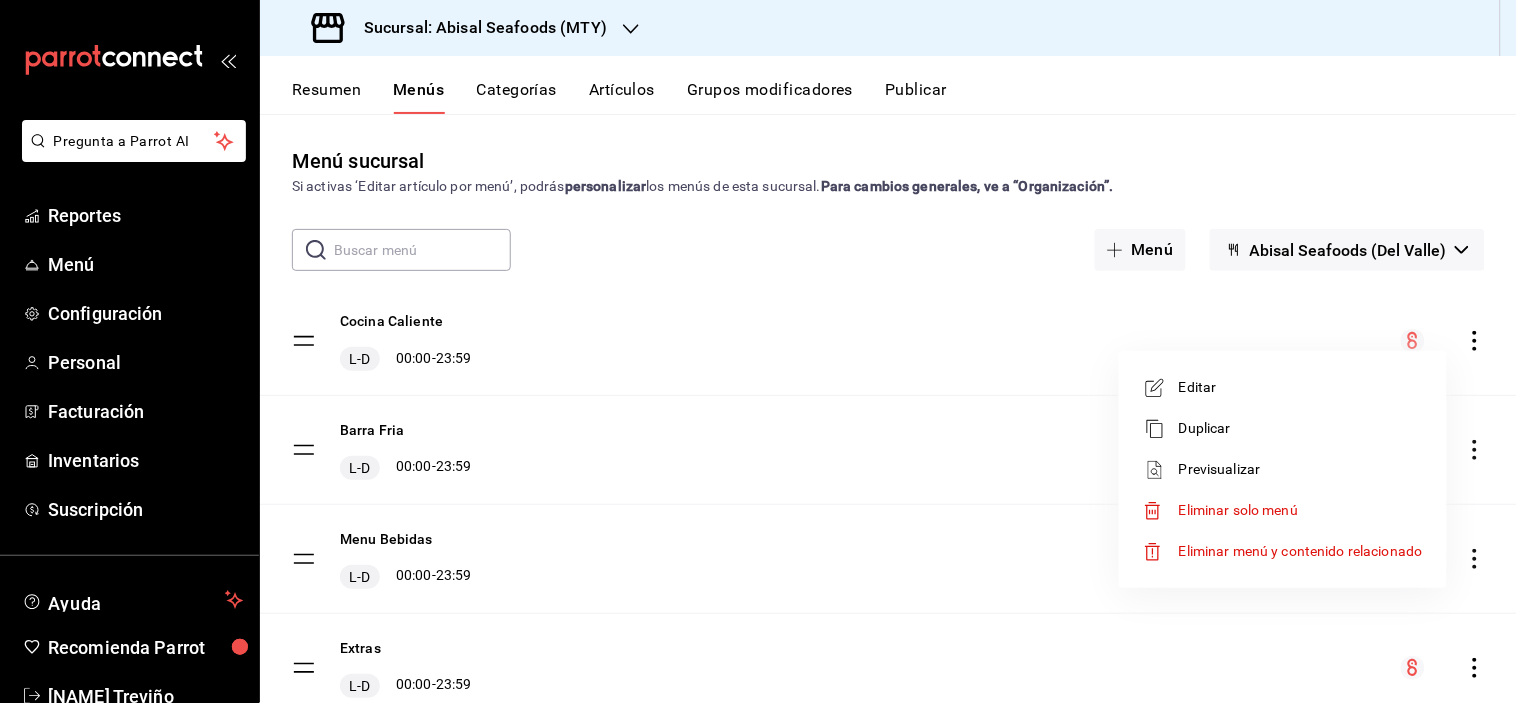 click on "Previsualizar" at bounding box center [1301, 469] 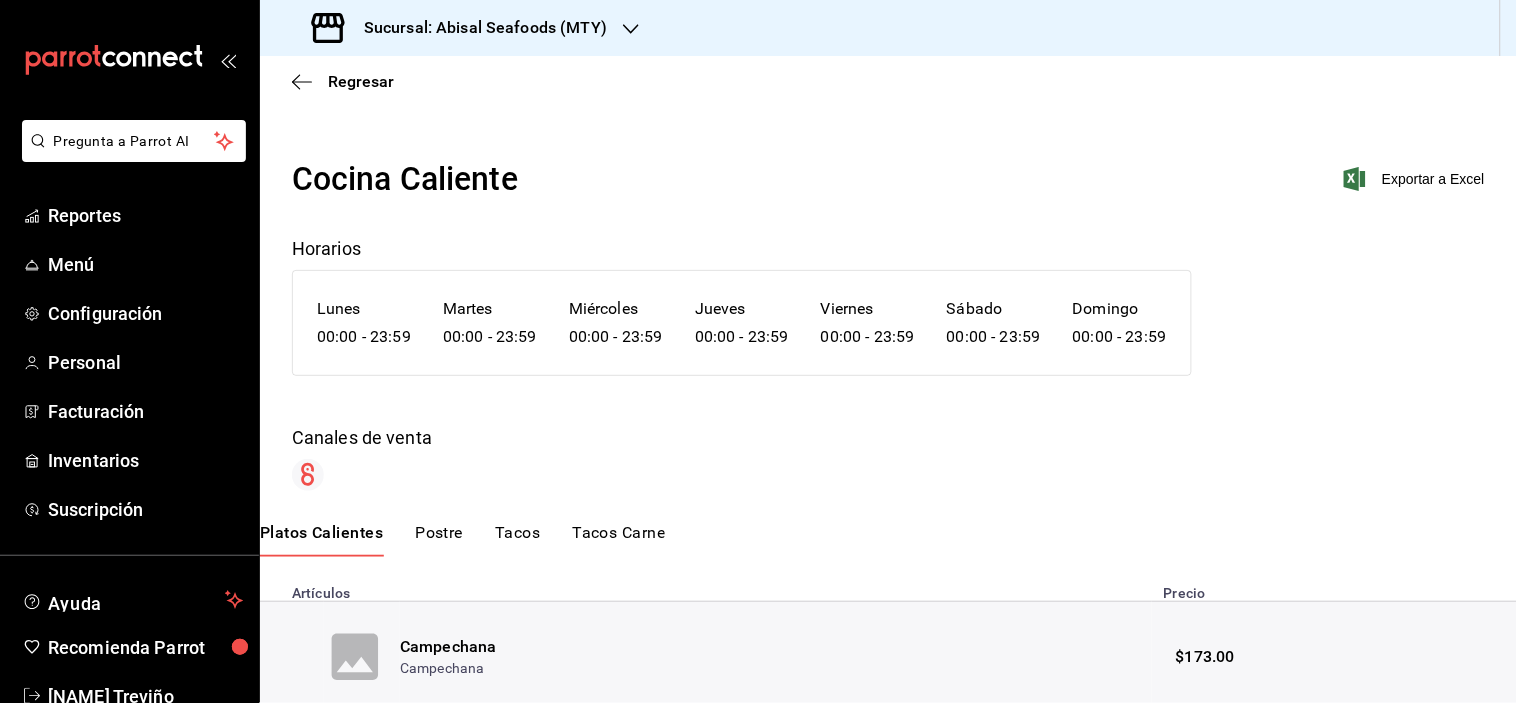 click on "Canales de venta" at bounding box center [888, 437] 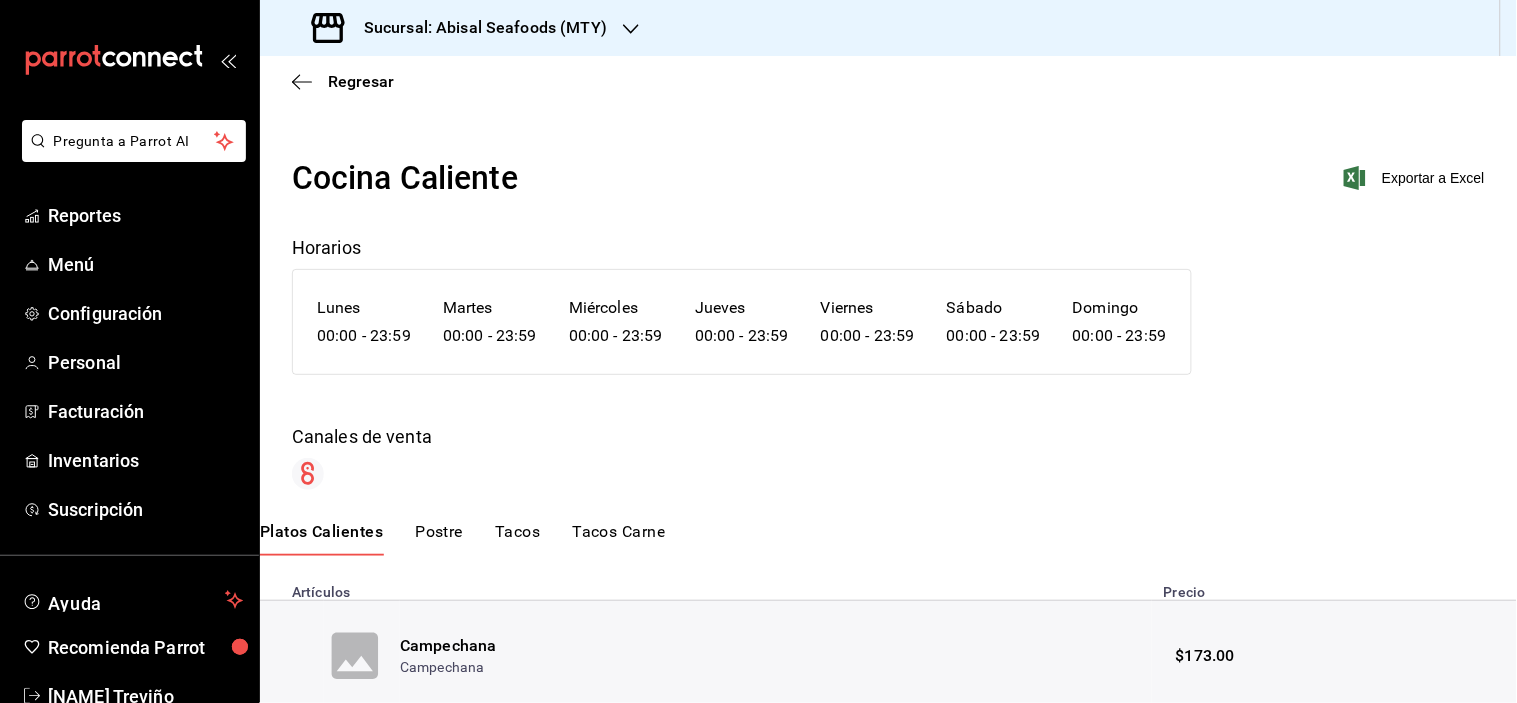 scroll, scrollTop: 0, scrollLeft: 0, axis: both 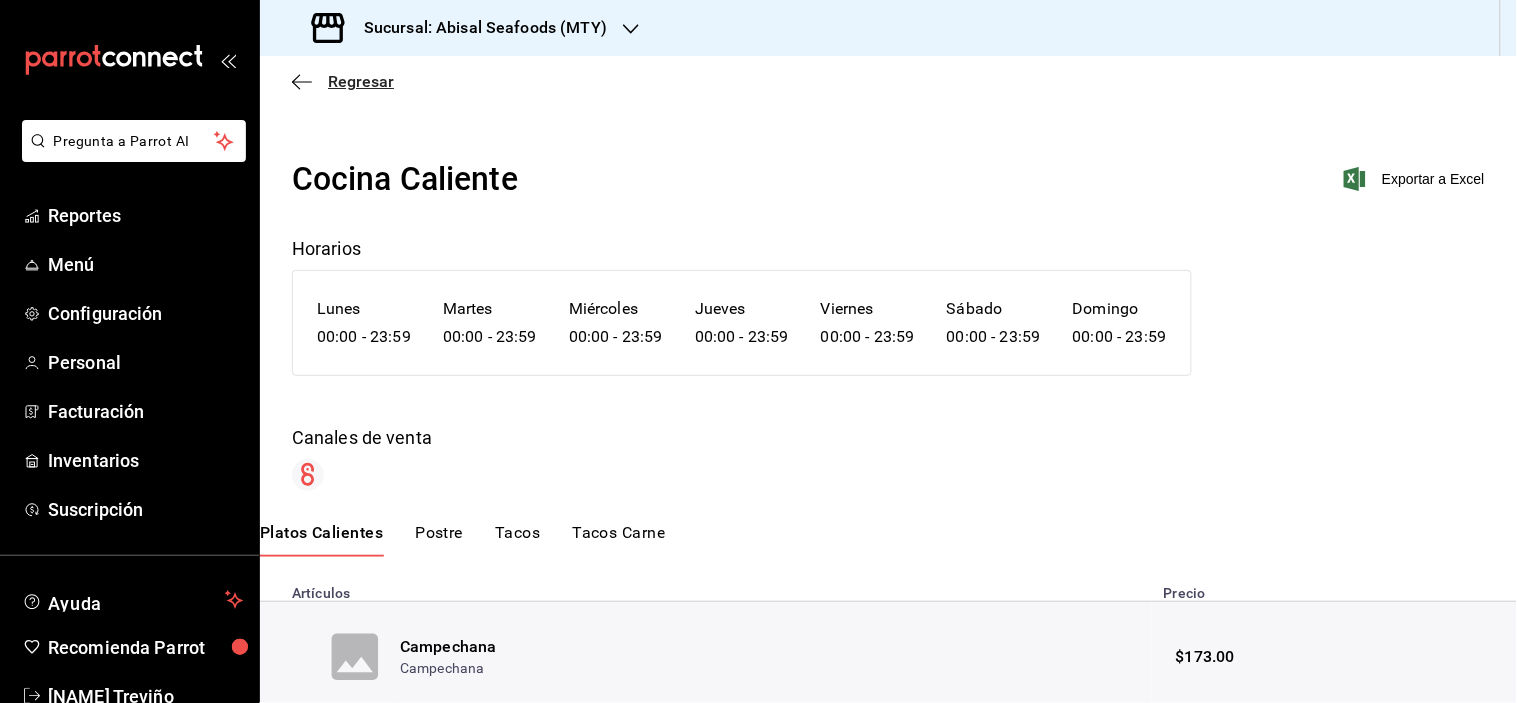 click on "Regresar" at bounding box center [361, 81] 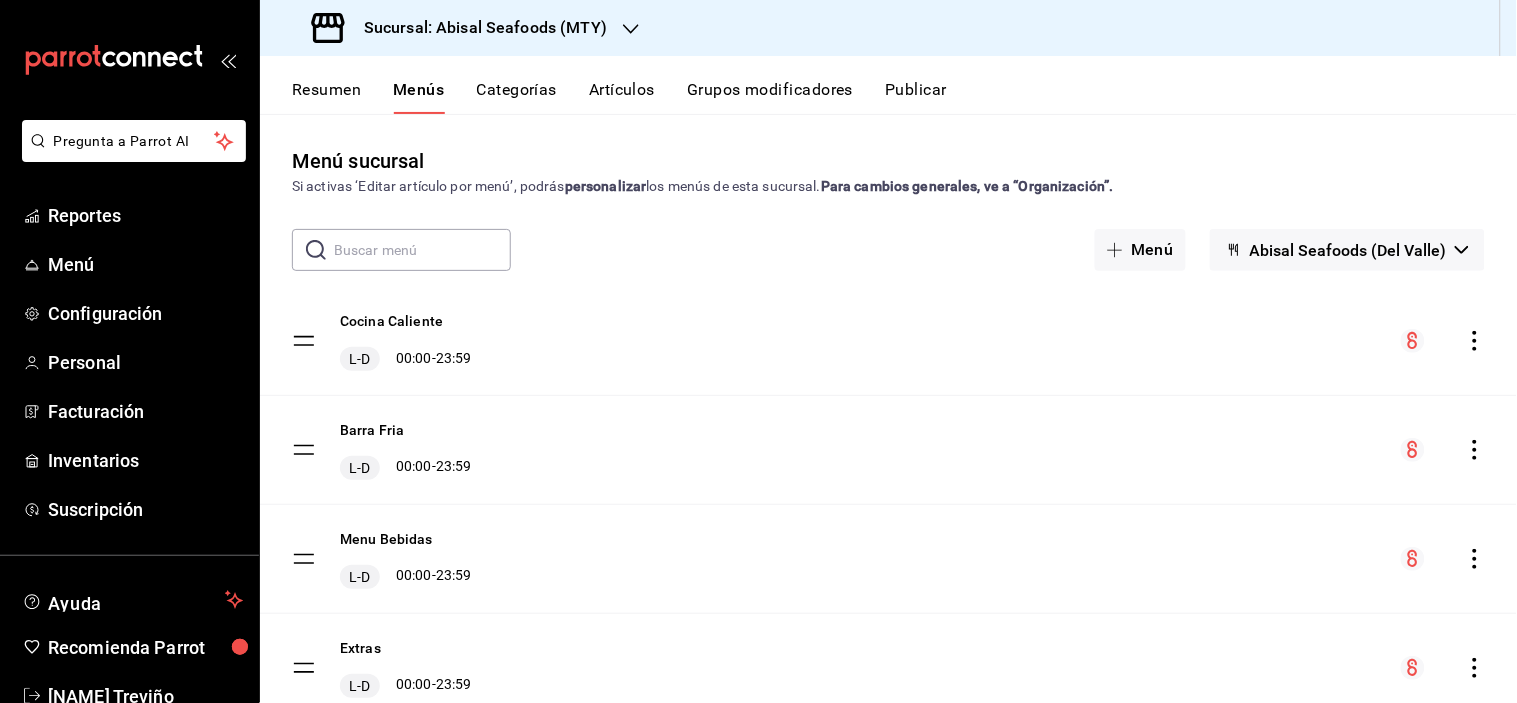 click on "Resumen Menús Categorías Artículos Grupos modificadores Publicar" at bounding box center (888, 85) 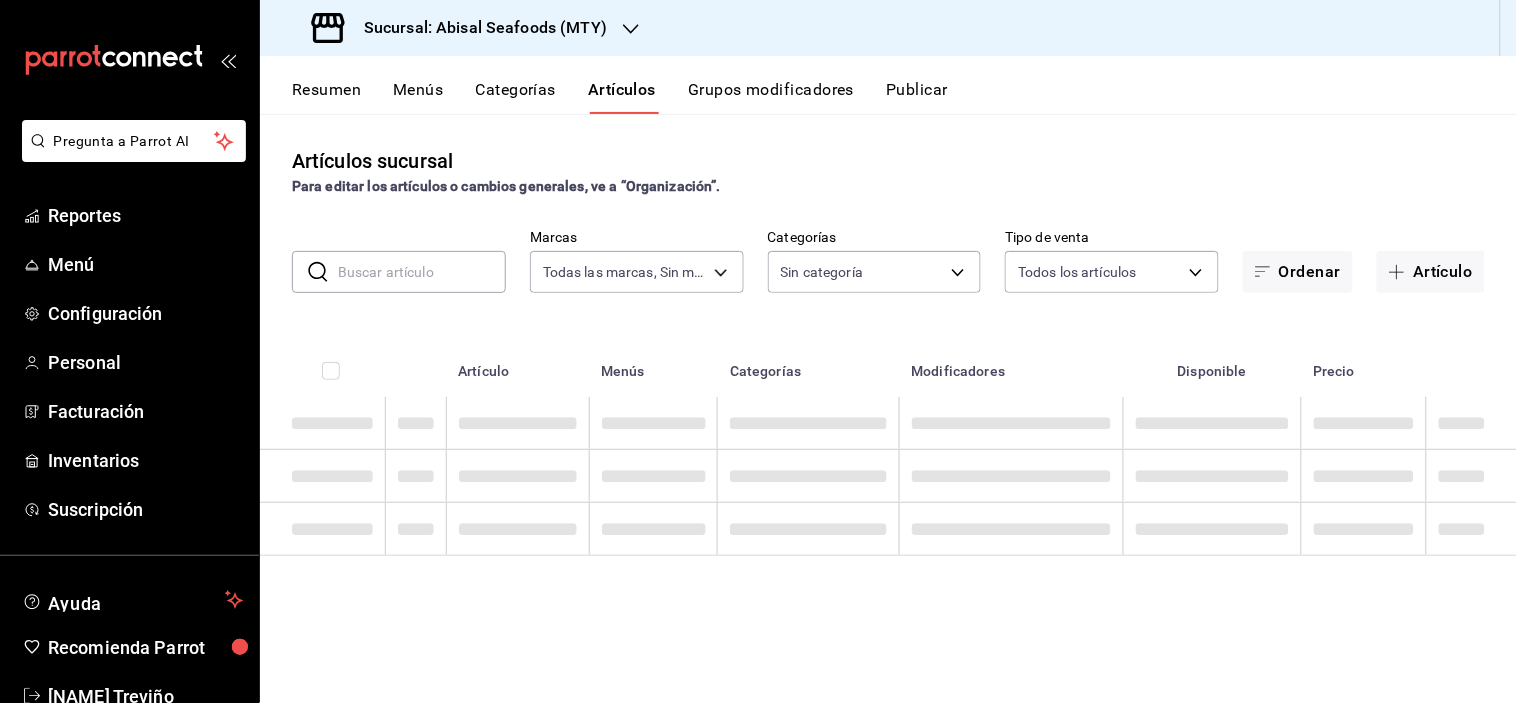 type on "f2a1835b-2949-4300-b838-84f89487dfb3,68f4e66d-7244-494a-8615-6e7c56e9f5d0" 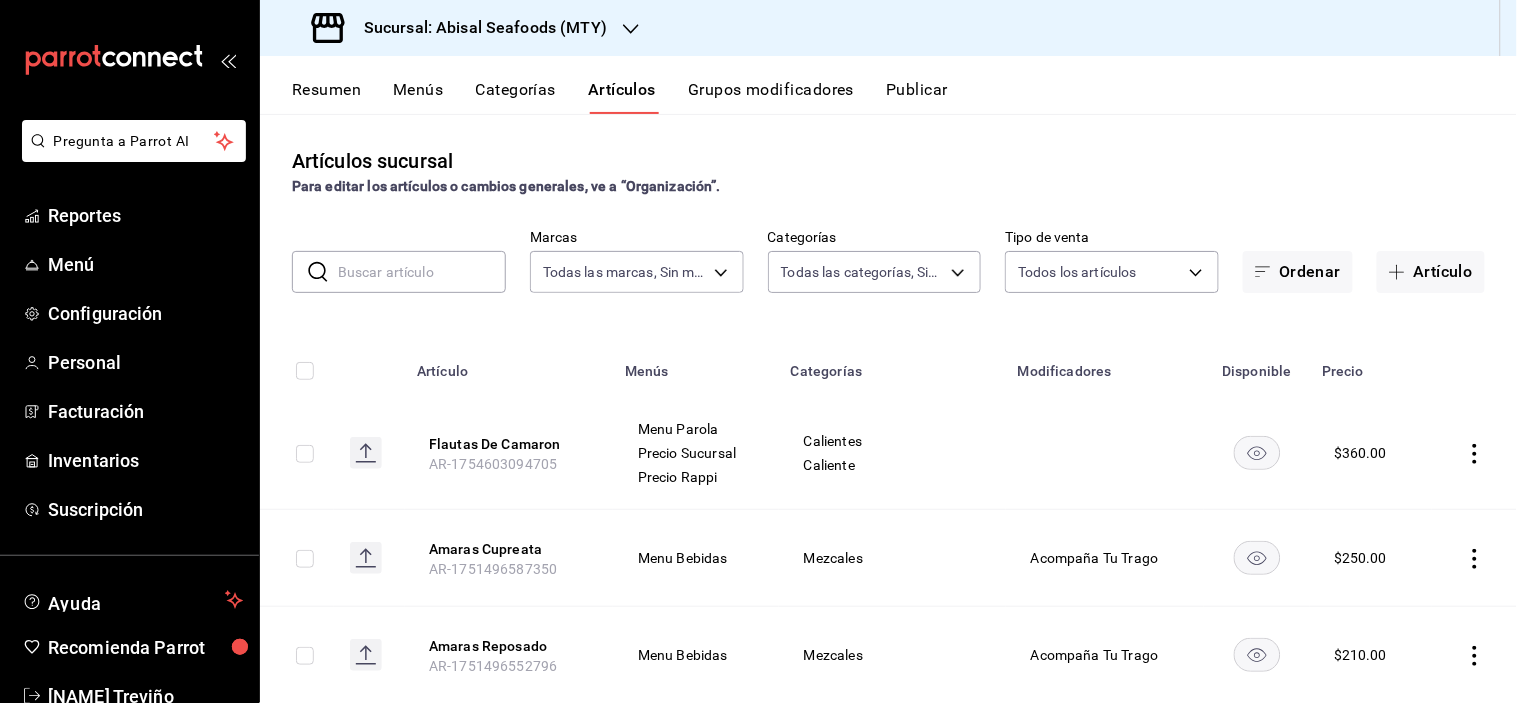 type on "dc1406b1-7613-47b0-a8b4-68281d8a8274,97564eb7-10ee-43db-b89a-c311e579e7f8,26dcb815-3419-4c85-8e0c-b3c6ad7ae102,2eebe29f-7d00-47a2-a9bc-94ea9870a5f9,c968ac6b-f68e-4a00-a99c-3ee27424f9c4,a2f29f29-71a4-49d9-b684-df568e5e4074,1613aadd-a6ba-4124-ae07-1f9ce3e09349,2d94e37c-712f-4483-9bdc-10796f97823f,a5bf3c74-e0cb-428b-930c-de57a76bb0ac,f4c63930-fbb6-41e3-8349-b0d6c4a9891d,29b919b1-617c-47d3-b495-e74340667608,ae5e255c-6cf4-4ff7-9e7a-d47f32c2d4c2,5e755da5-a0a1-4924-87c1-4e67a403f2ab,4c116524-905a-403d-a74f-4afb9c27d16c,48d99a2d-78d9-44ea-bf23-319d86ad27d7,1d7c3c92-af8d-45ae-a269-65dd94456c6a,28bb9f3c-caef-40f0-ac2b-ae7a51a4e3fd,9fb386ea-21b5-43fc-b2e9-507011a6a4e9,aac9c1f2-d51d-4a52-a790-f5d0b0e8c70a,3a20a8c9-00c5-4874-b7f7-f40e0c939173,9a8070f7-de66-4ae6-8ebc-0f0b7857959c,570f47fb-25e5-4b1d-b0f1-cea84d895b18,7889e4a0-8258-4976-b09f-c64e22221929,f2c02d7b-ad78-41a9-9430-b4513e1f02bf,3c2b307c-8081-4657-b4d0-6e4003a6c4bc,ca6ca53f-684d-48b3-b496-fcb78e783c6d,f323992b-2d6b-4307-845a-b2a7c40c575c,4bf957b9-5622-4b5b-972..." 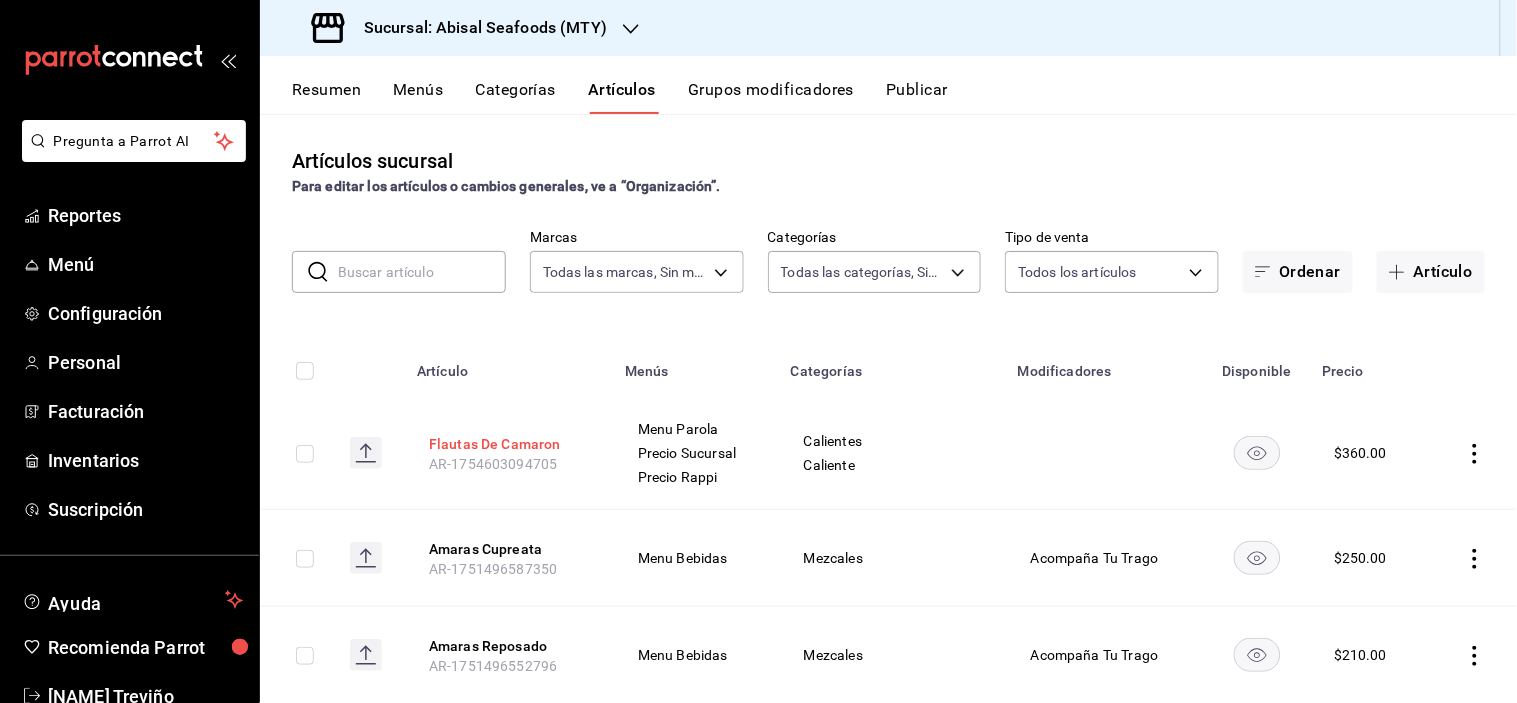 click on "Flautas De Camaron" at bounding box center (509, 444) 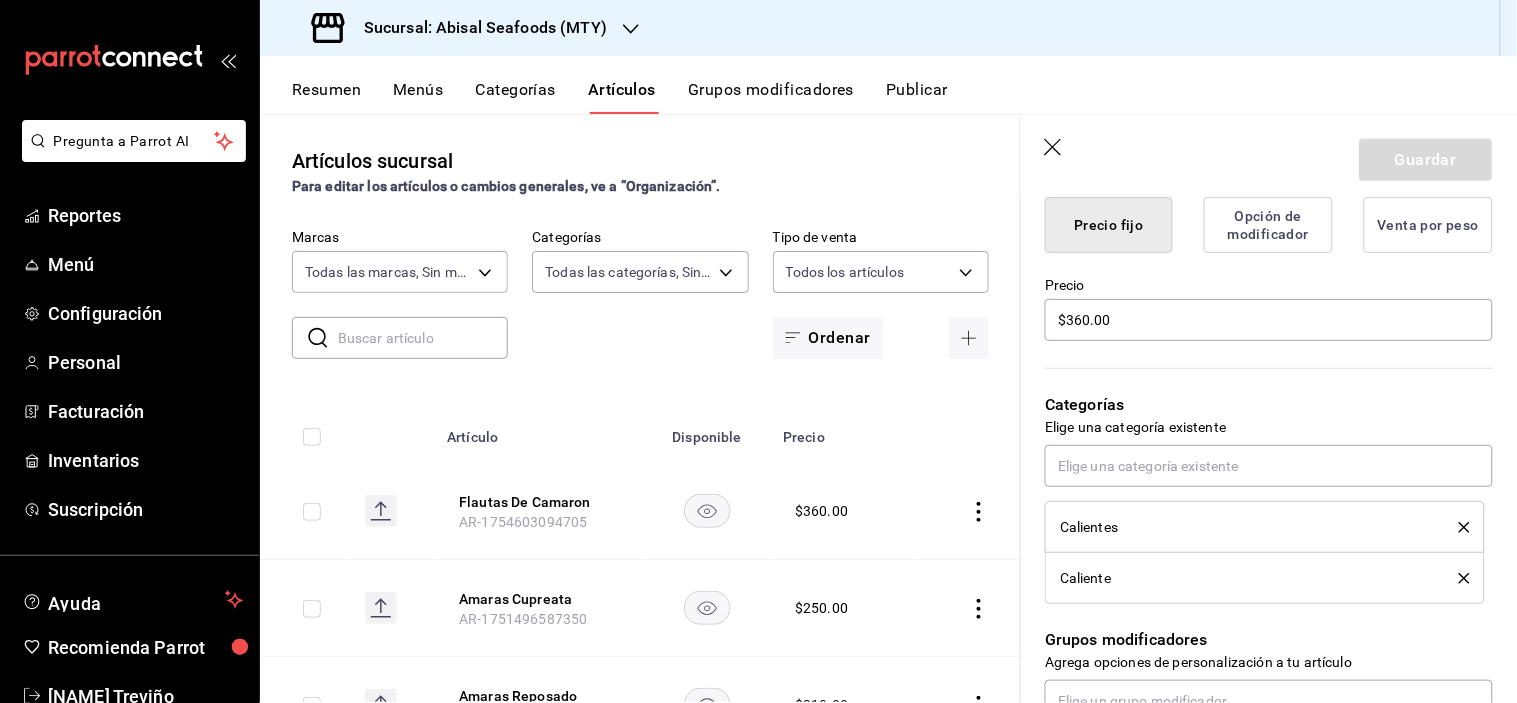 scroll, scrollTop: 555, scrollLeft: 0, axis: vertical 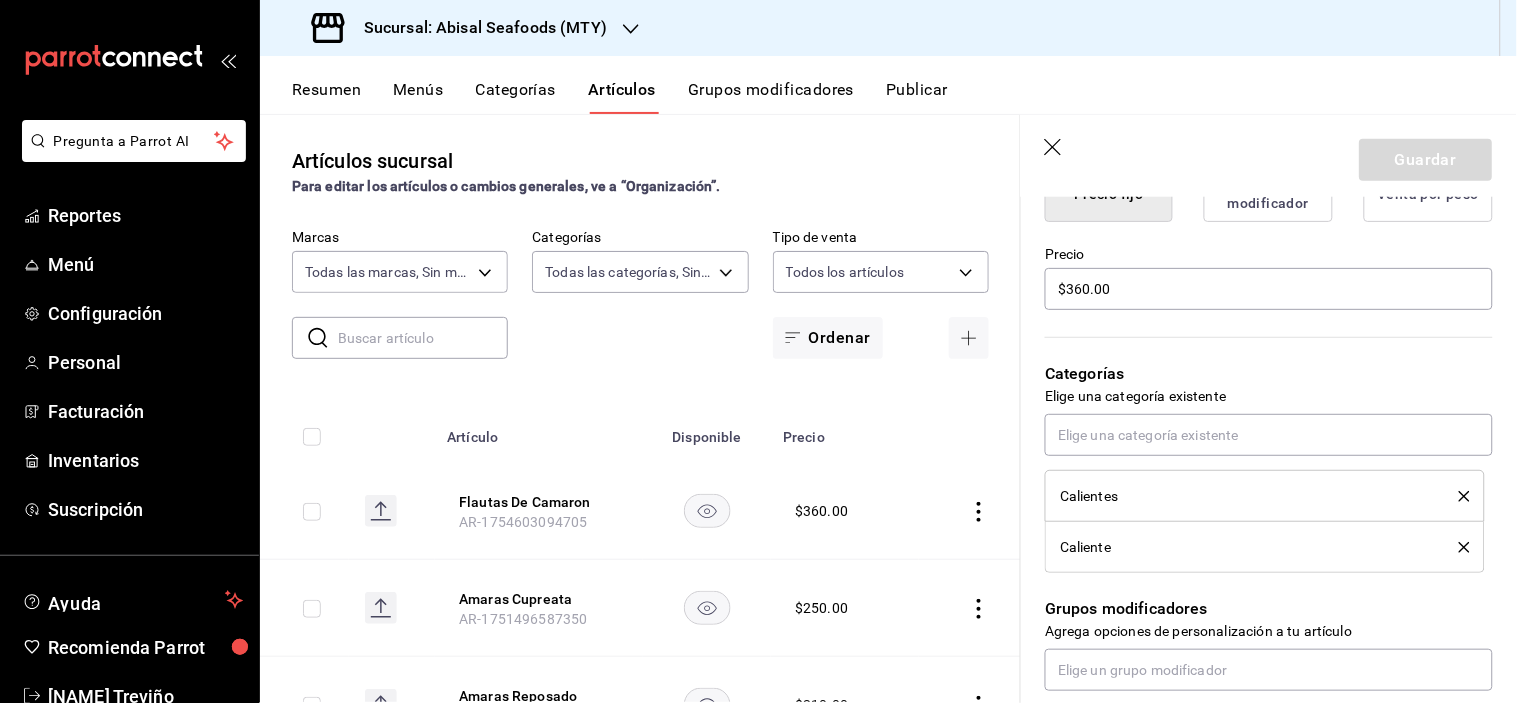 click 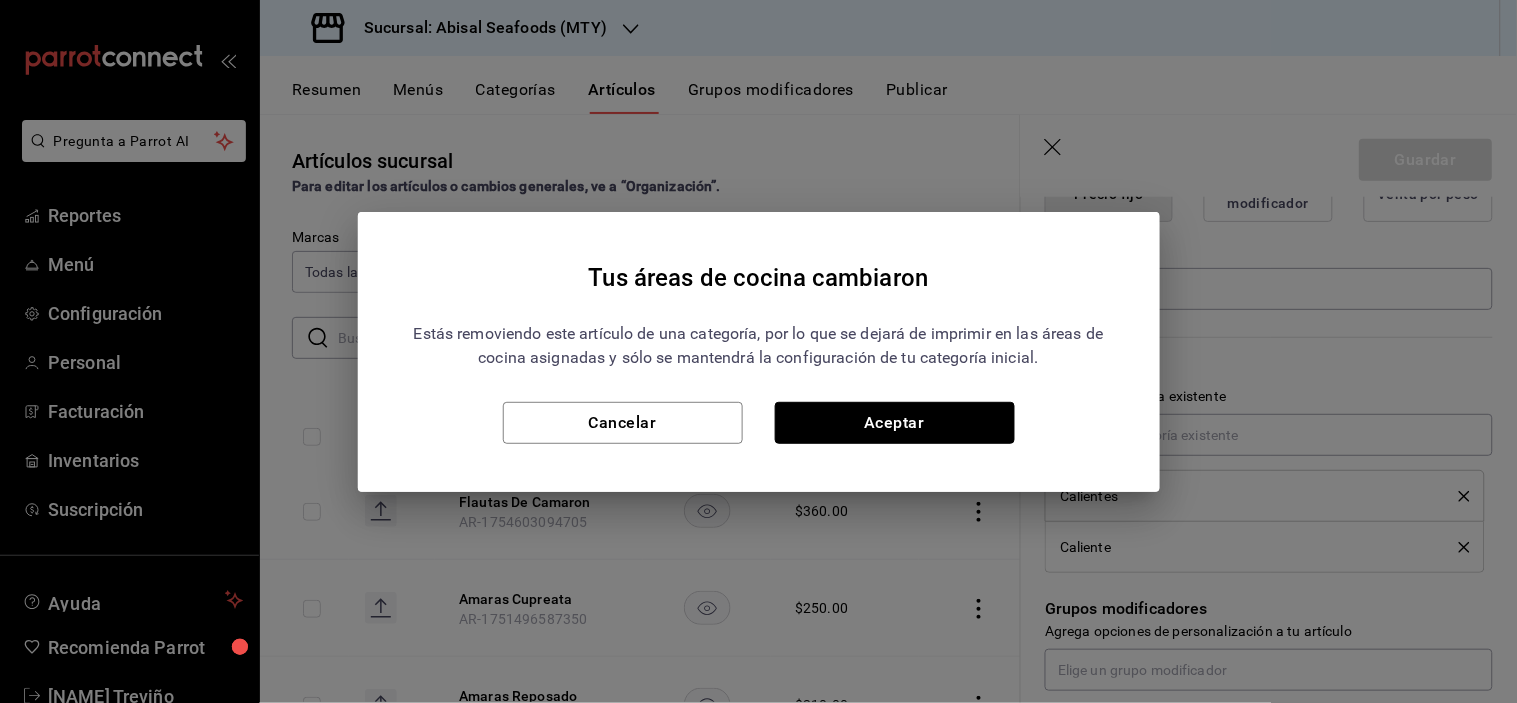 drag, startPoint x: 950, startPoint y: 422, endPoint x: 1012, endPoint y: 440, distance: 64.56005 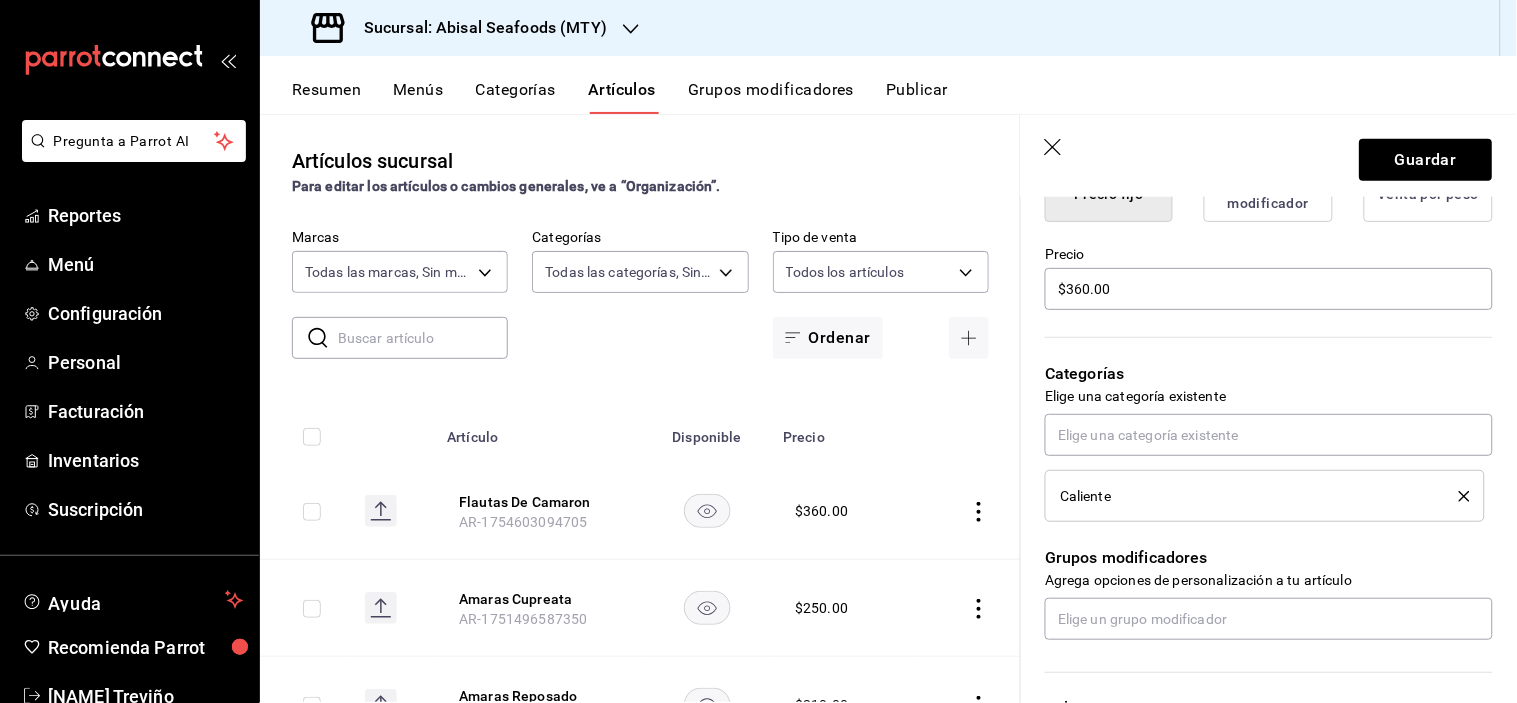 click on "Caliente" at bounding box center [1265, 496] 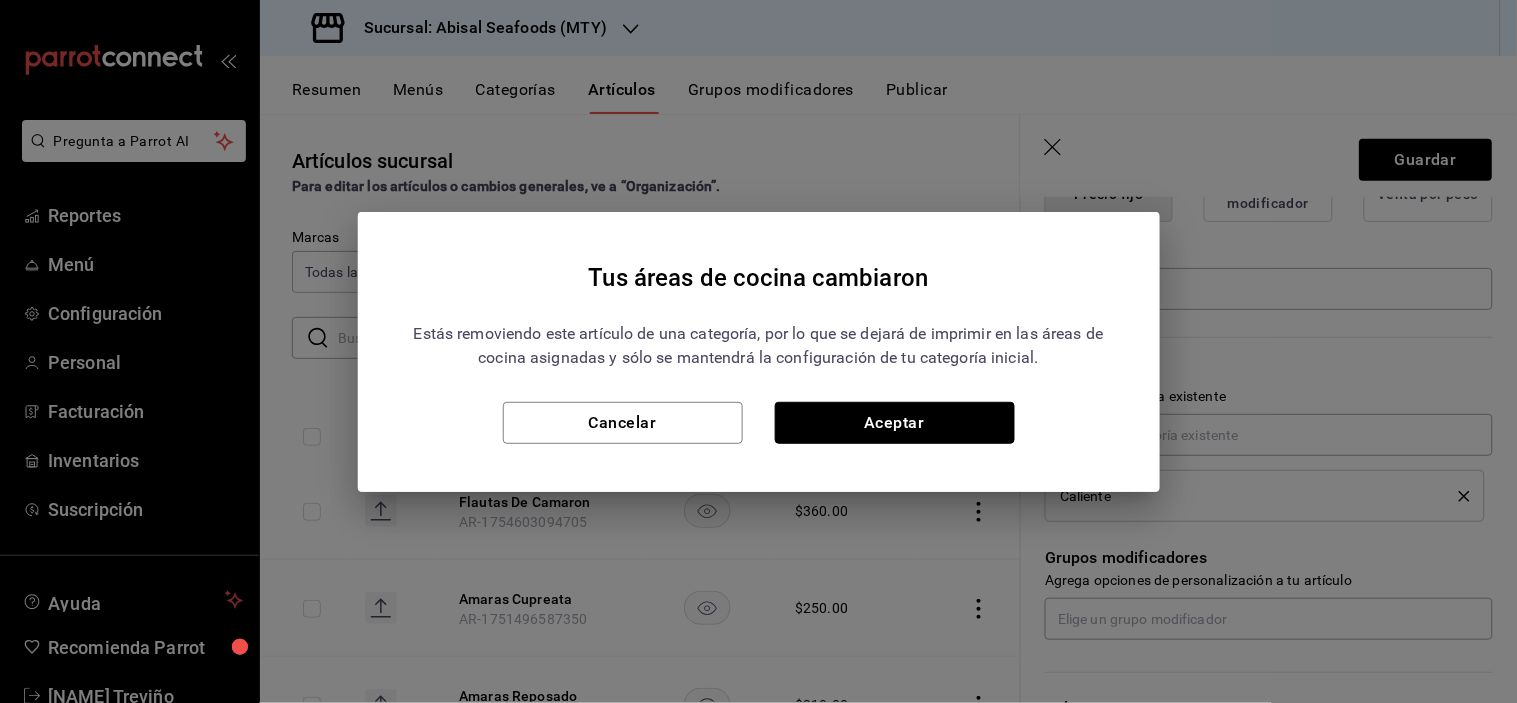 click on "Aceptar" at bounding box center [895, 423] 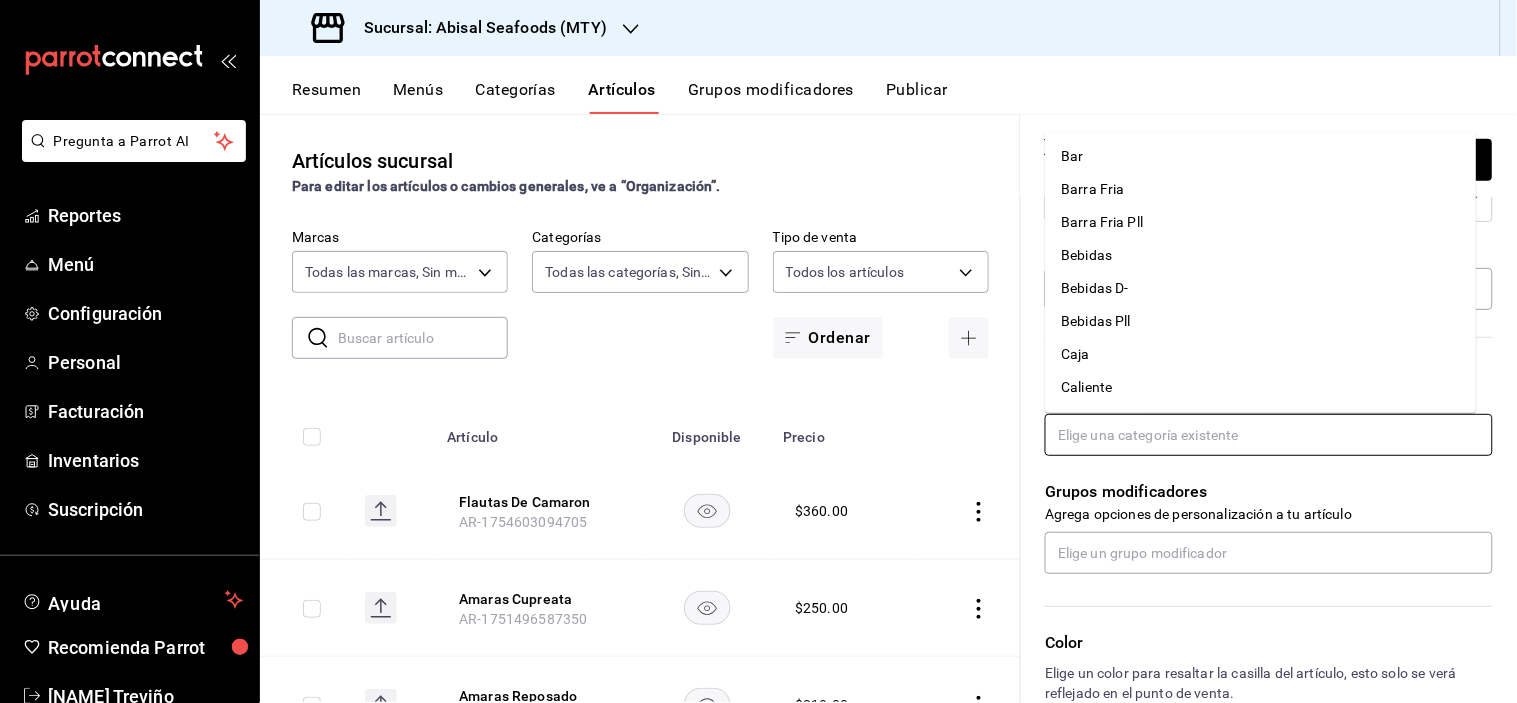click at bounding box center [1269, 435] 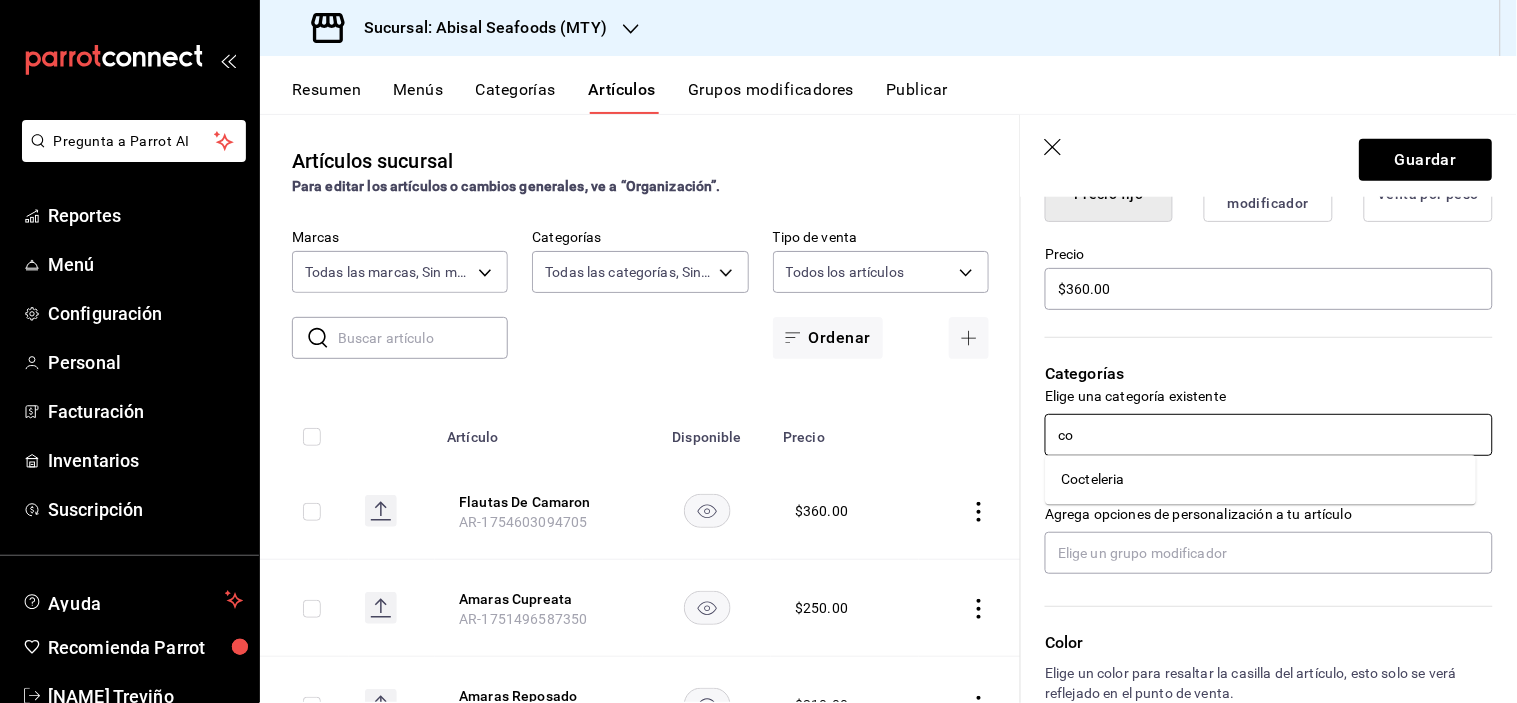 type on "c" 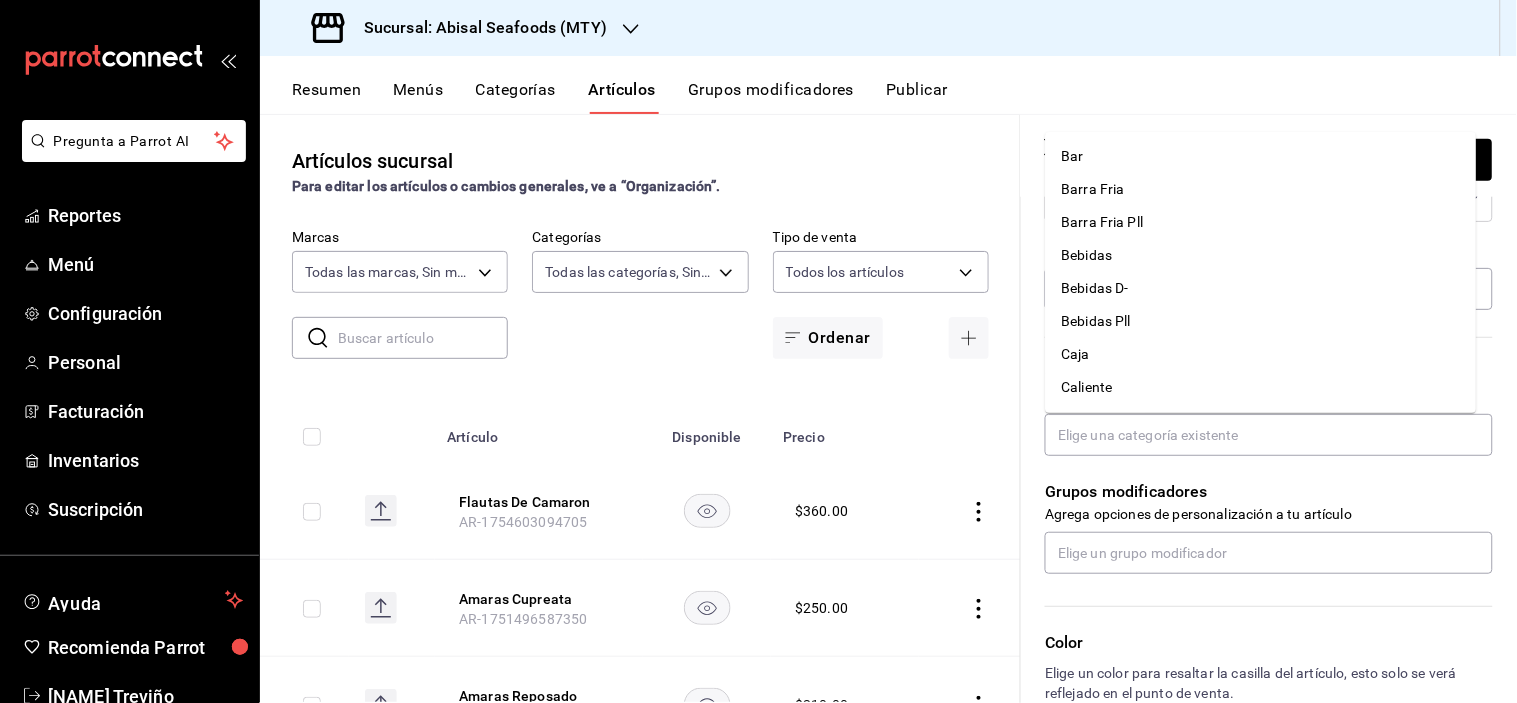 click on "Color Elige un color para resaltar la casilla del artículo, esto solo se verá reflejado en el punto de venta." at bounding box center (1257, 683) 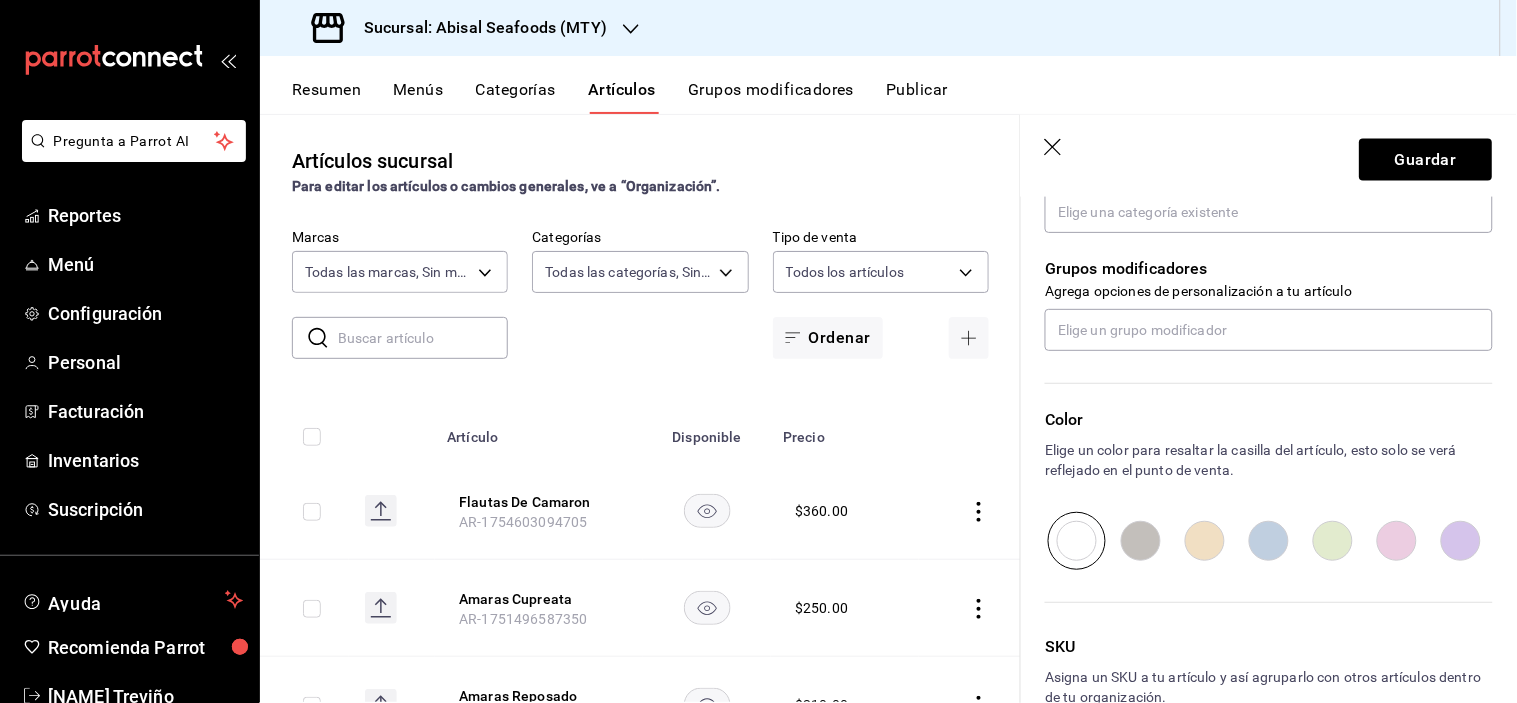 scroll, scrollTop: 562, scrollLeft: 0, axis: vertical 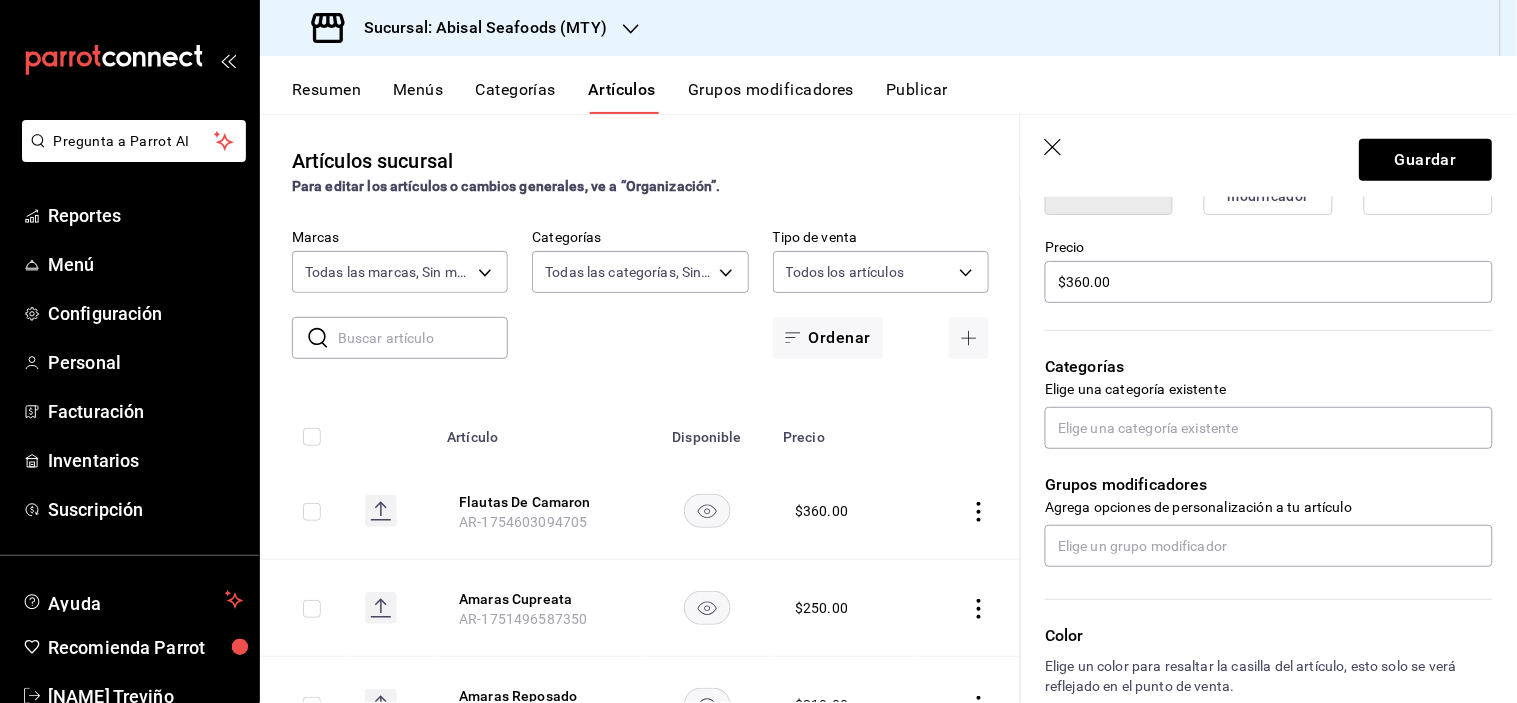 click on "Categorías Elige una categoría existente" at bounding box center (1257, 377) 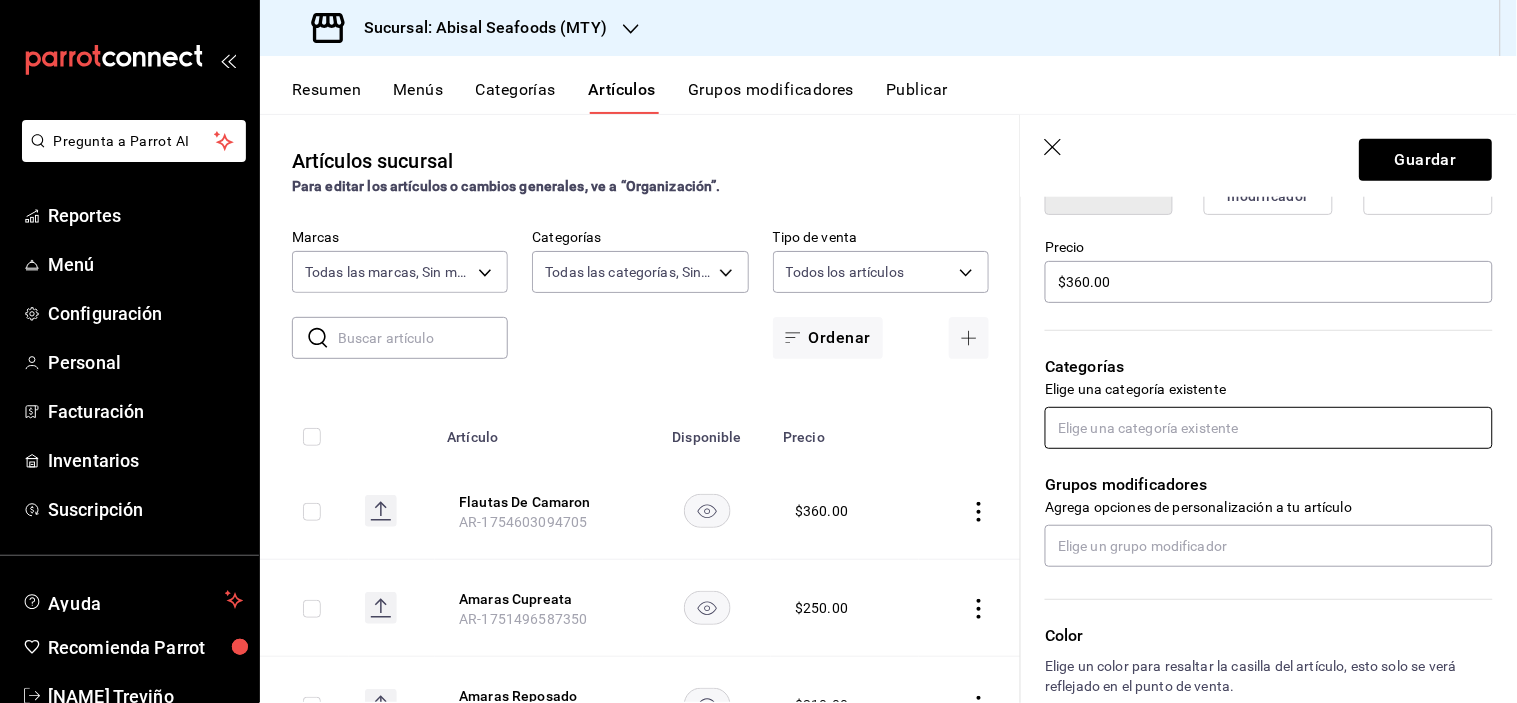click at bounding box center [1269, 428] 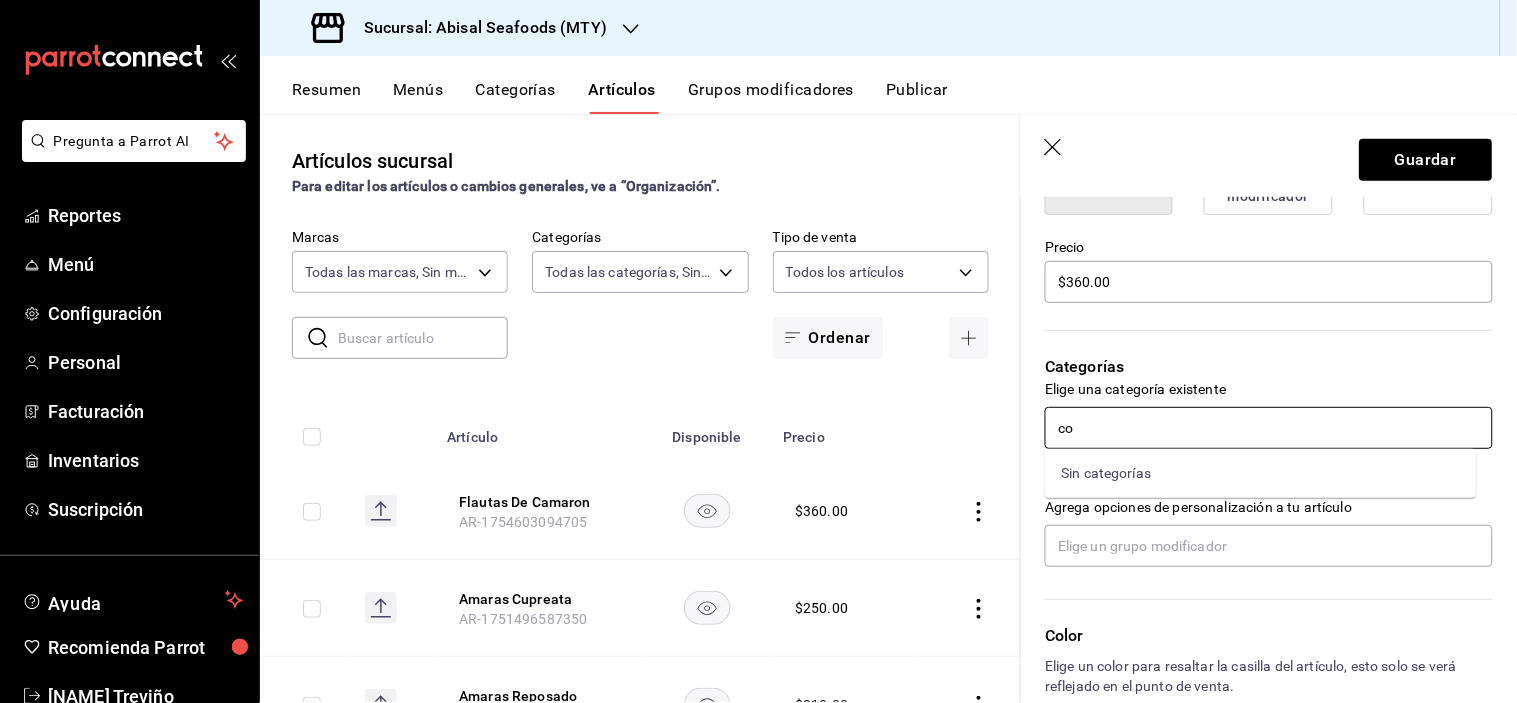 type on "c" 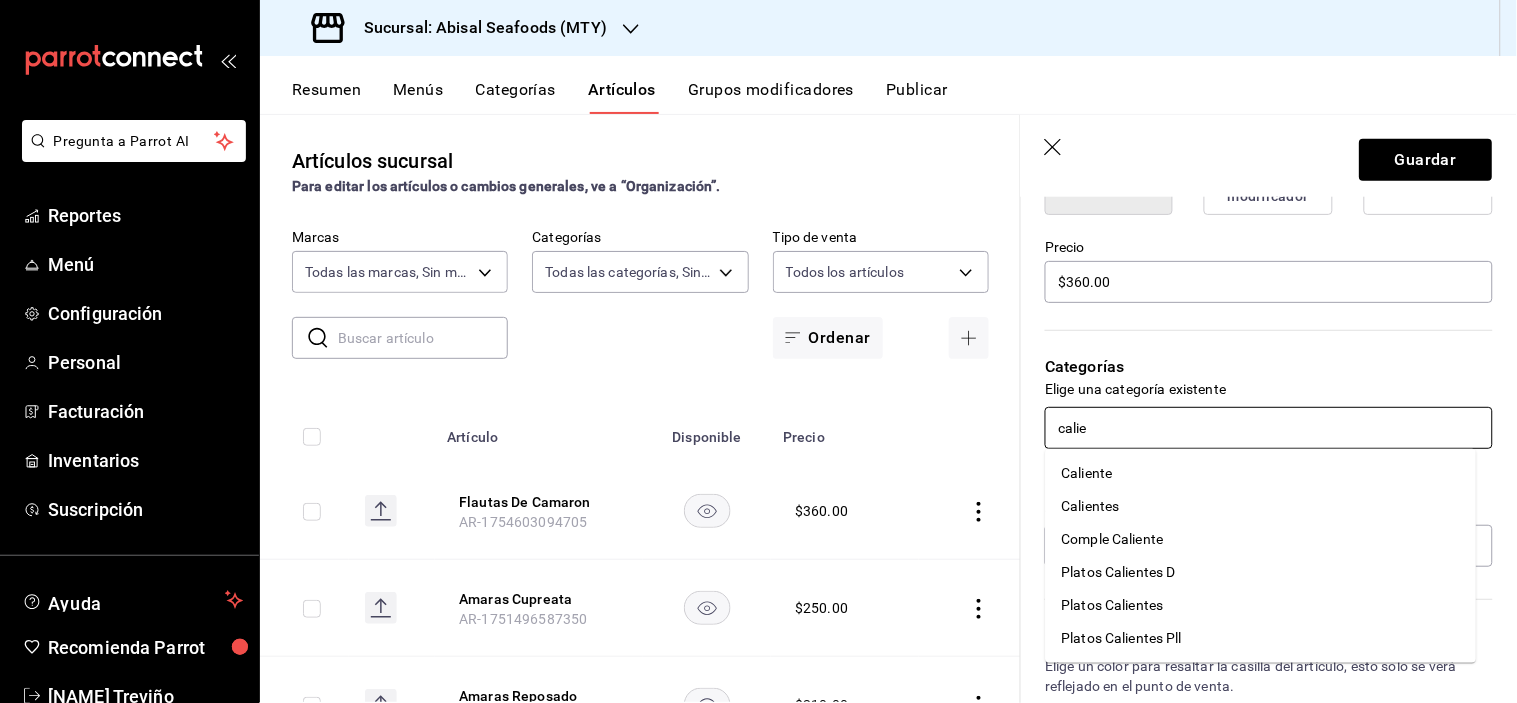 type on "calien" 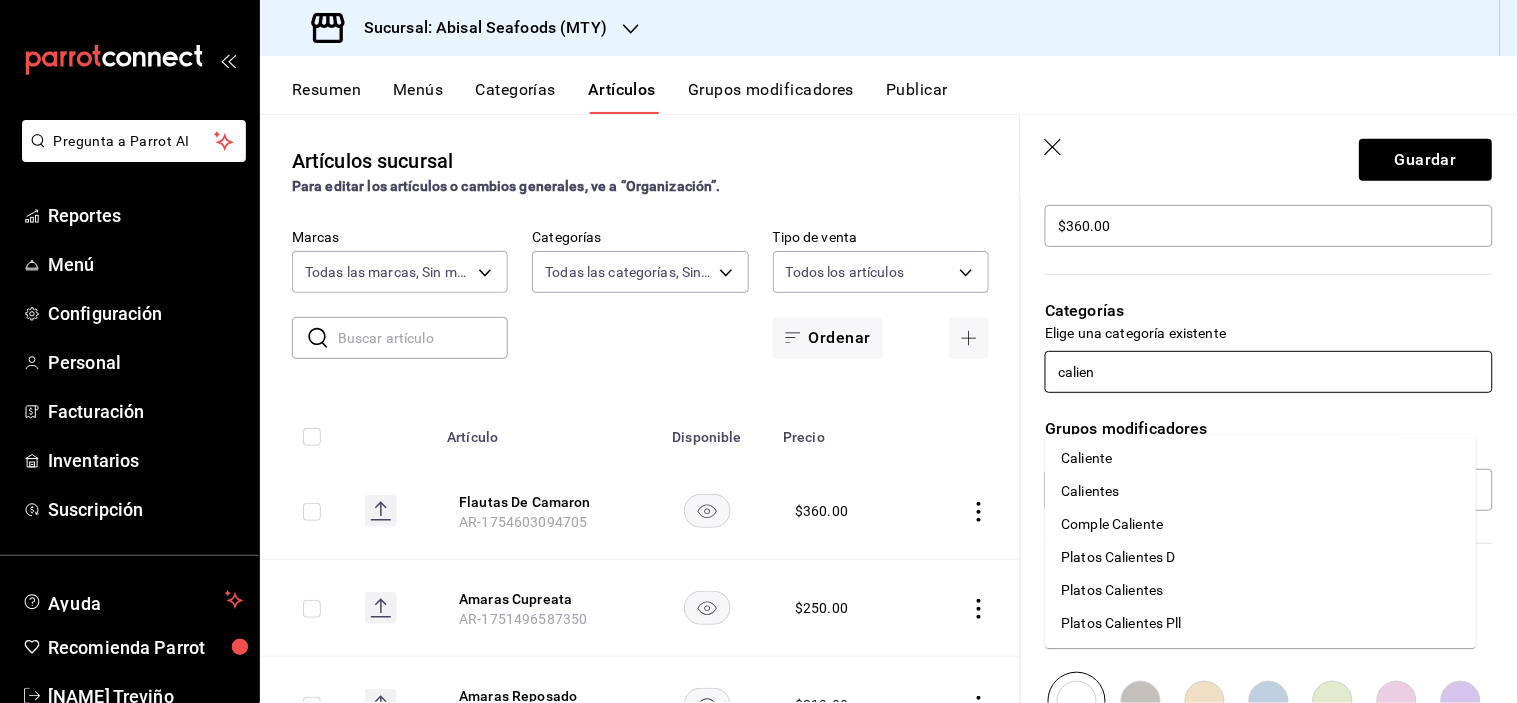 scroll, scrollTop: 673, scrollLeft: 0, axis: vertical 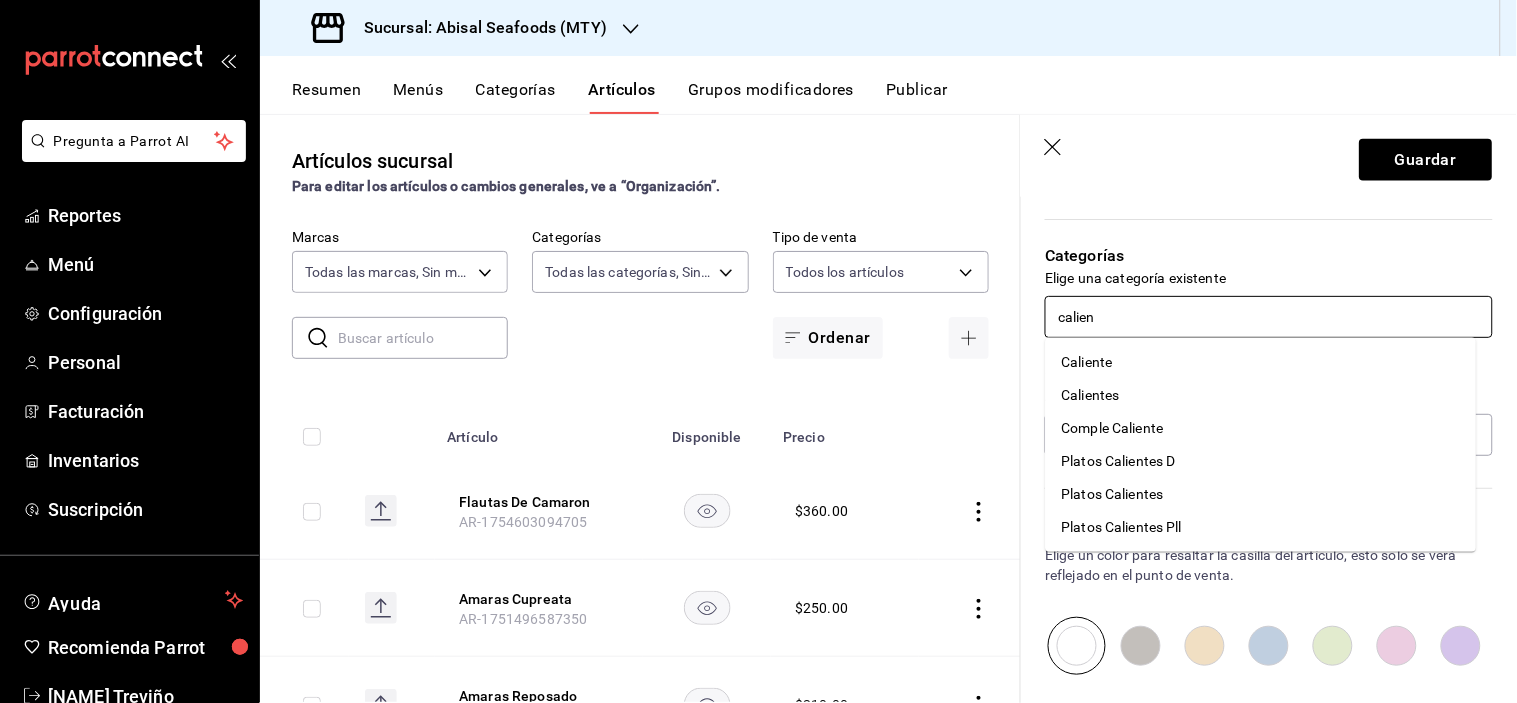 click on "Calientes" at bounding box center (1261, 395) 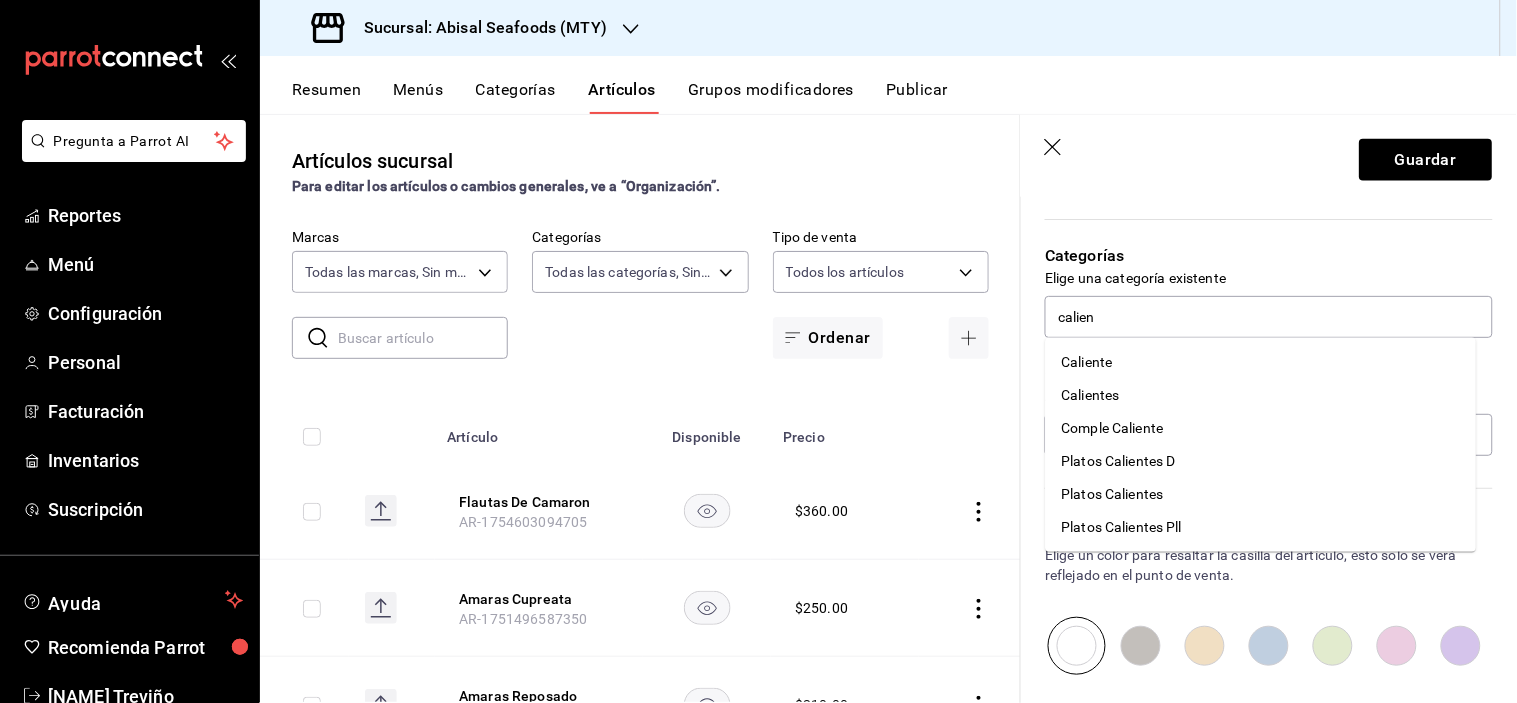 type 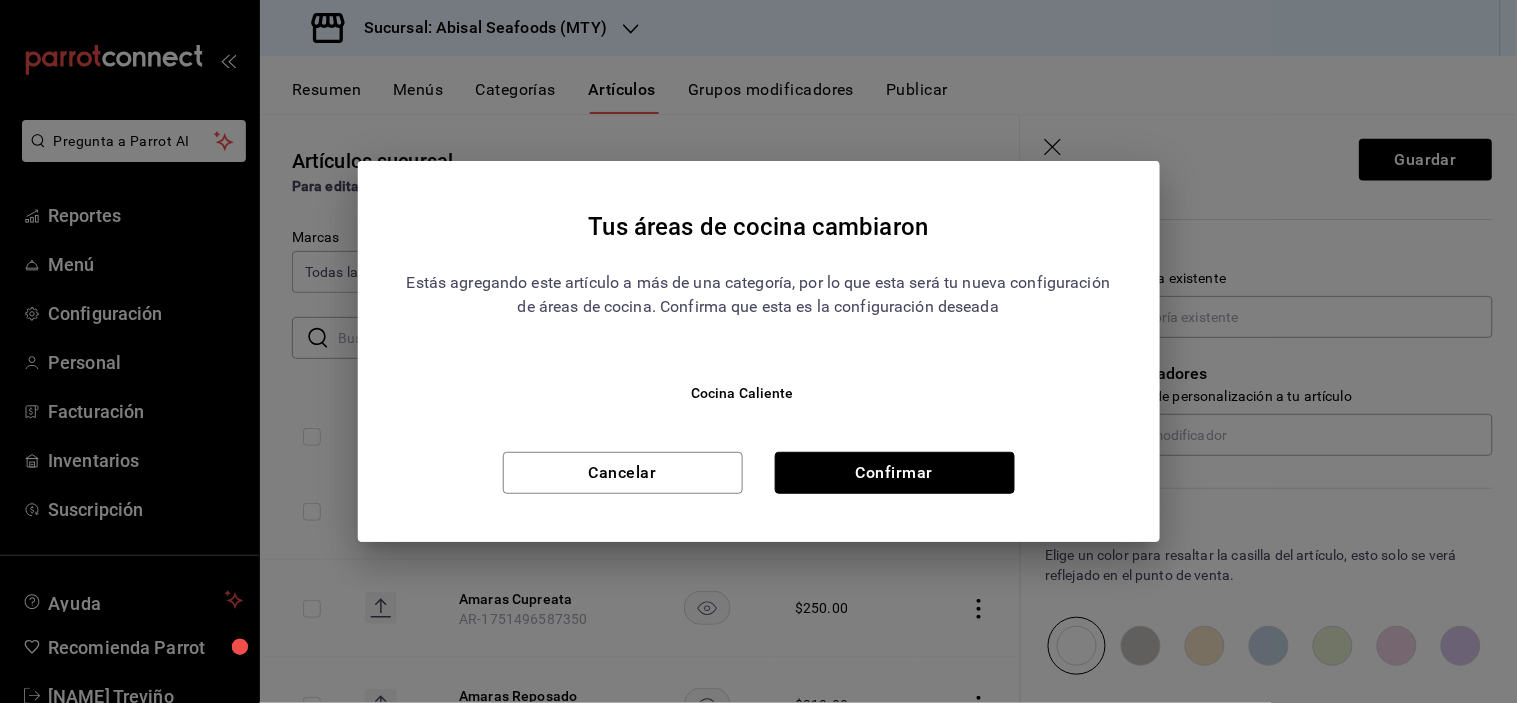 drag, startPoint x: 875, startPoint y: 466, endPoint x: 906, endPoint y: 486, distance: 36.891735 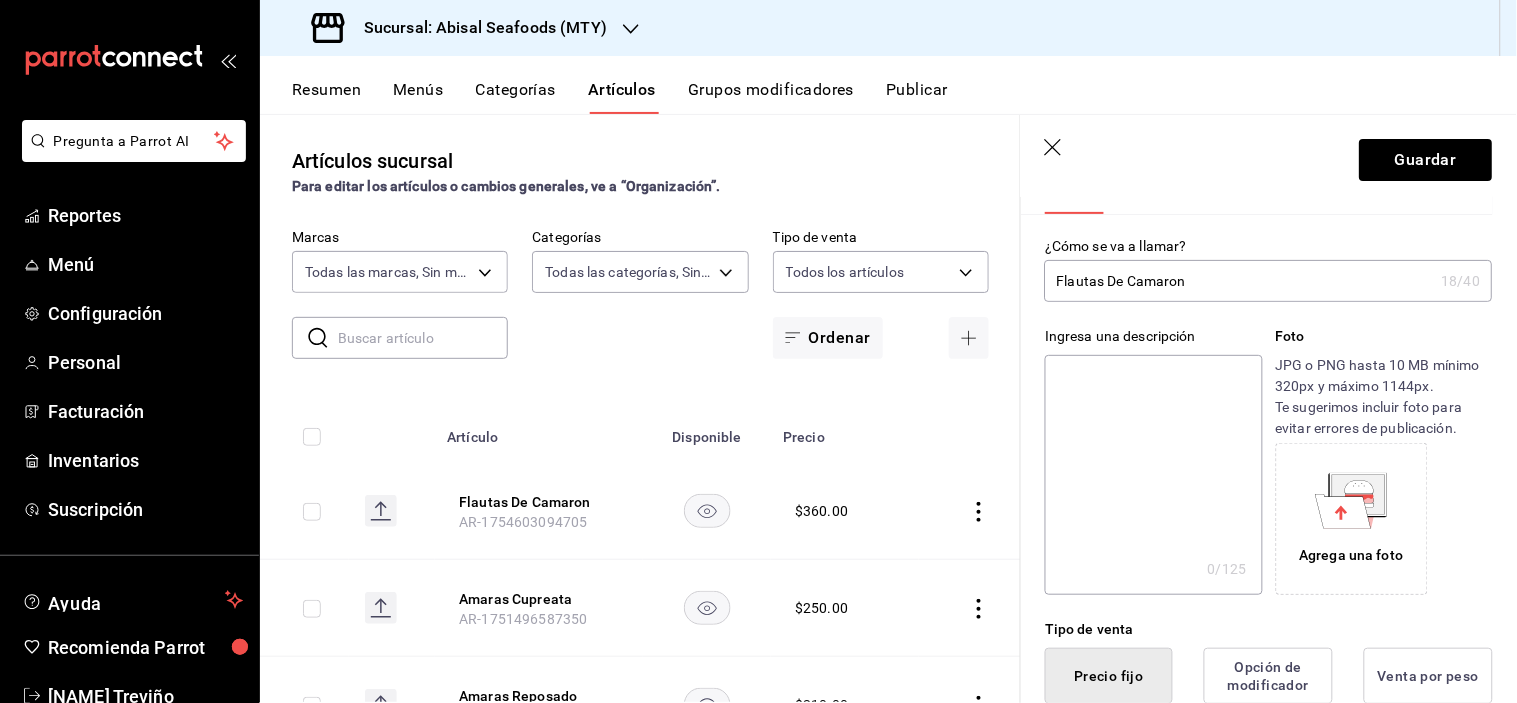 scroll, scrollTop: 0, scrollLeft: 0, axis: both 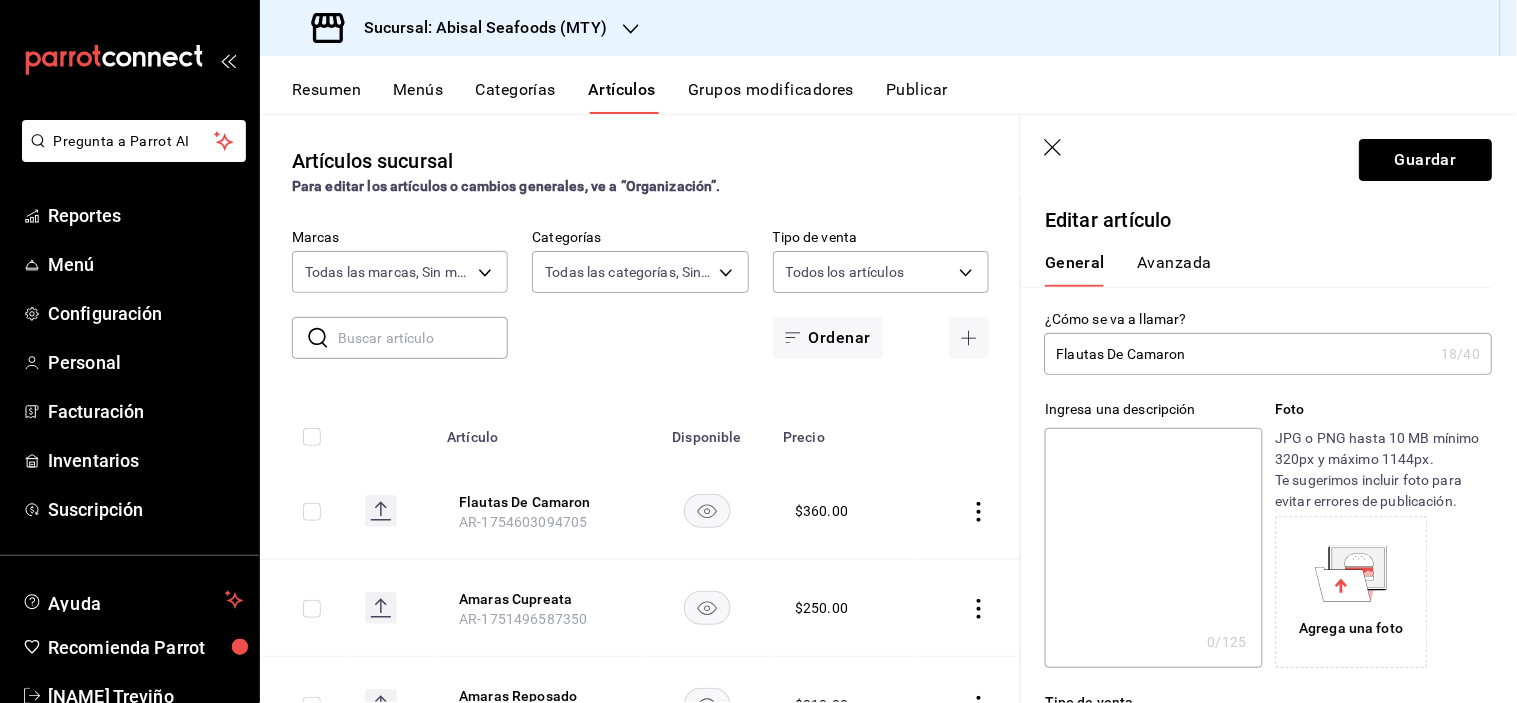 click on "Guardar" at bounding box center (1426, 160) 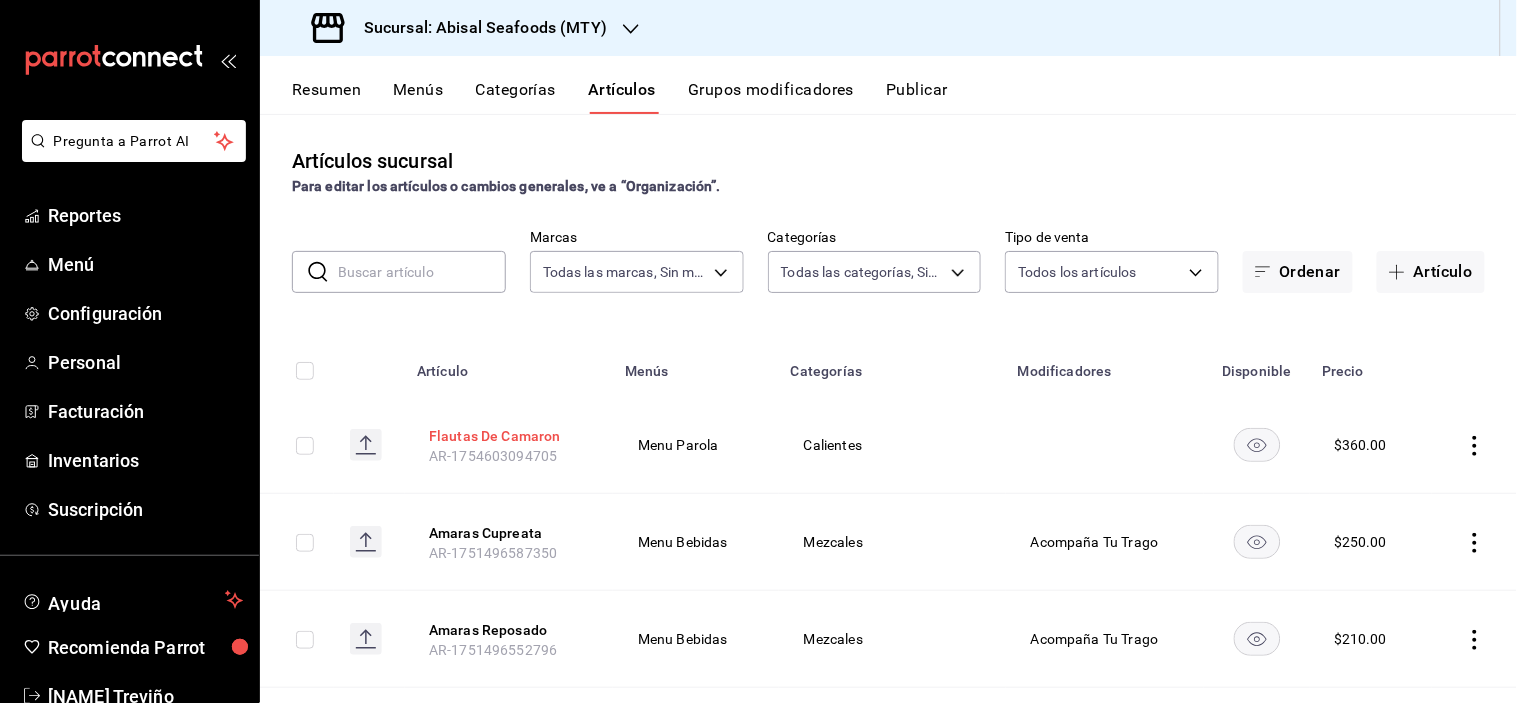 click on "Flautas De Camaron" at bounding box center (509, 436) 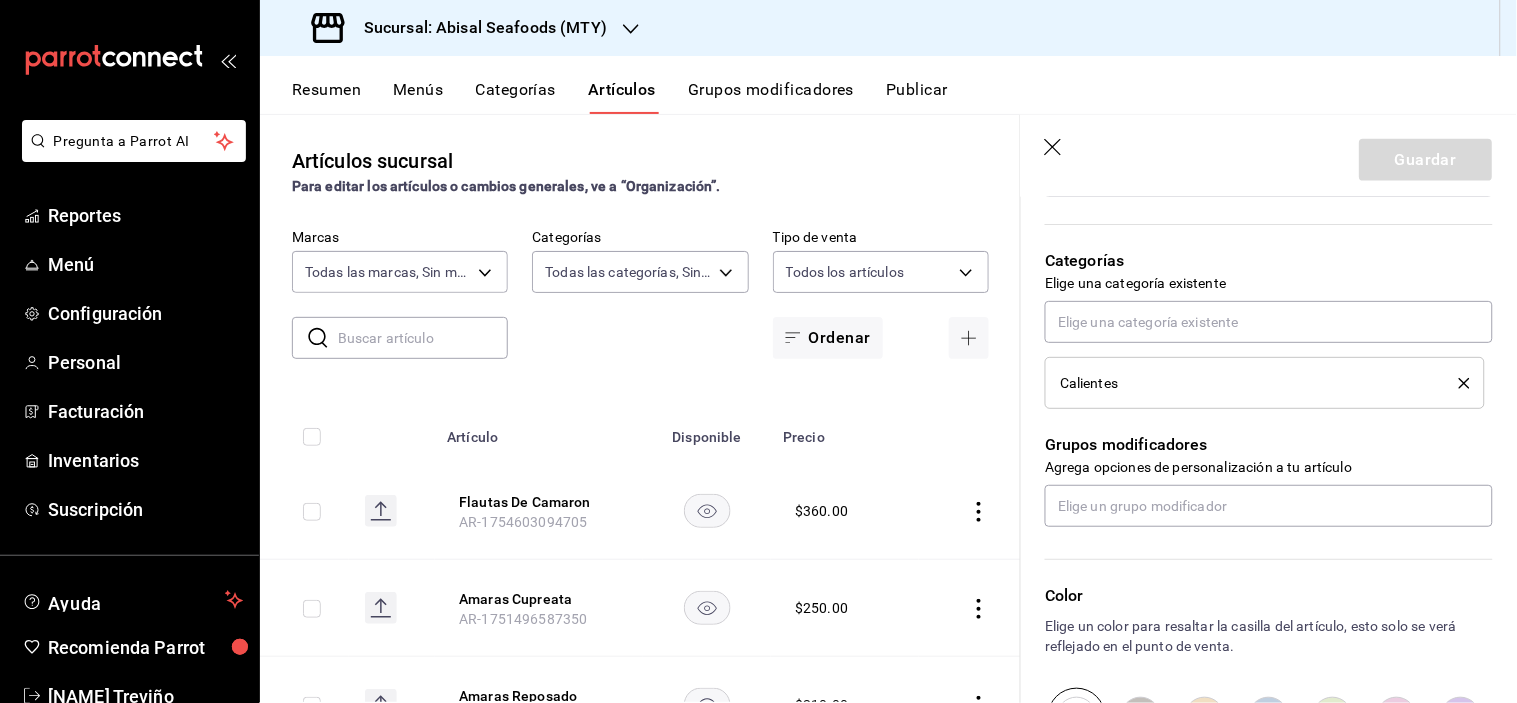 scroll, scrollTop: 666, scrollLeft: 0, axis: vertical 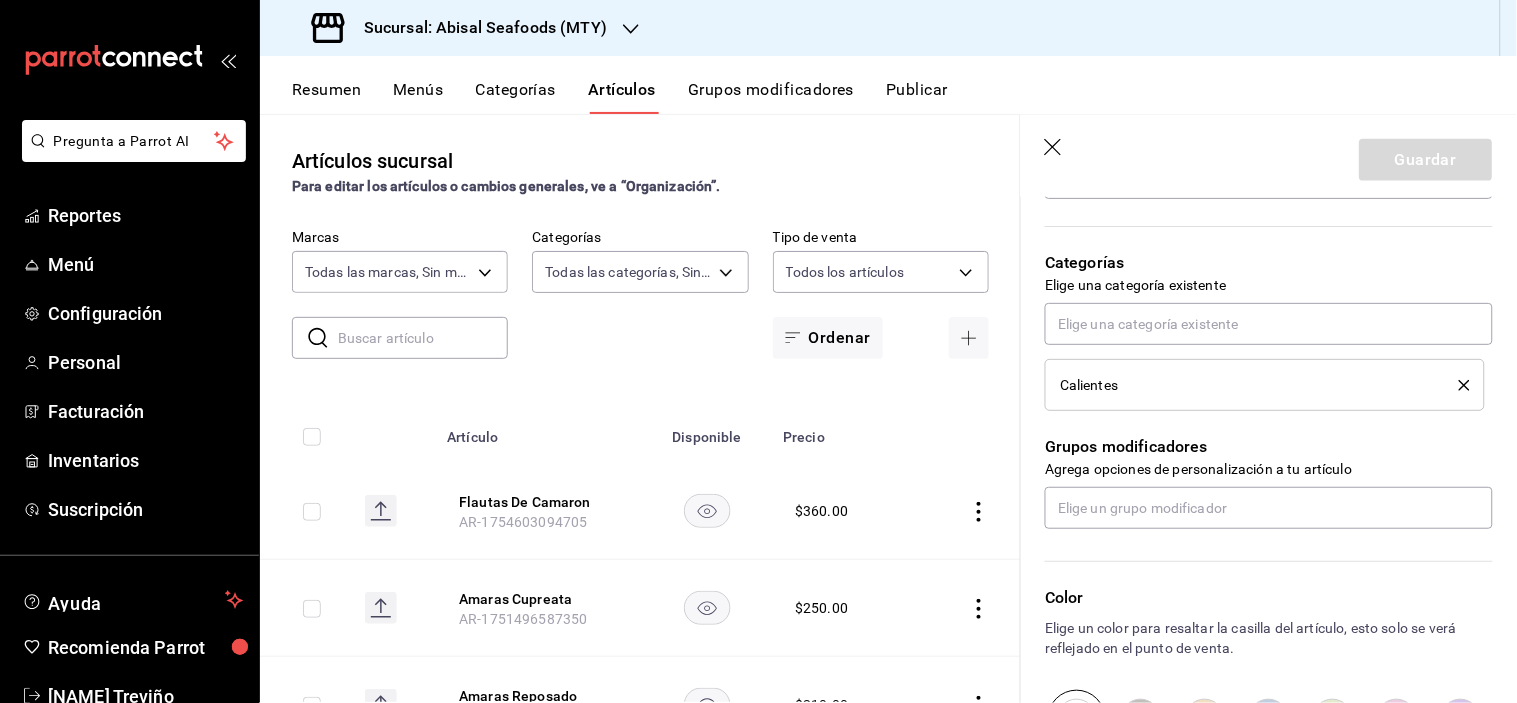 click on "Calientes" at bounding box center (1265, 385) 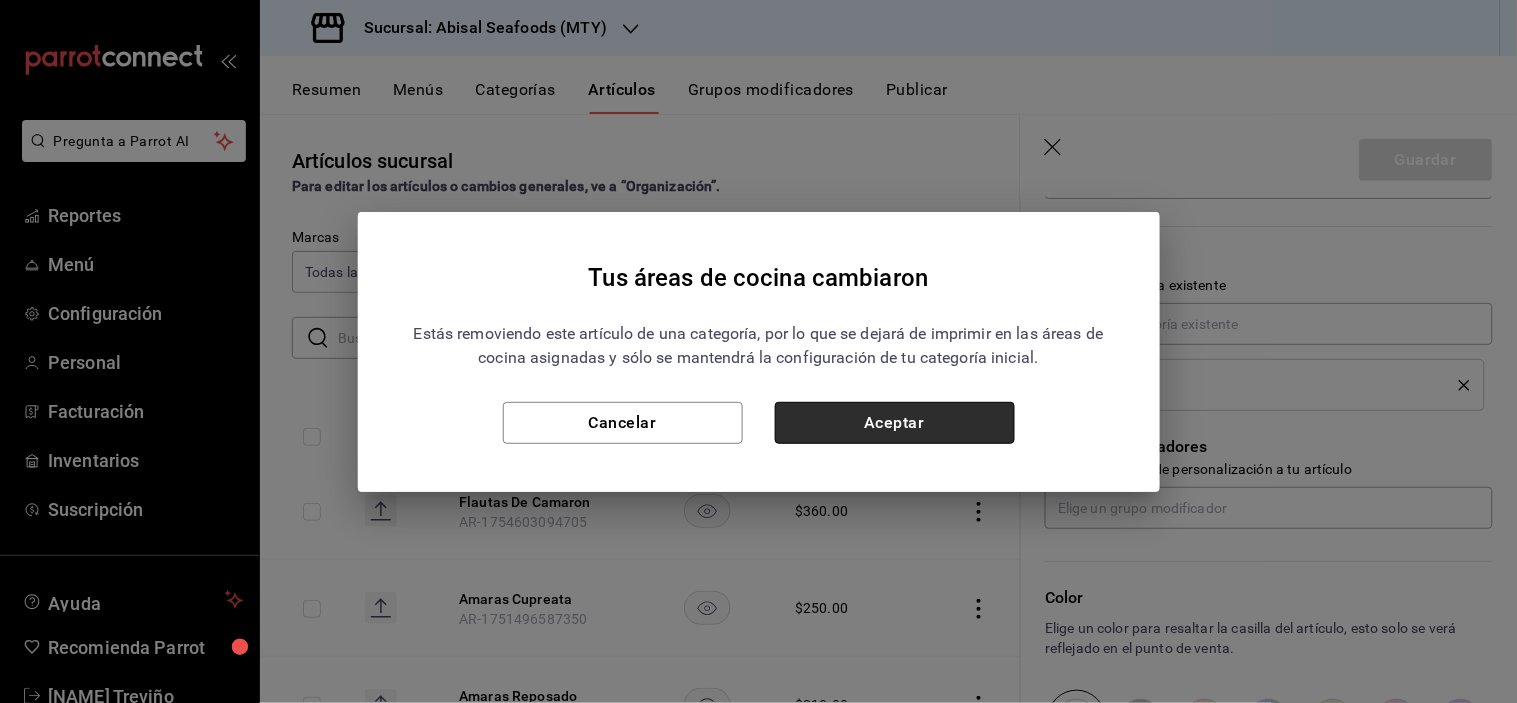 click on "Aceptar" at bounding box center [895, 423] 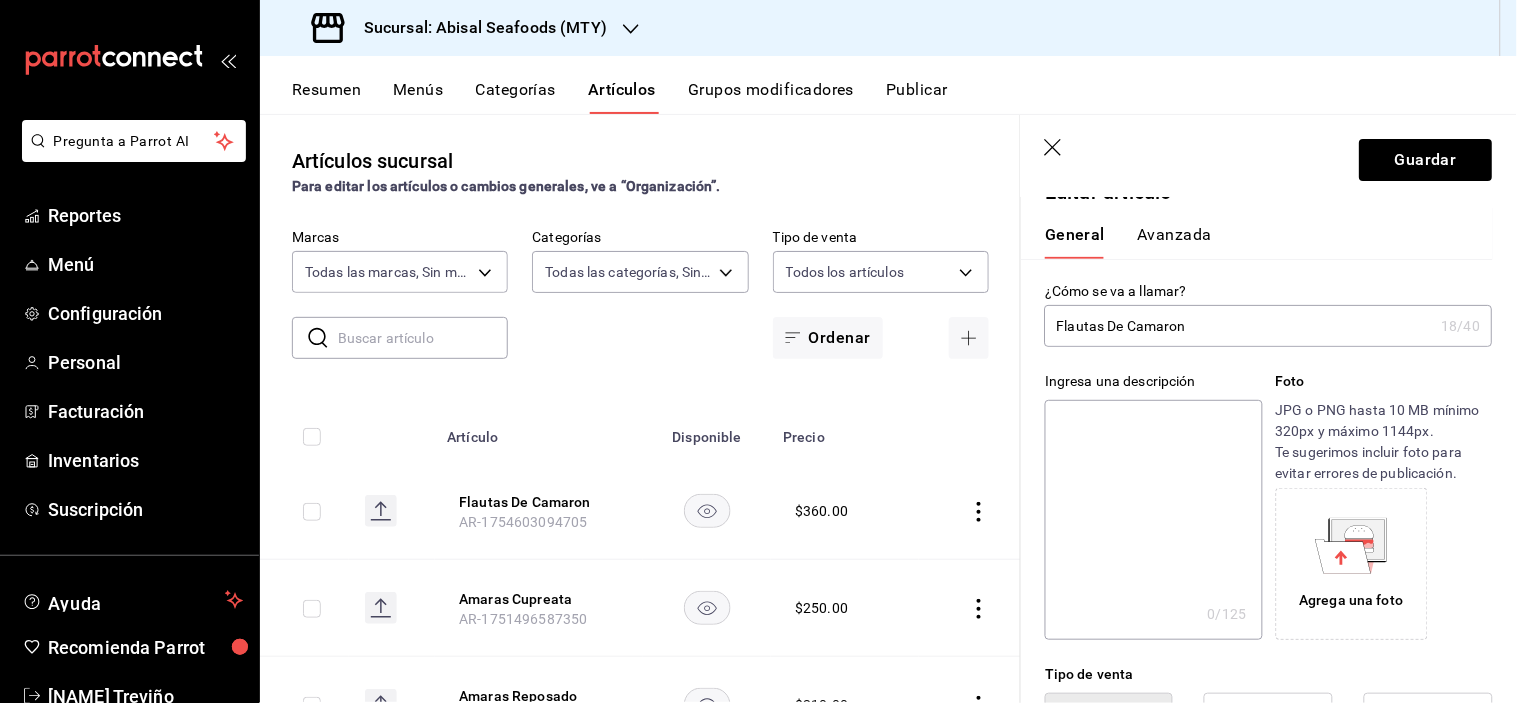 scroll, scrollTop: 0, scrollLeft: 0, axis: both 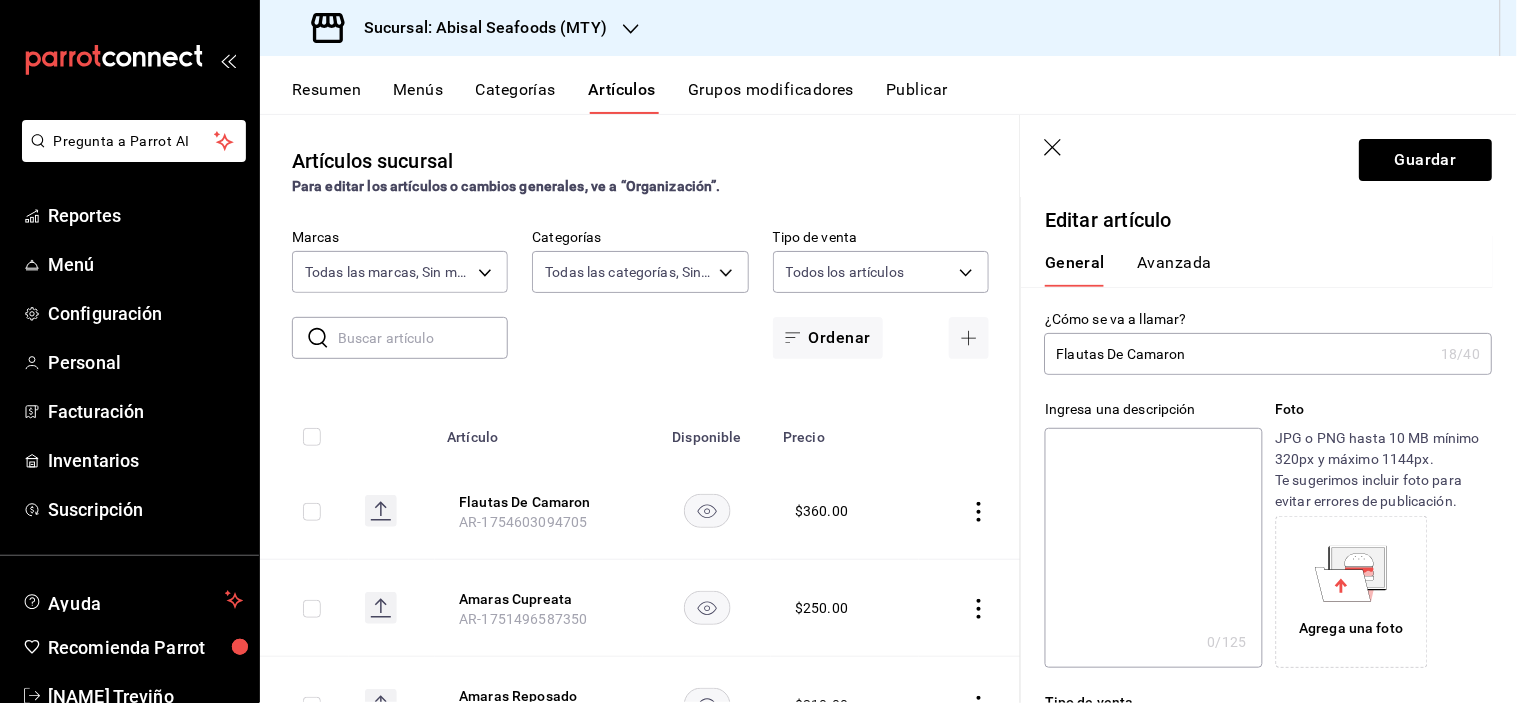click on "Avanzada" at bounding box center [1174, 270] 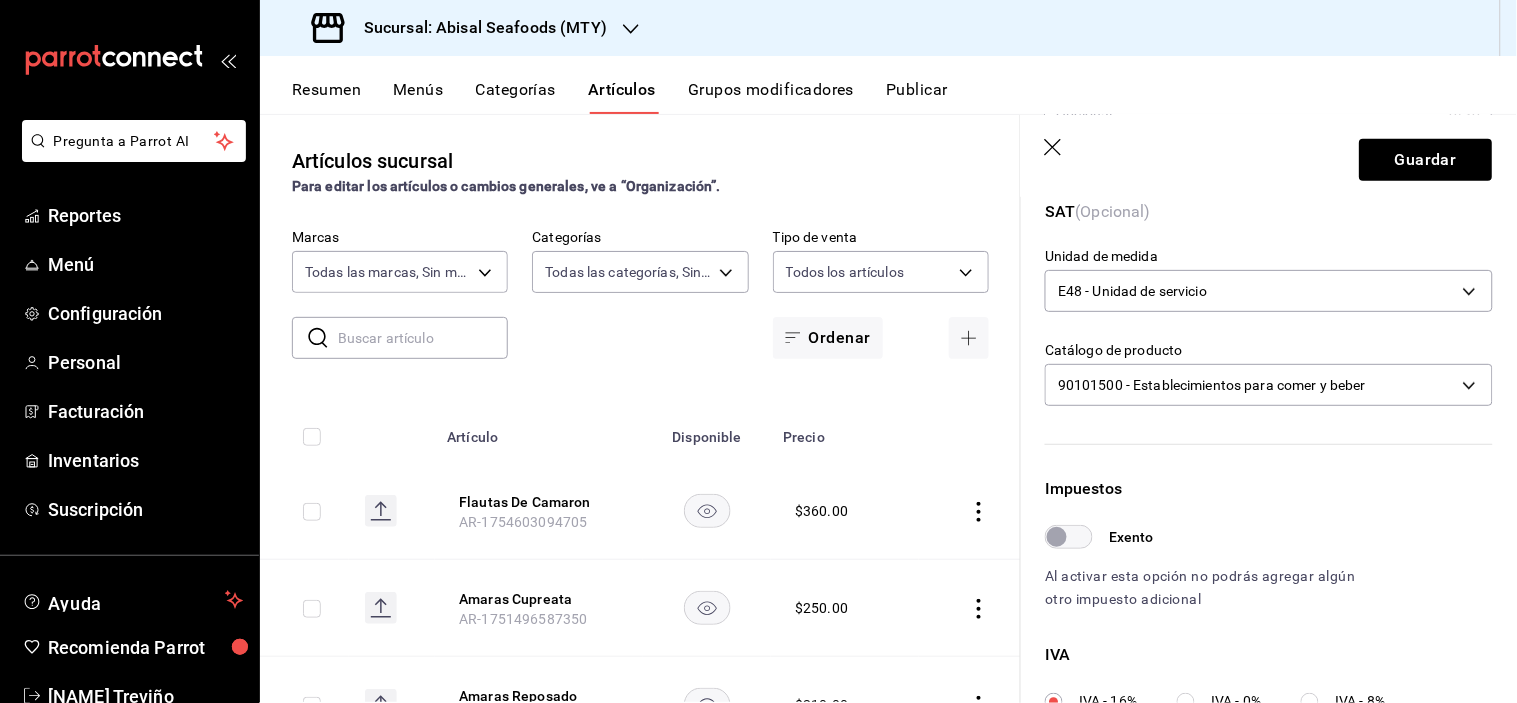 scroll, scrollTop: 0, scrollLeft: 0, axis: both 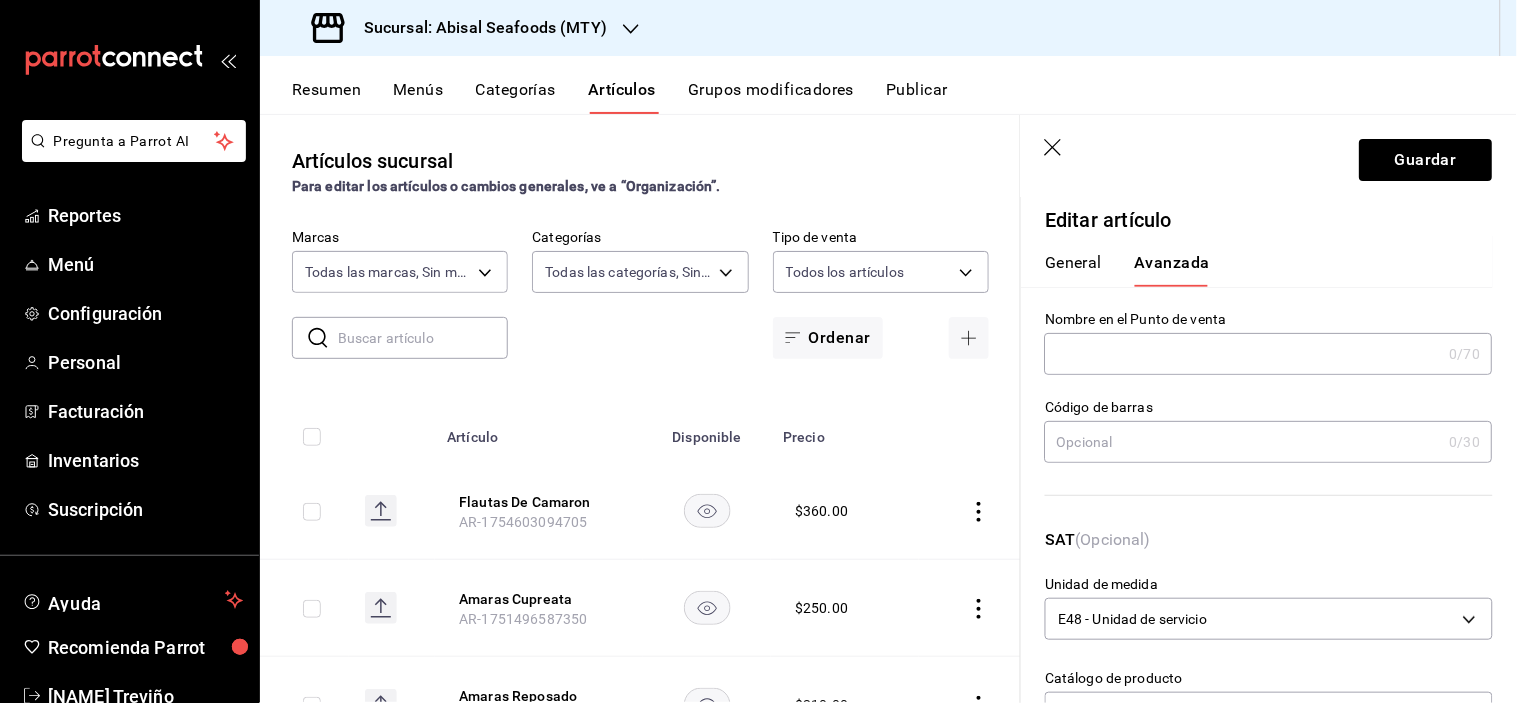 click on "General" at bounding box center [1073, 270] 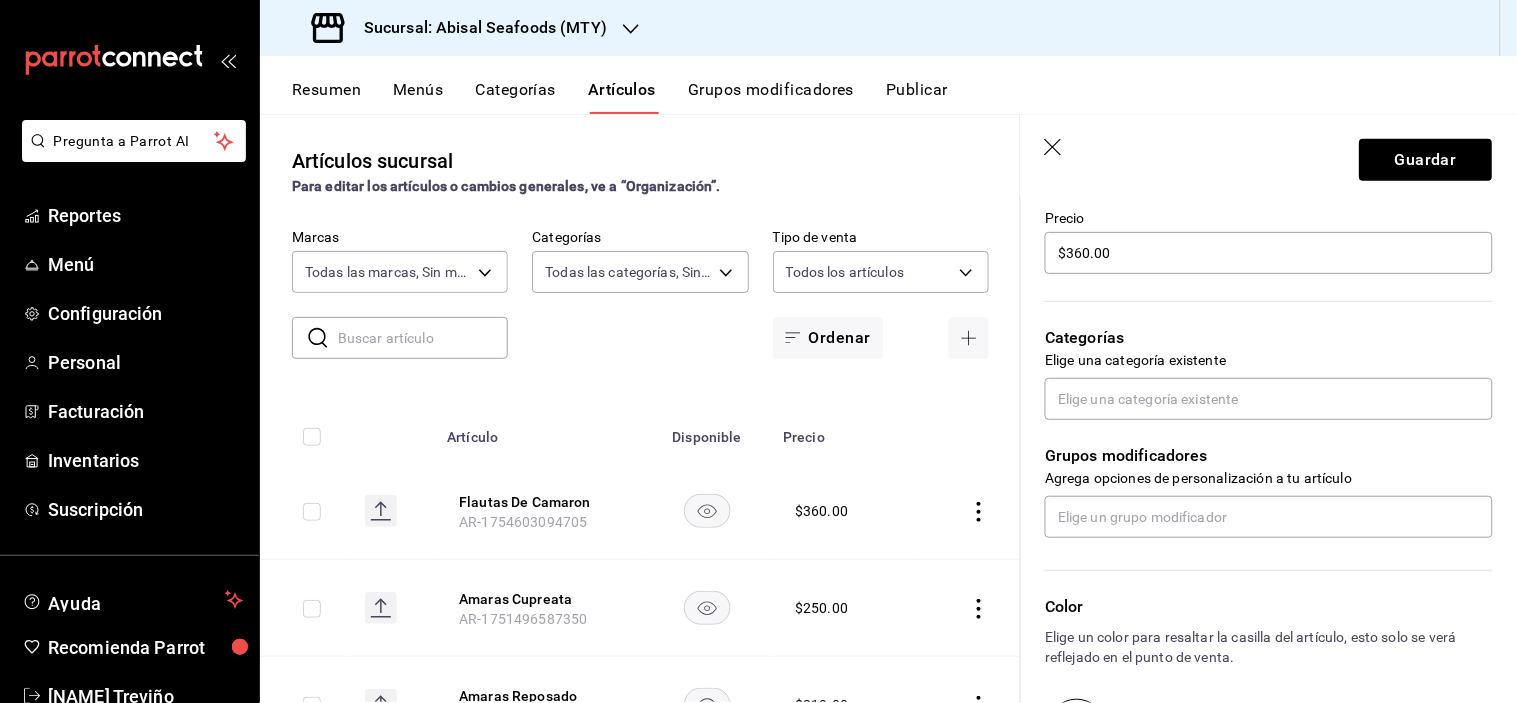 scroll, scrollTop: 562, scrollLeft: 0, axis: vertical 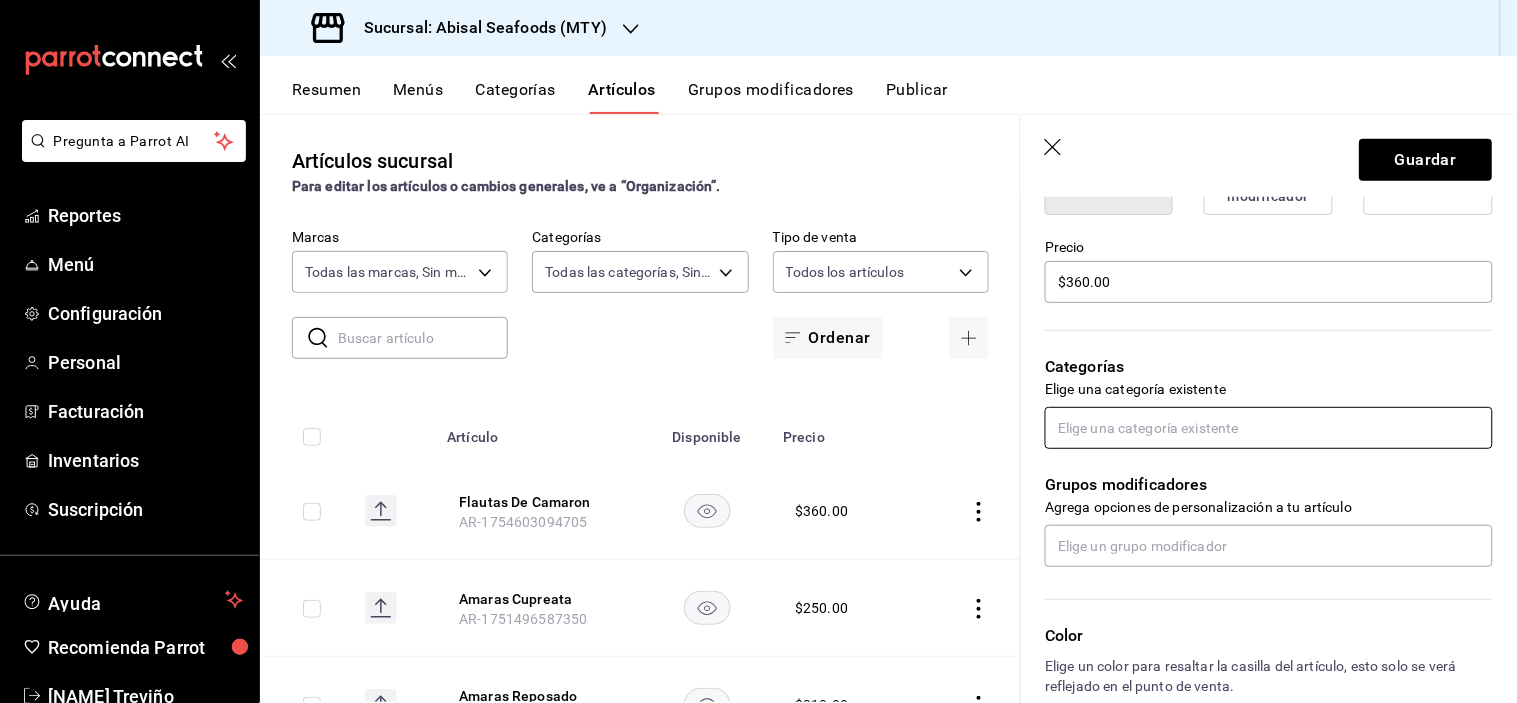 click at bounding box center [1269, 428] 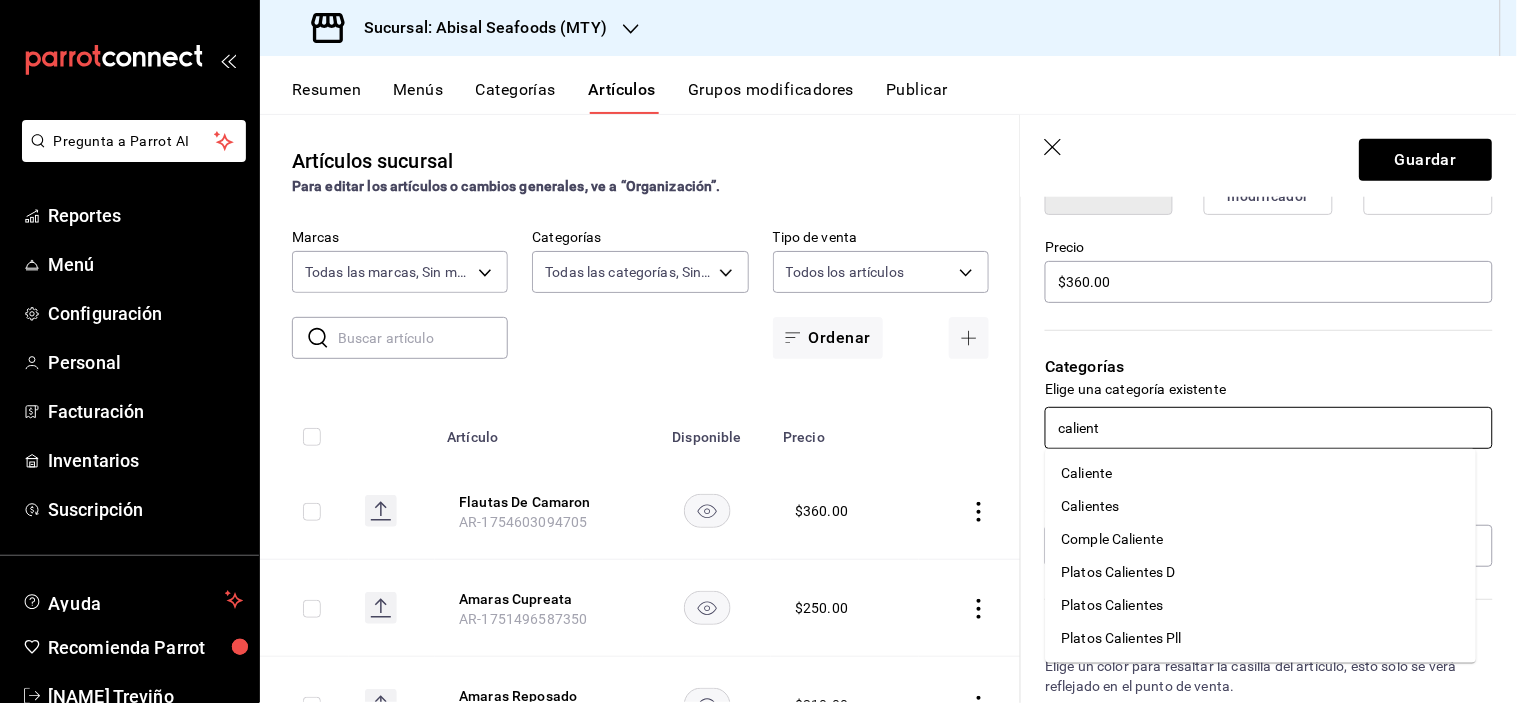 type on "caliente" 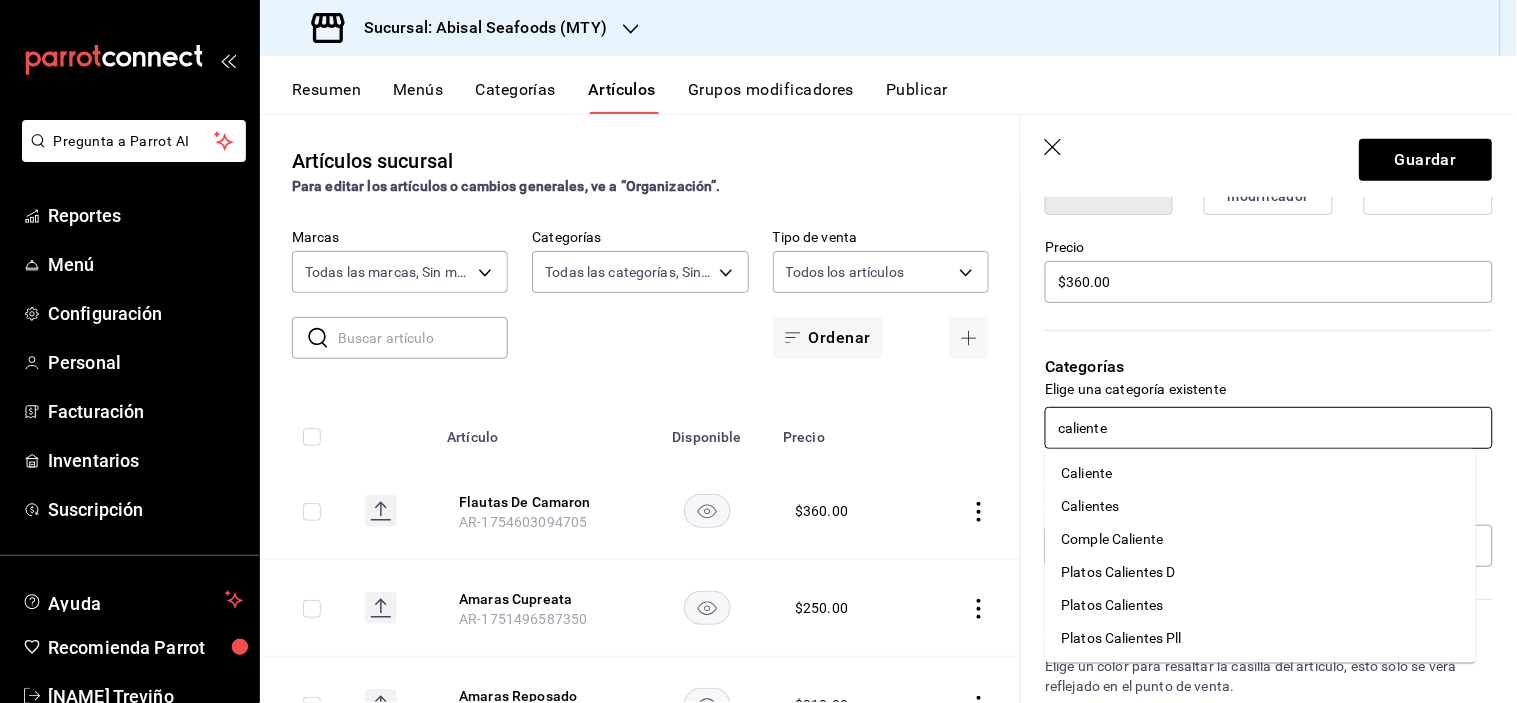 click on "Platos Calientes" at bounding box center [1261, 605] 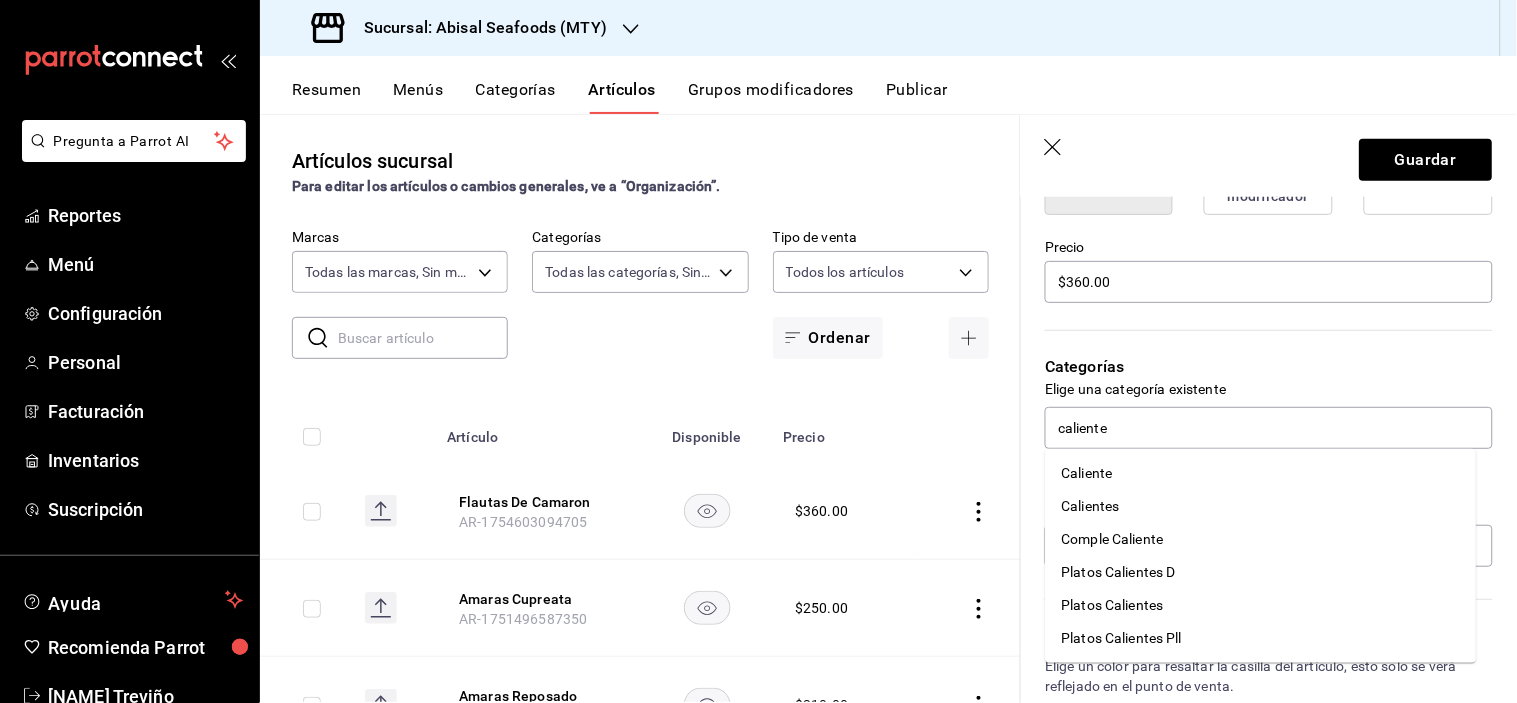 type 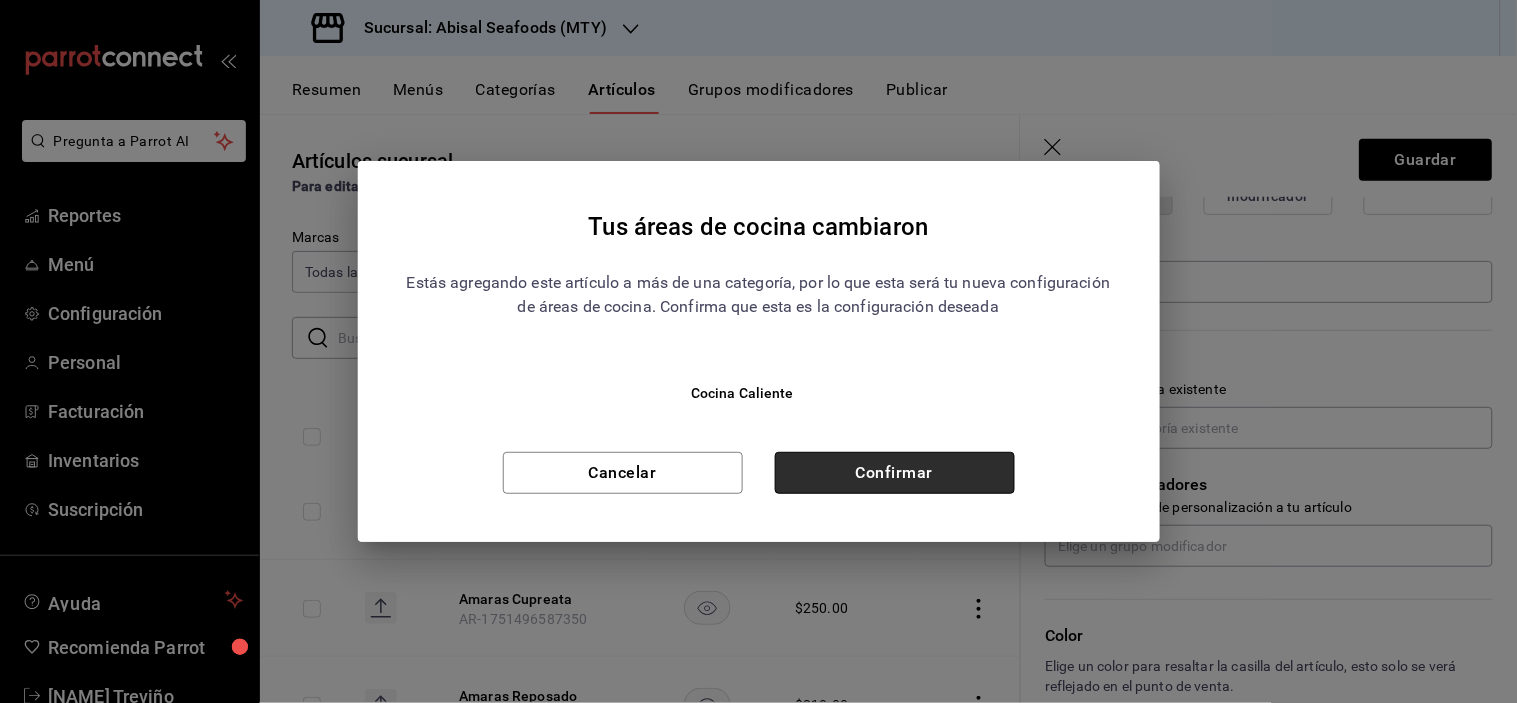 click on "Confirmar" at bounding box center [895, 473] 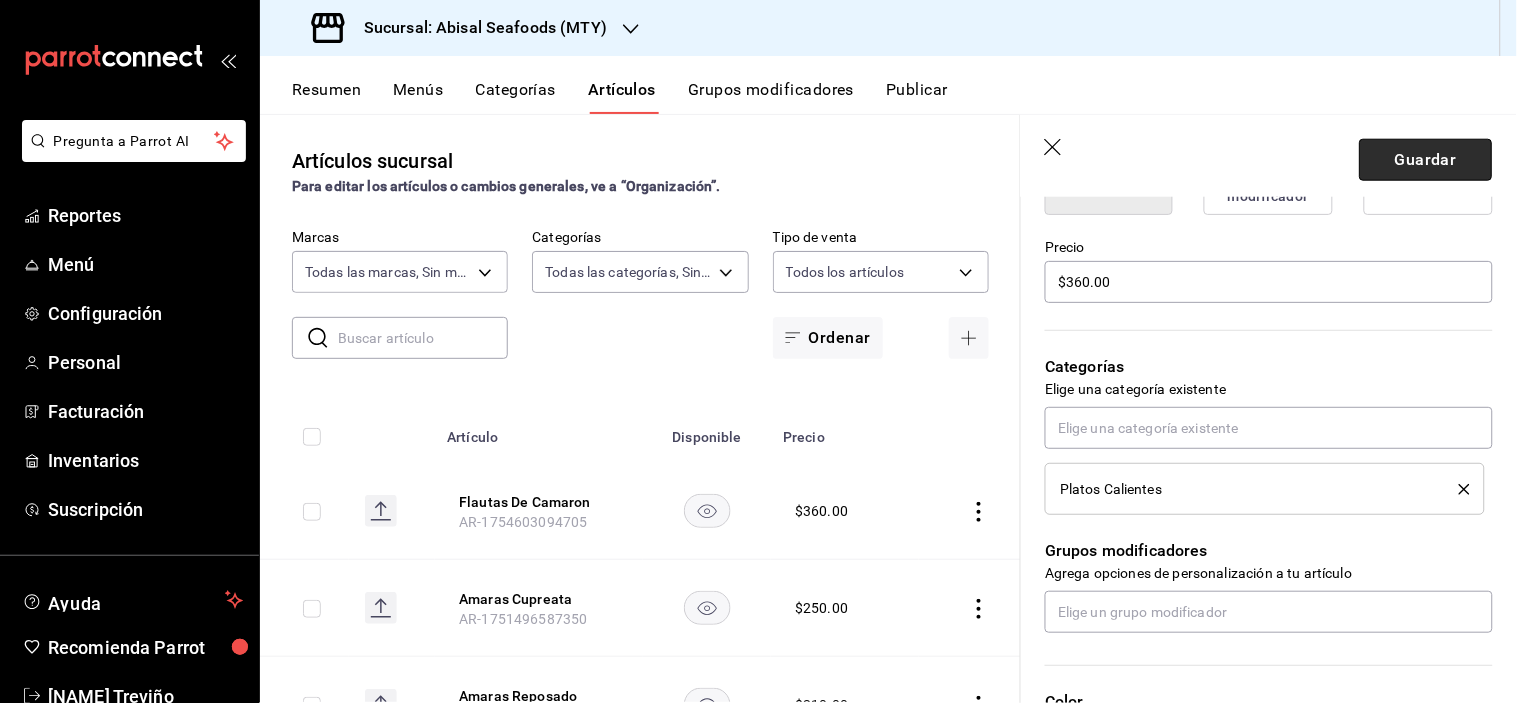 click on "Guardar" at bounding box center (1426, 160) 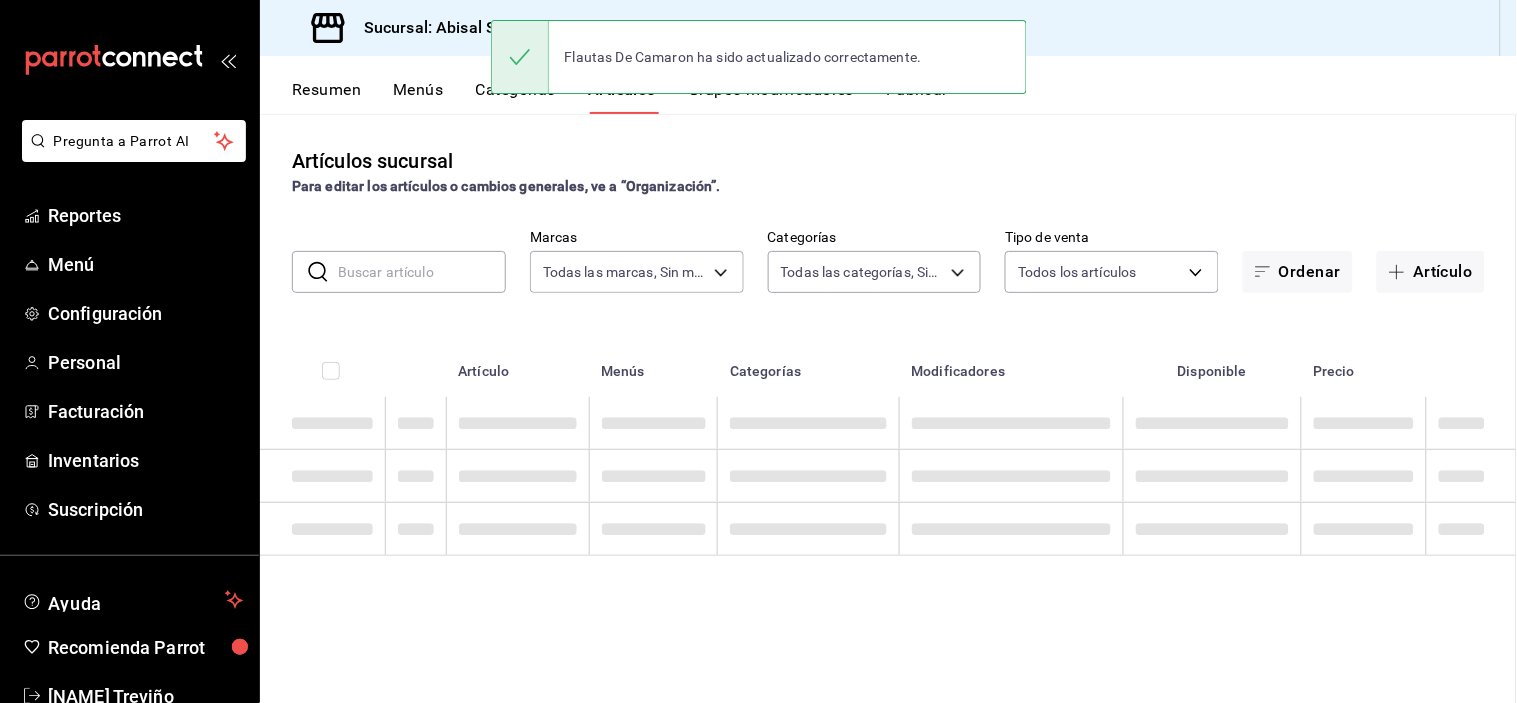 scroll, scrollTop: 0, scrollLeft: 0, axis: both 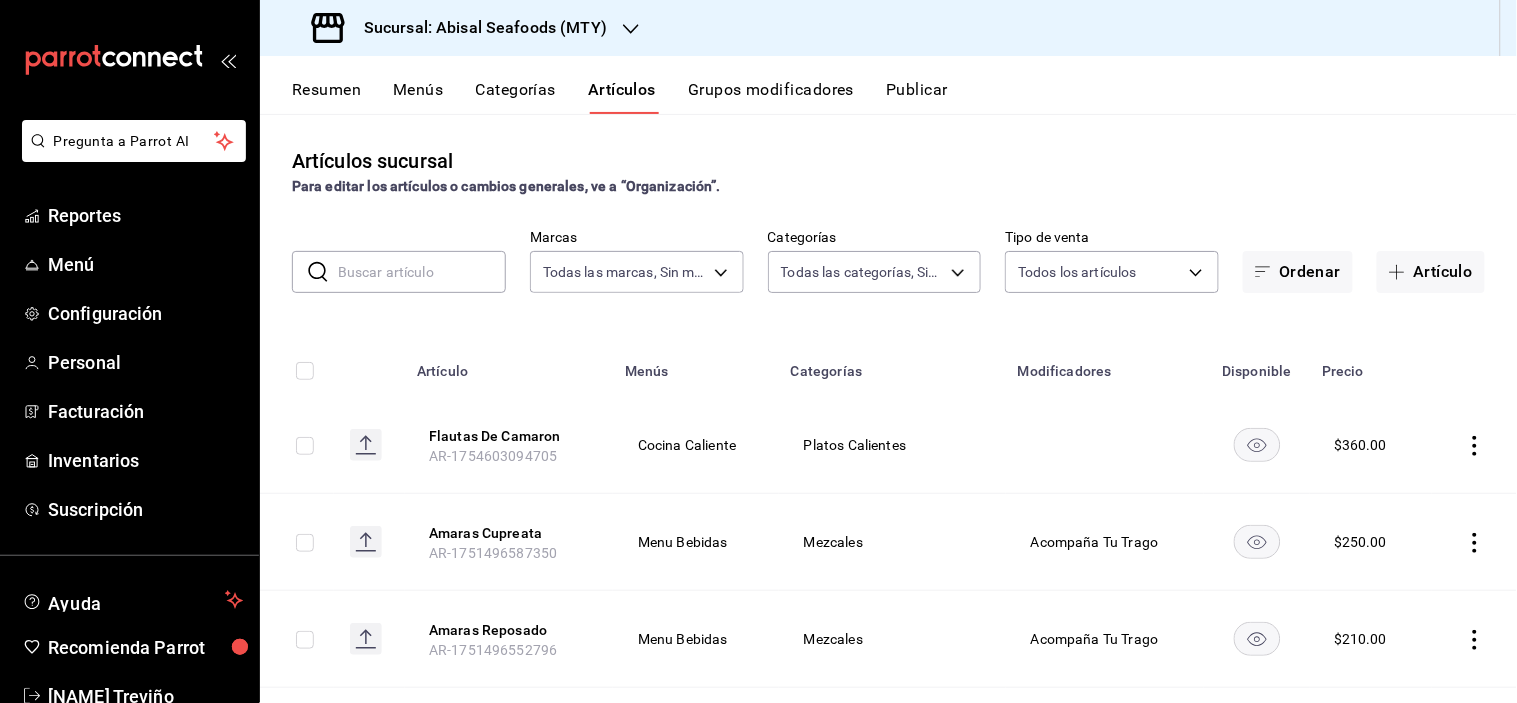 click on "Menús" at bounding box center [418, 97] 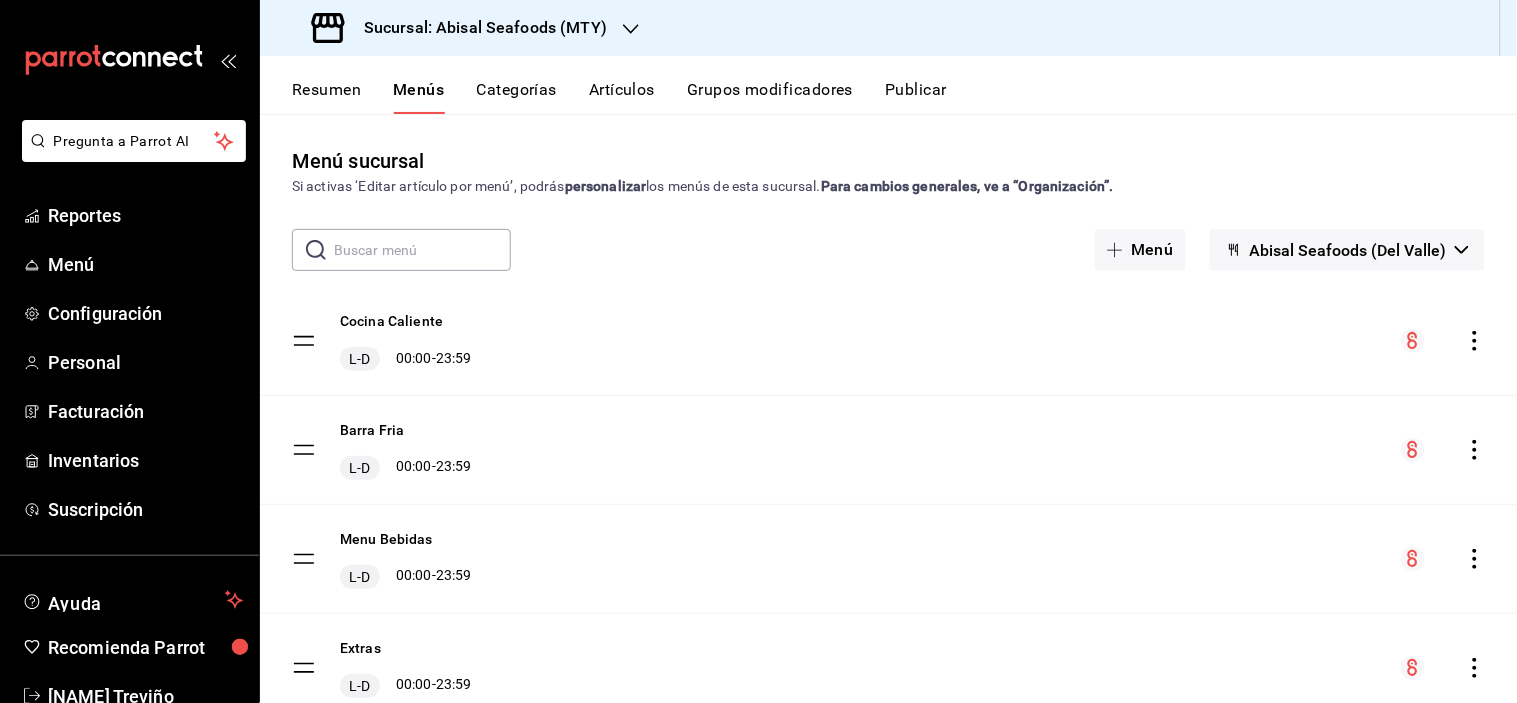 click 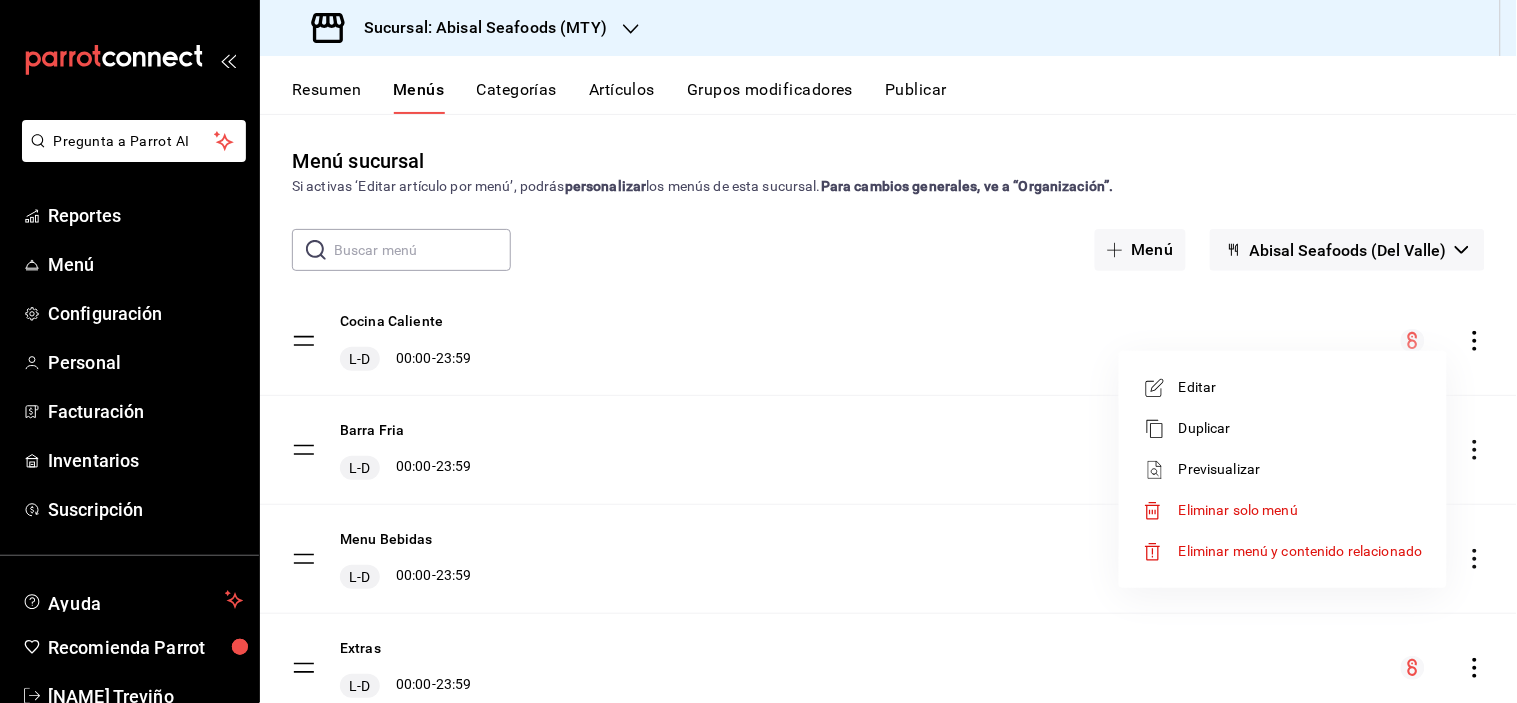 click on "Previsualizar" at bounding box center [1301, 469] 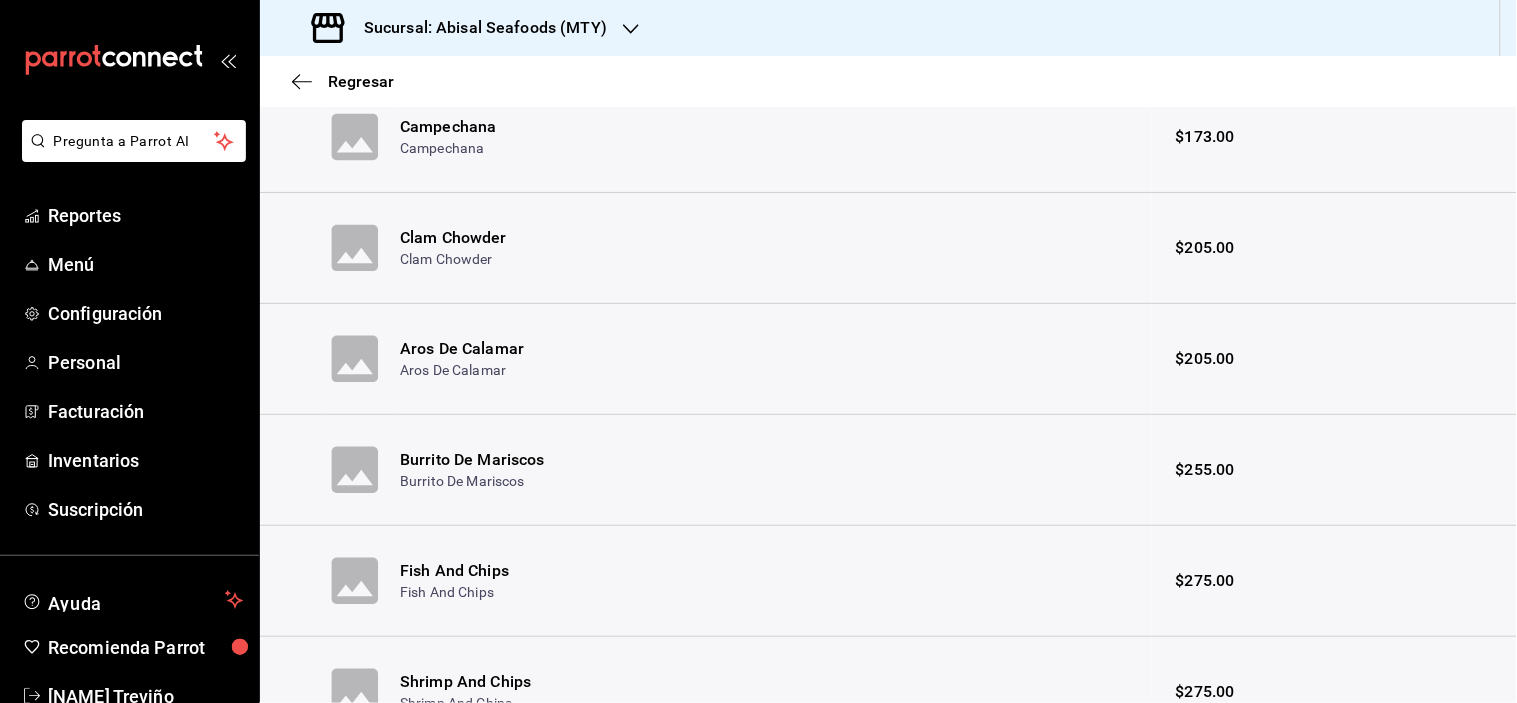 scroll, scrollTop: 0, scrollLeft: 0, axis: both 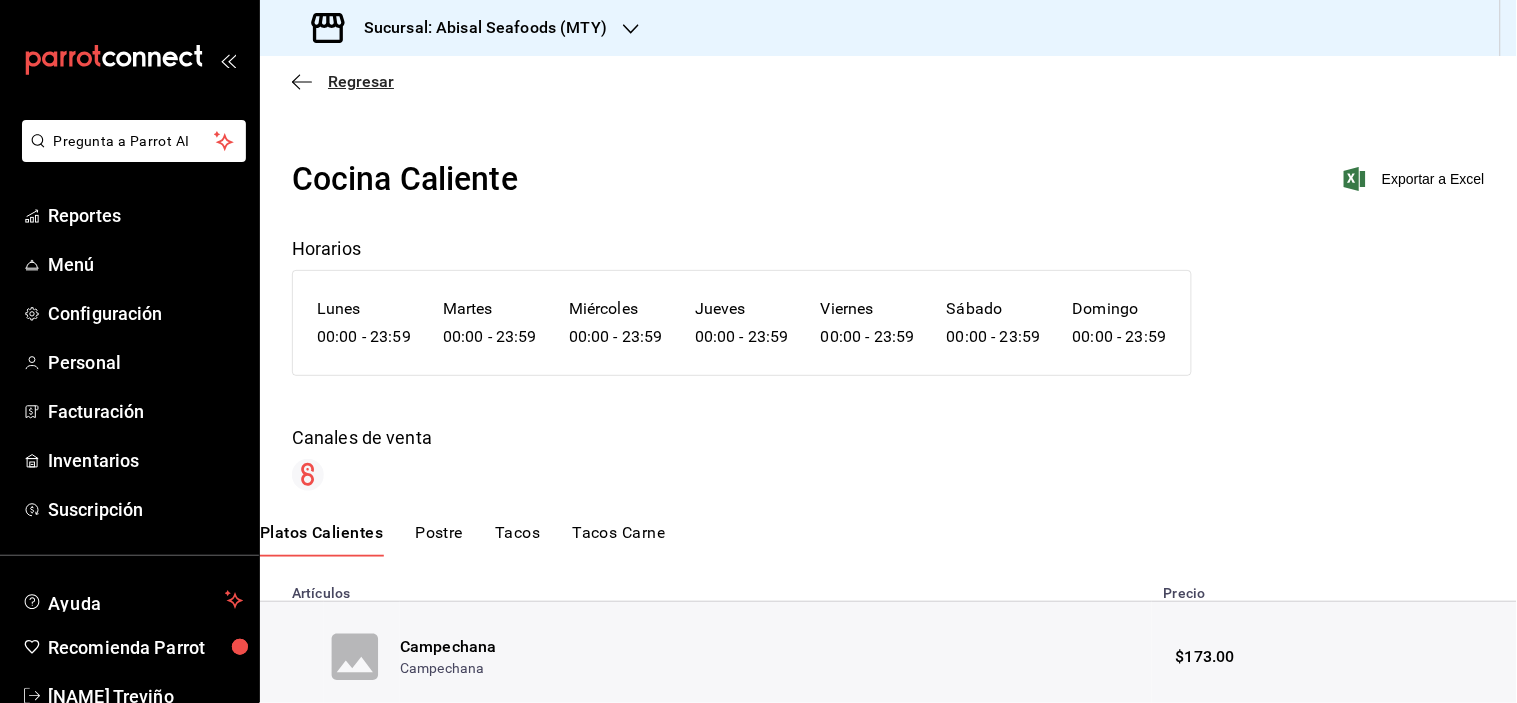 click on "Regresar" at bounding box center [361, 81] 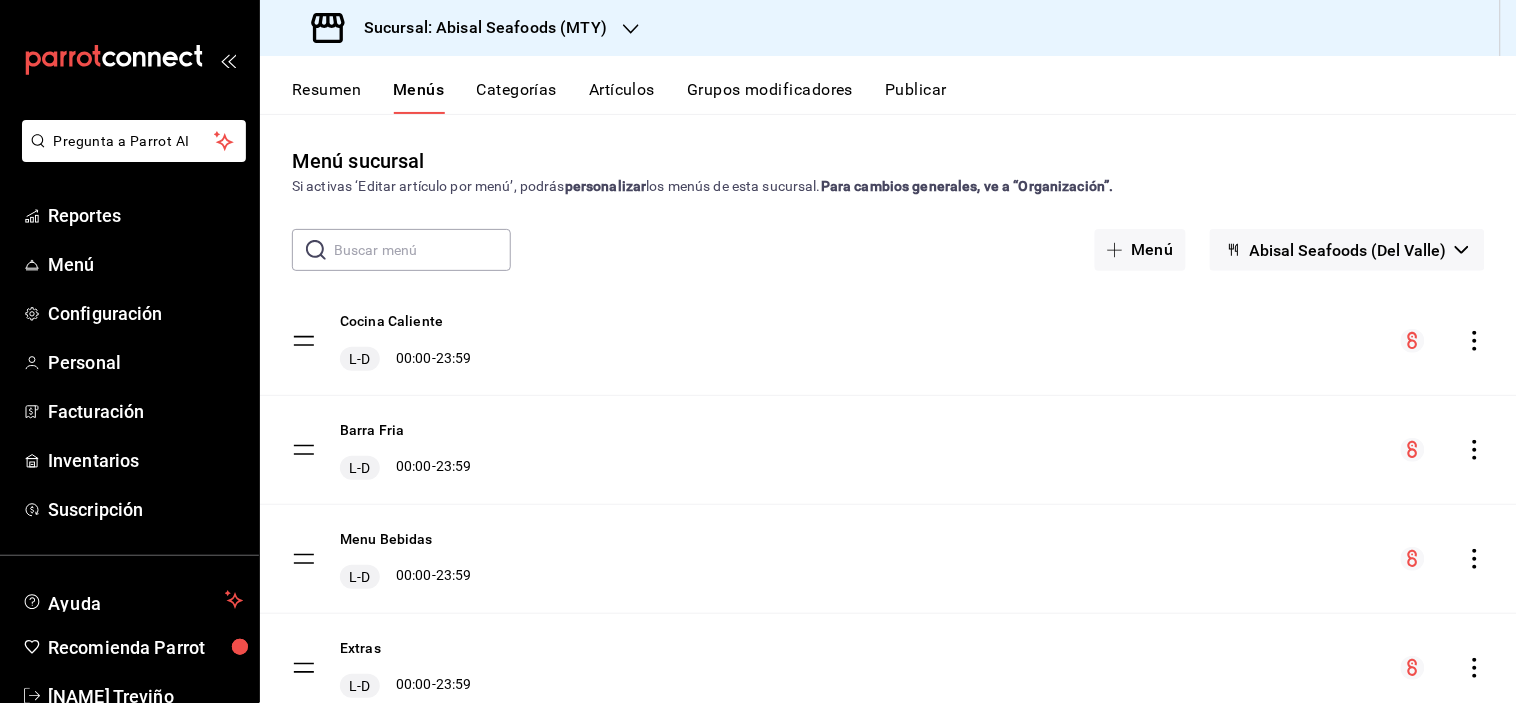 click on "Resumen Menús Categorías Artículos Grupos modificadores Publicar" at bounding box center (888, 85) 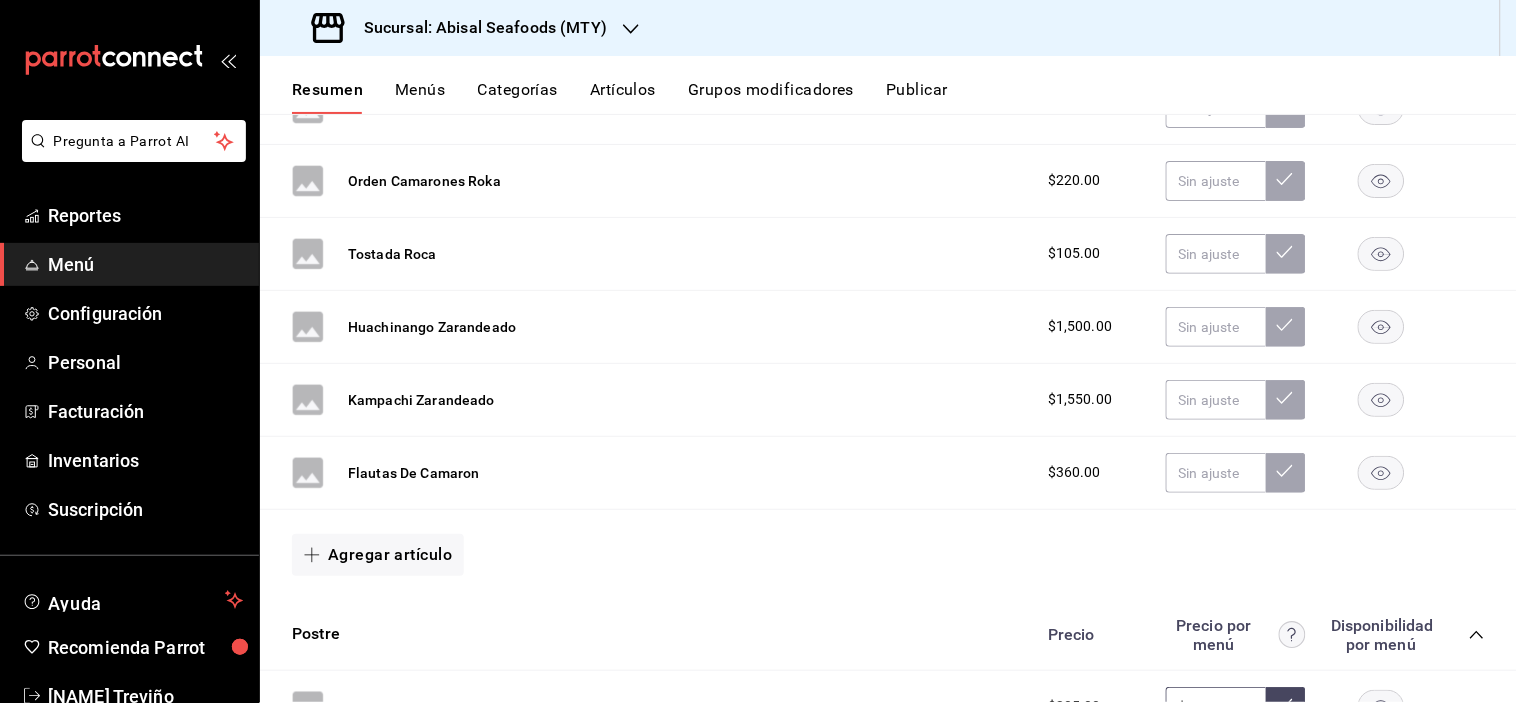 scroll, scrollTop: 1777, scrollLeft: 0, axis: vertical 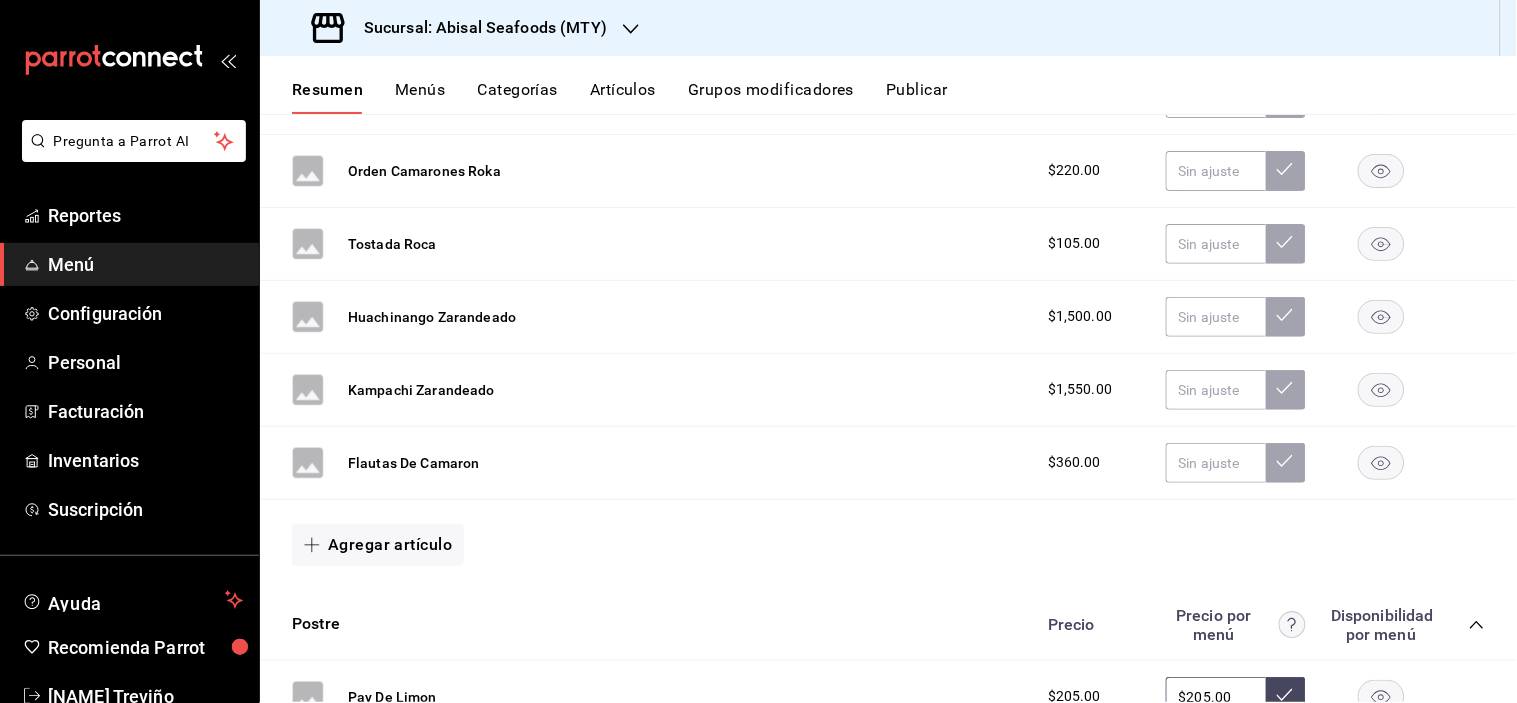 click on "Menú" at bounding box center [145, 264] 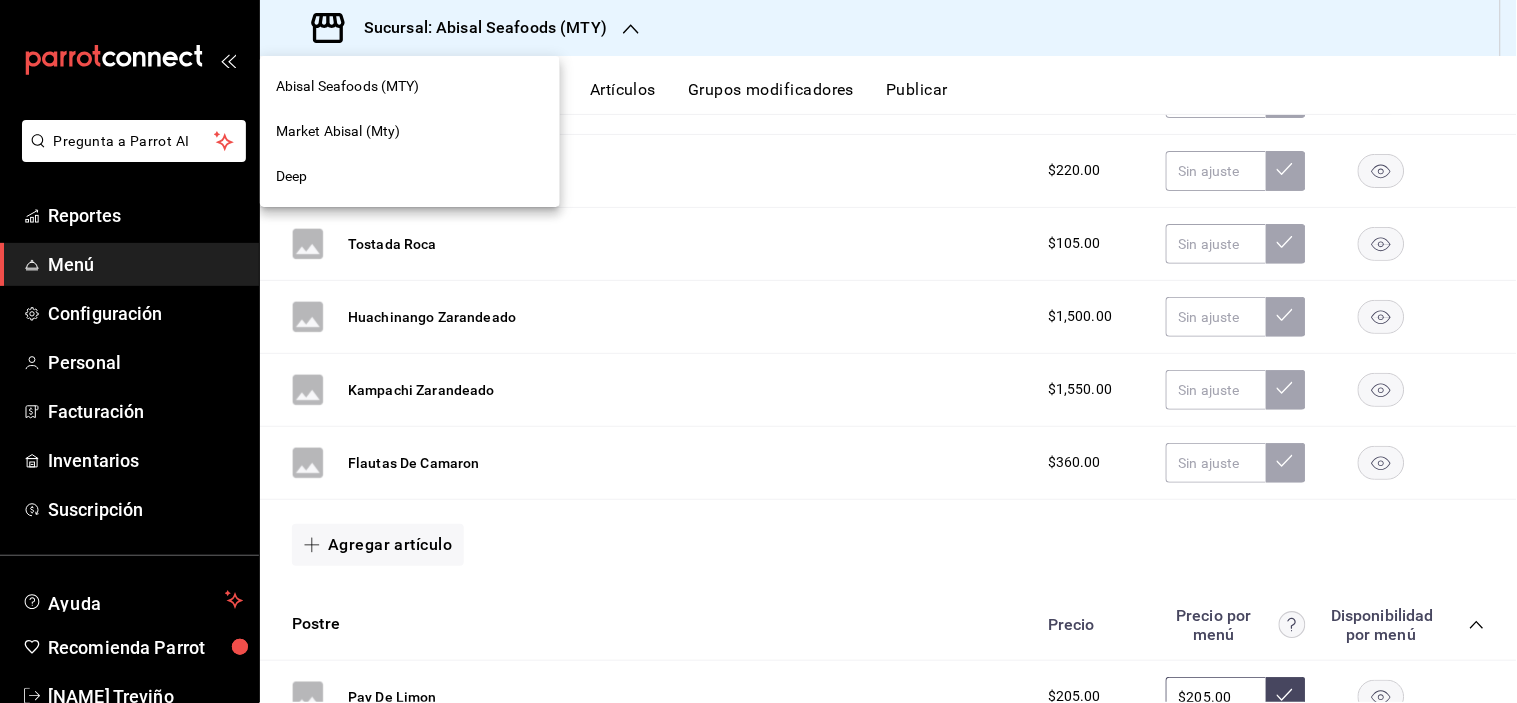 click on "Market Abisal (Mty)" at bounding box center (338, 131) 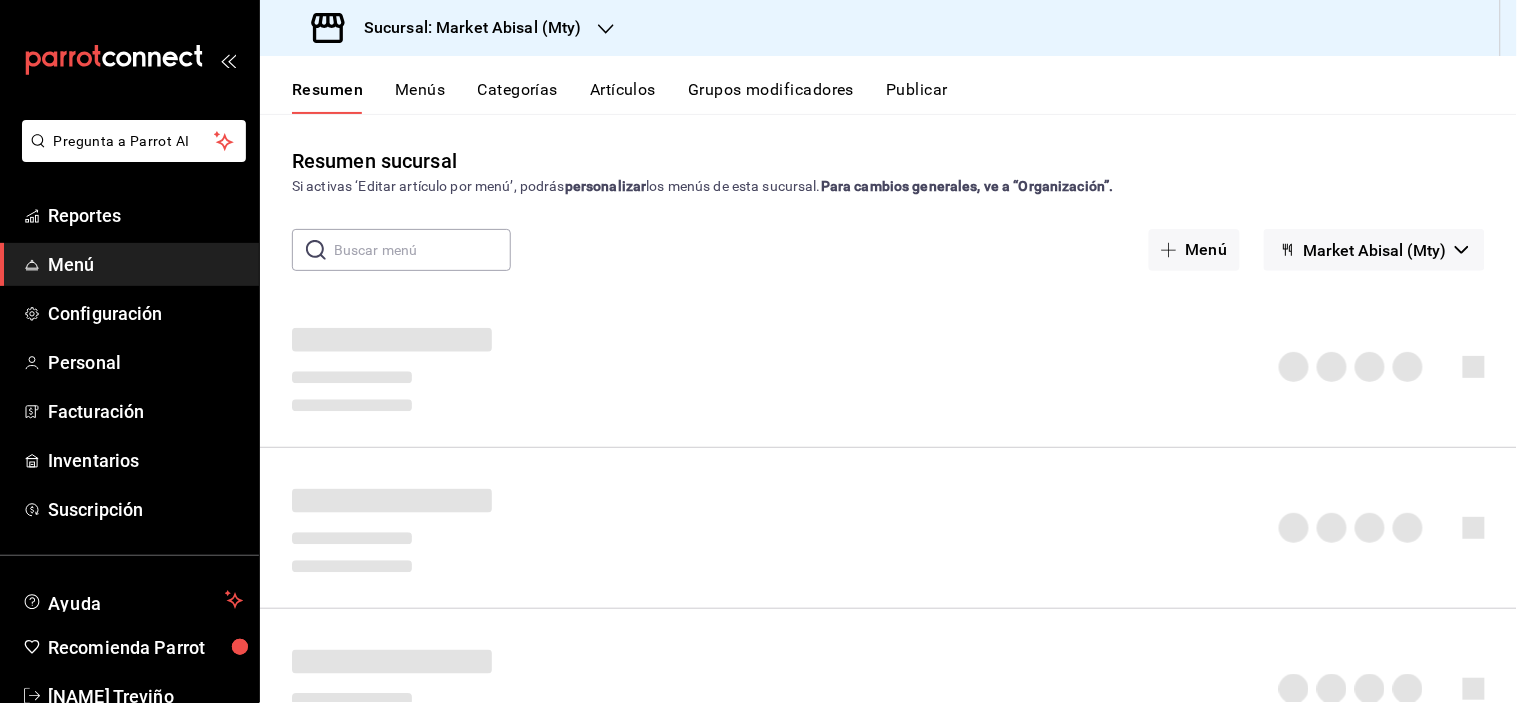 click on "Artículos" at bounding box center (623, 97) 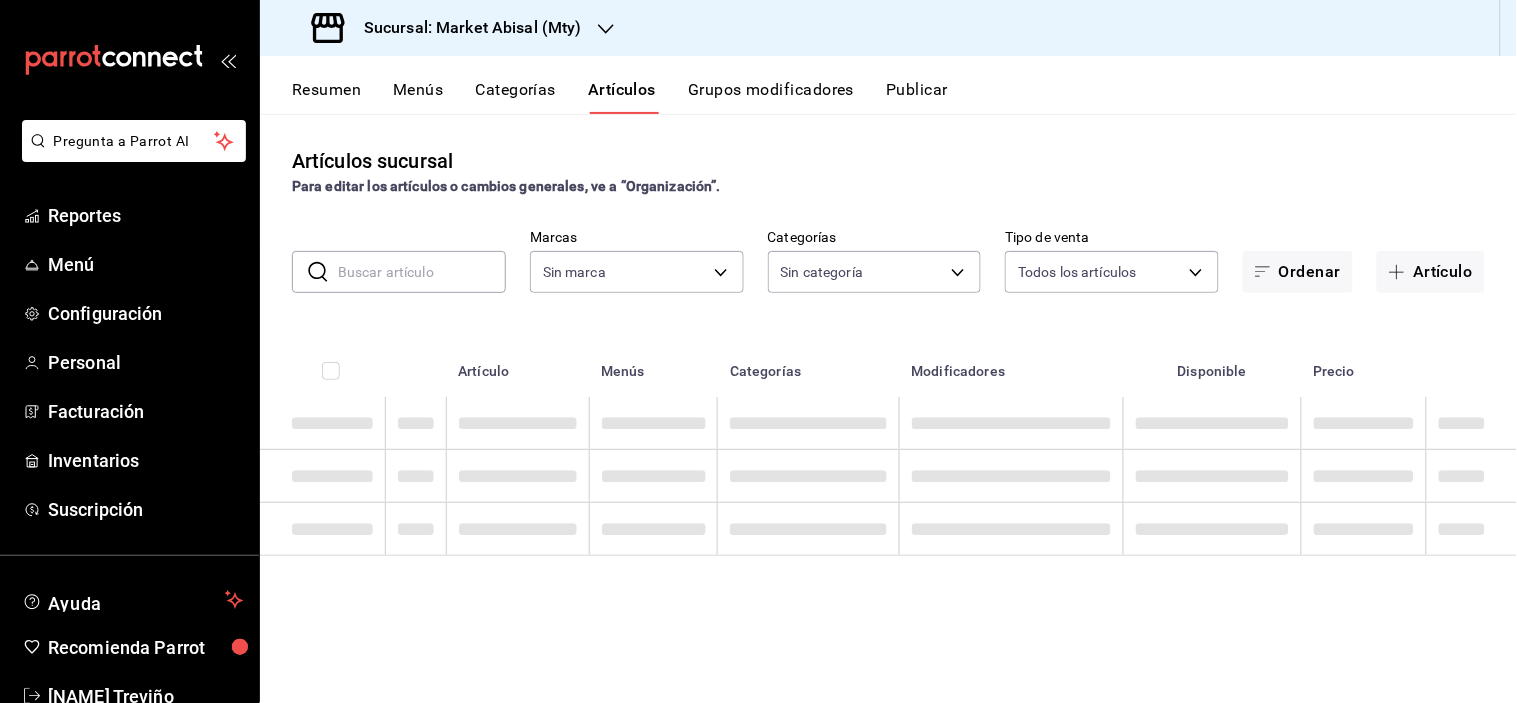 click at bounding box center (422, 272) 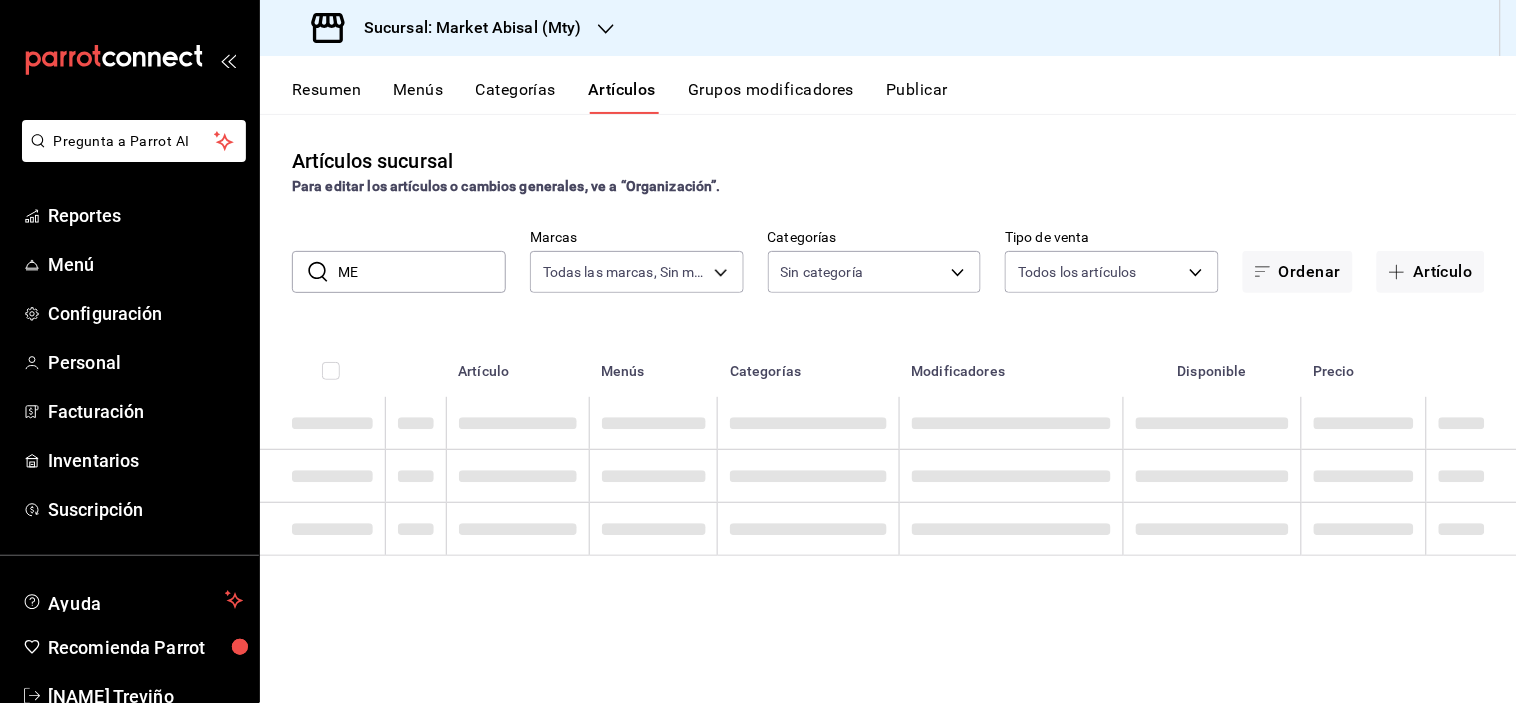type on "MED" 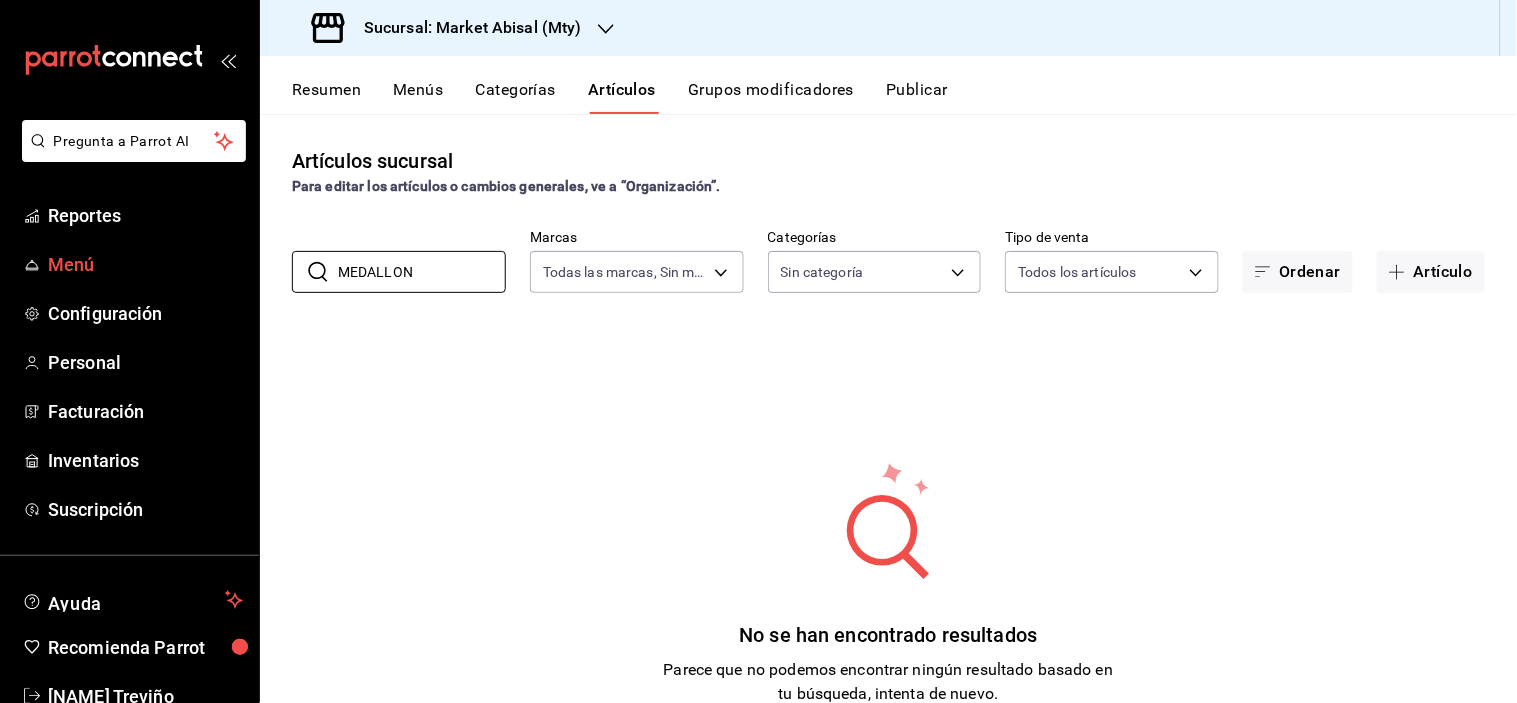 drag, startPoint x: 457, startPoint y: 273, endPoint x: 0, endPoint y: 262, distance: 457.13235 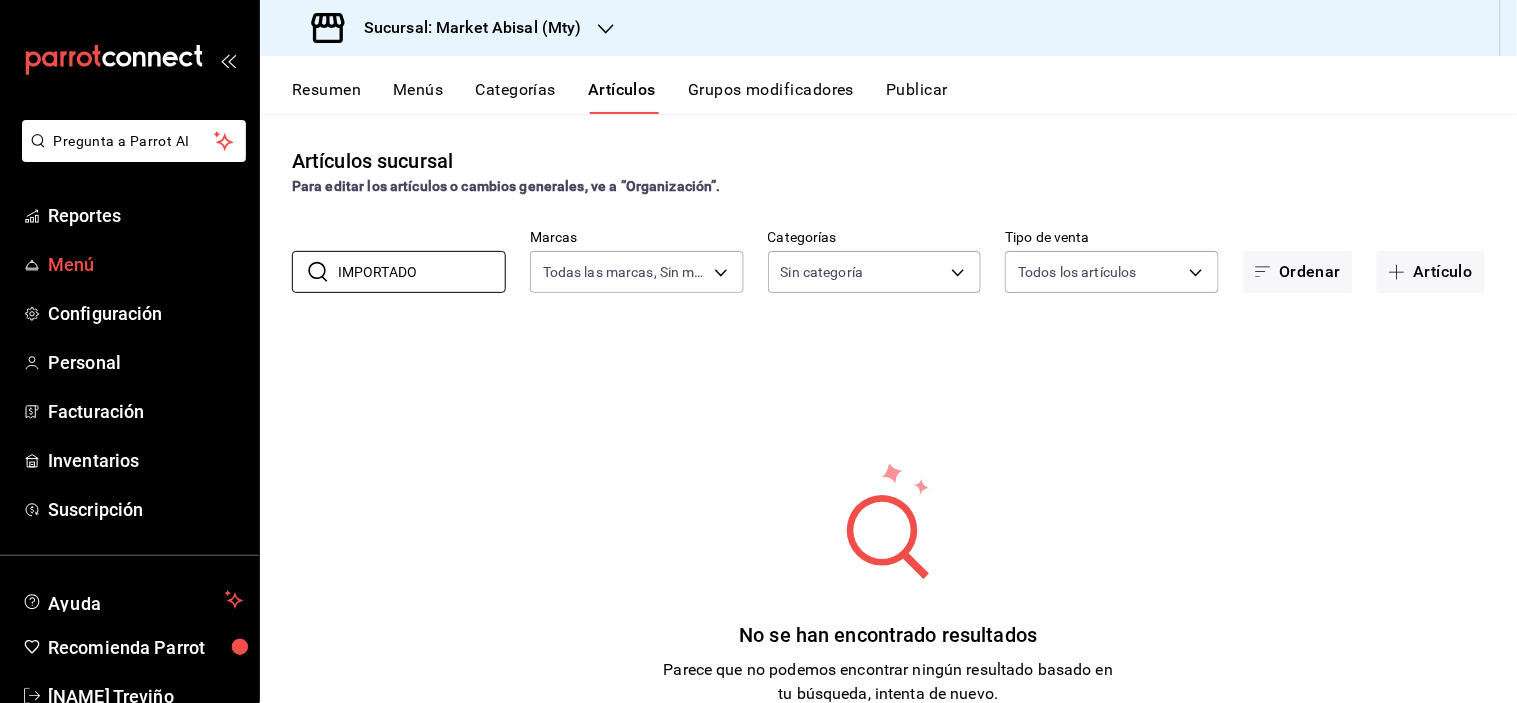 type on "IMPORTADO" 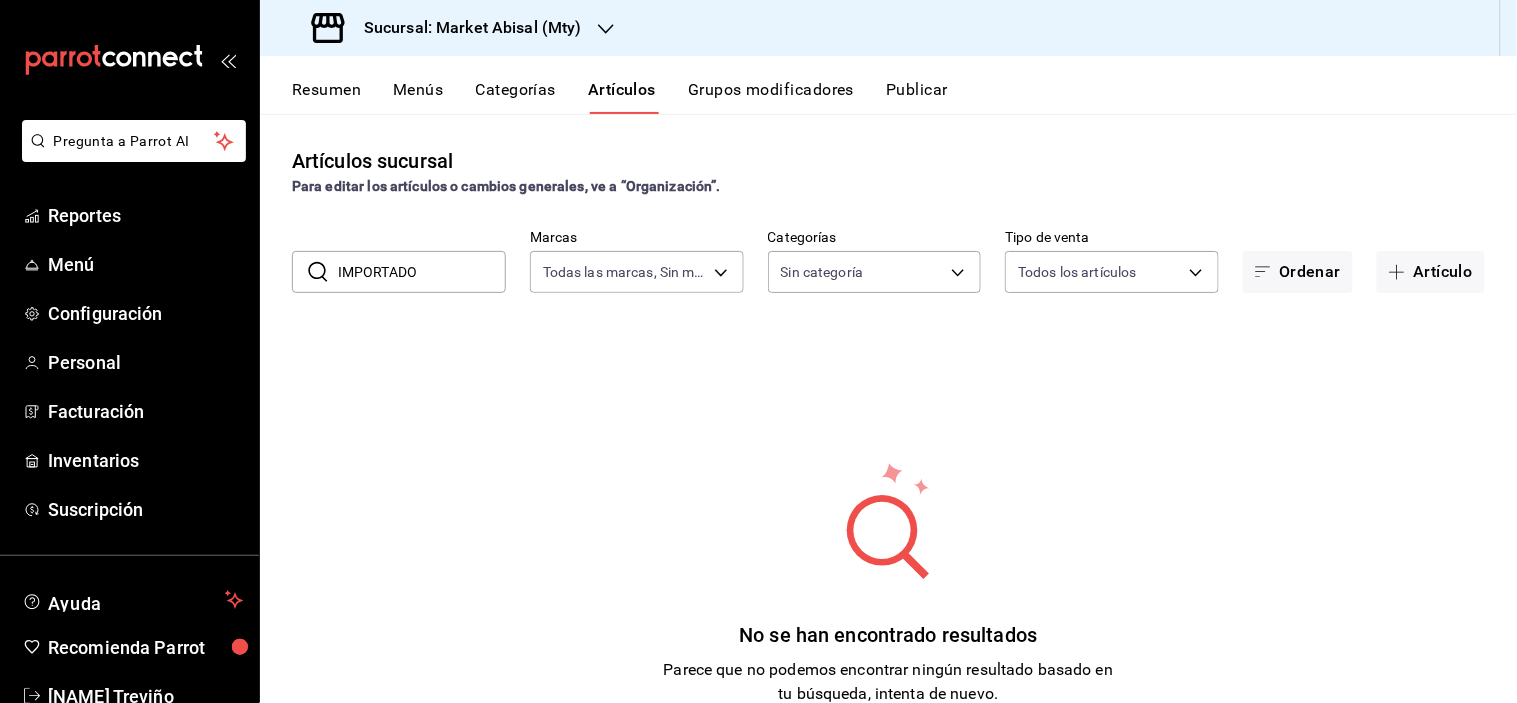 click on "IMPORTADO" at bounding box center [422, 272] 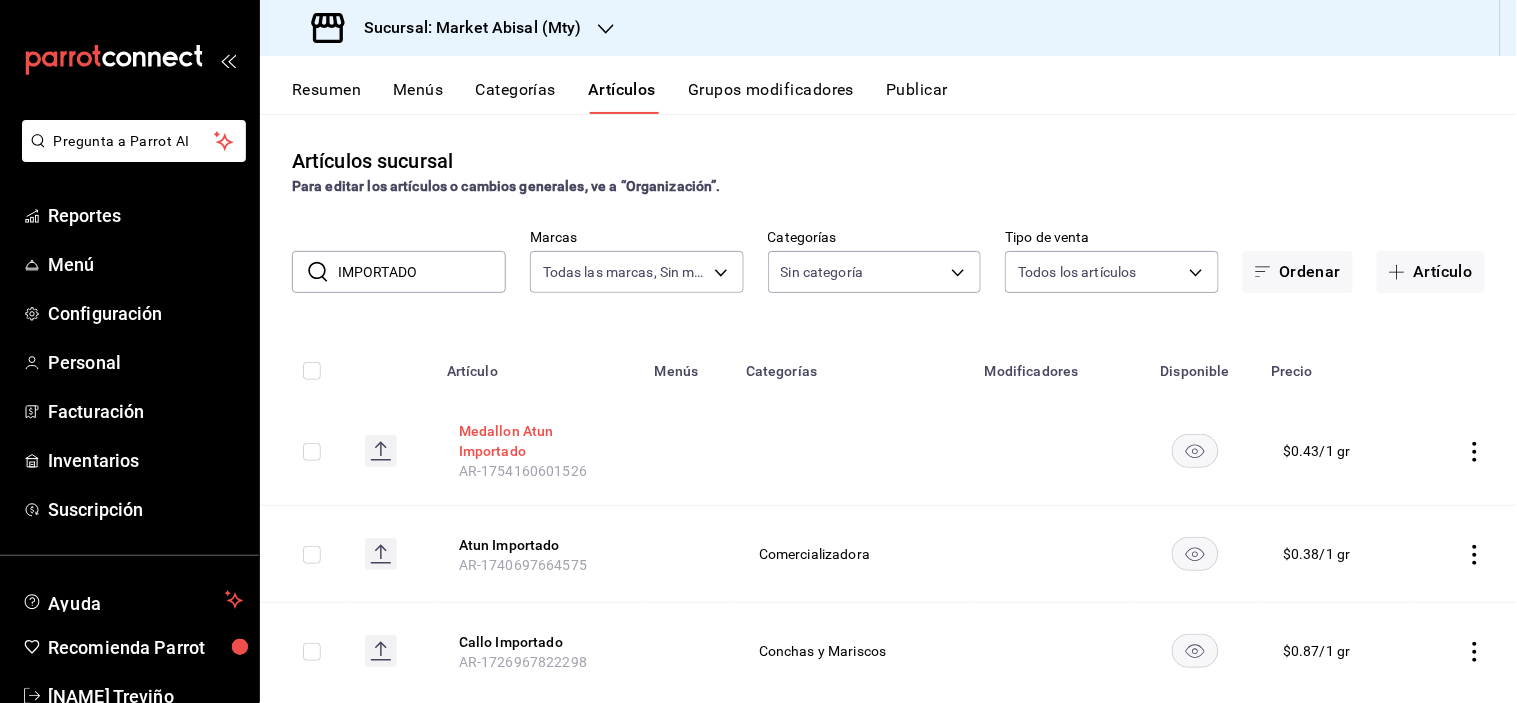 click on "Medallon Atun Importado" at bounding box center [539, 441] 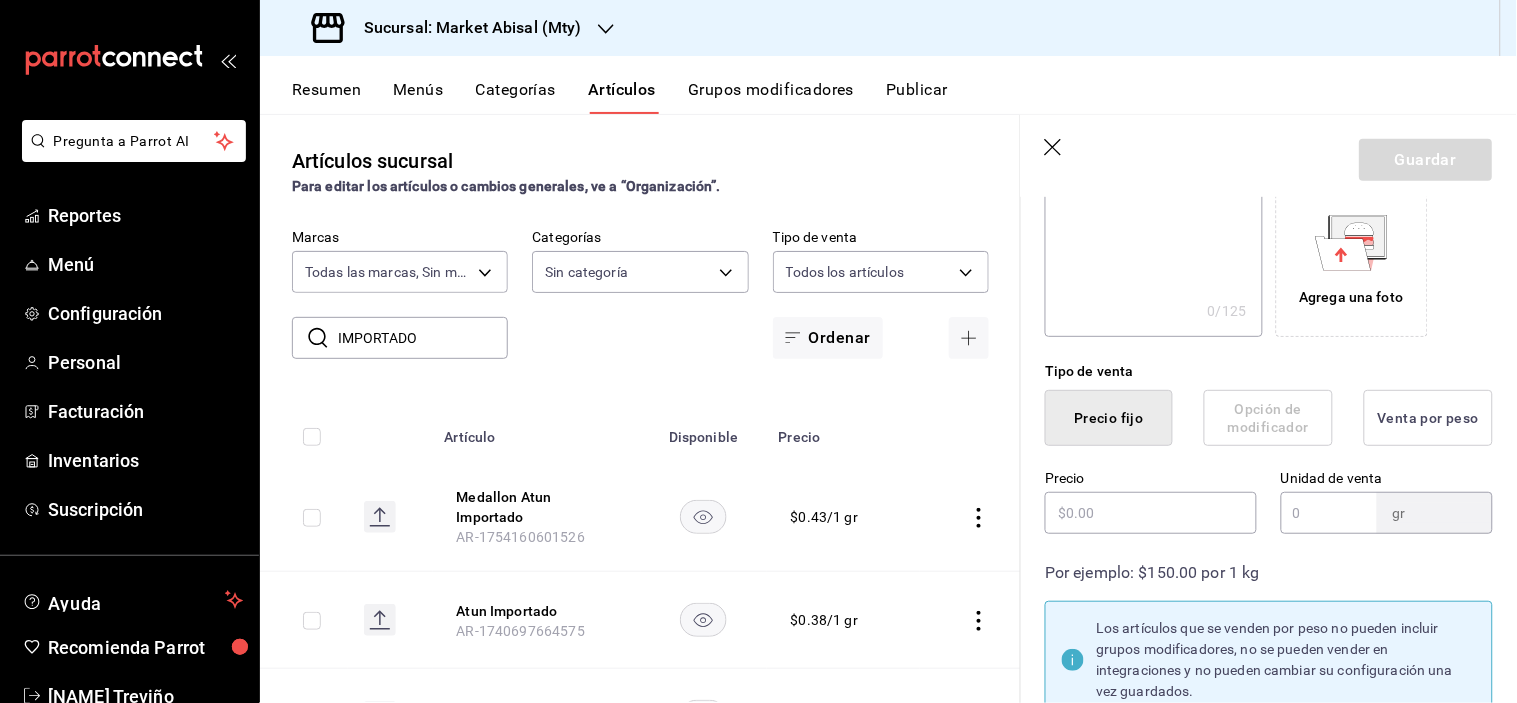 type on "$0.43" 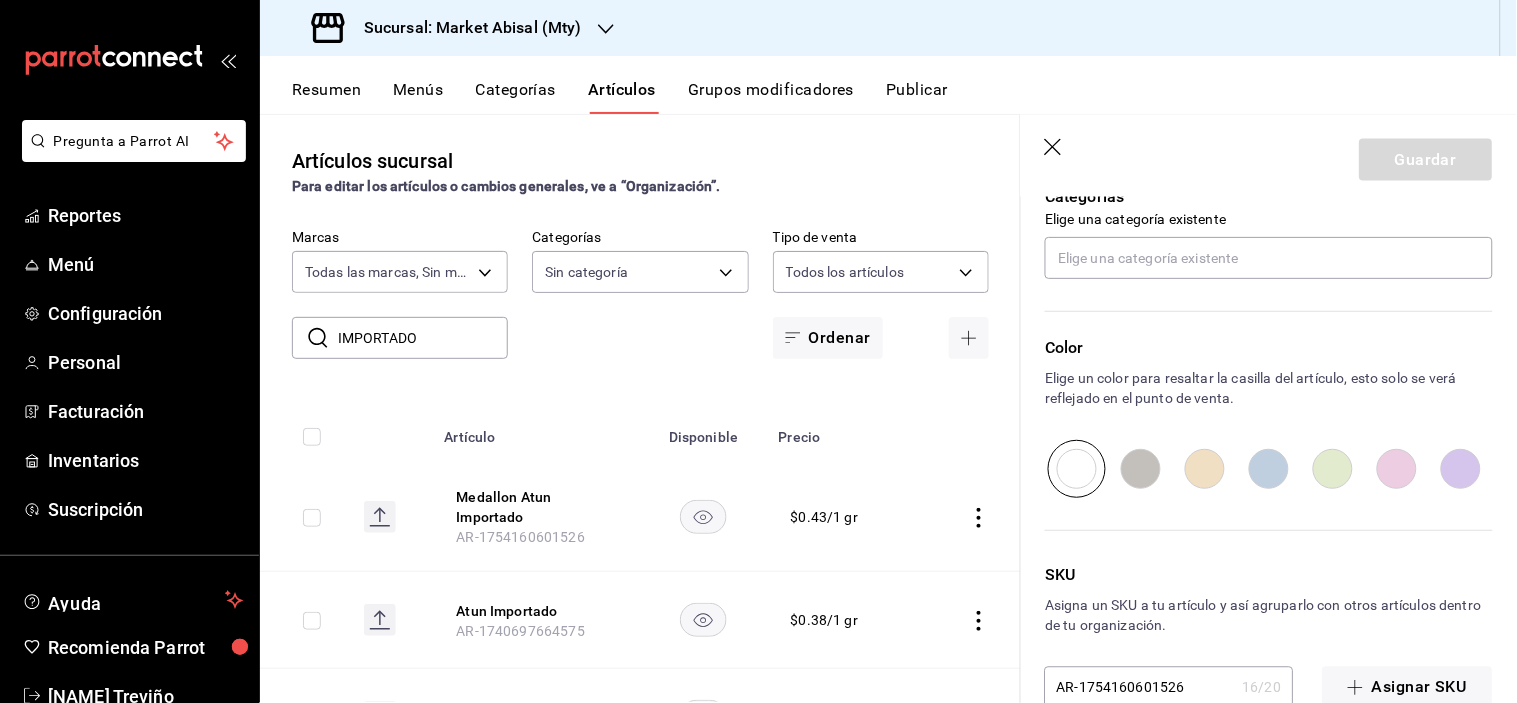 scroll, scrollTop: 915, scrollLeft: 0, axis: vertical 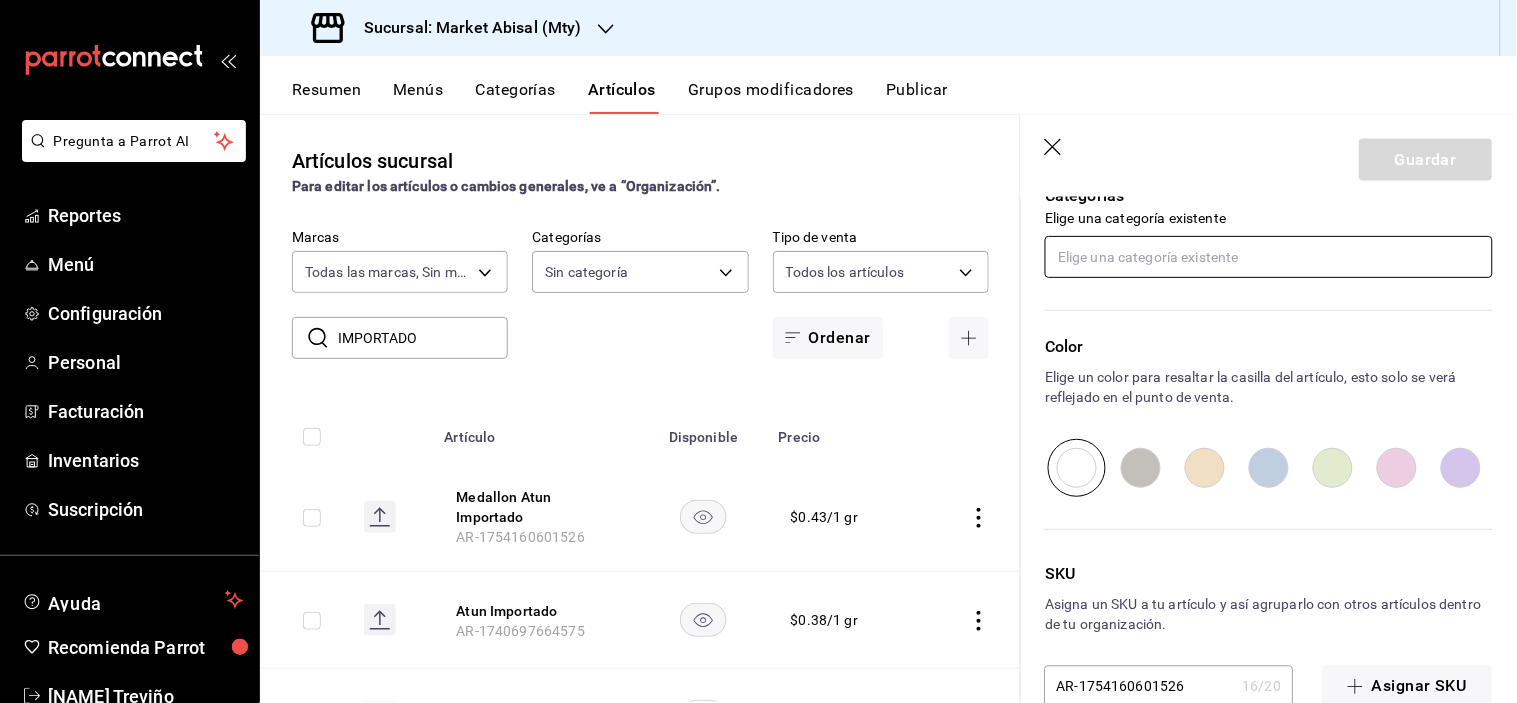 click at bounding box center (1269, 257) 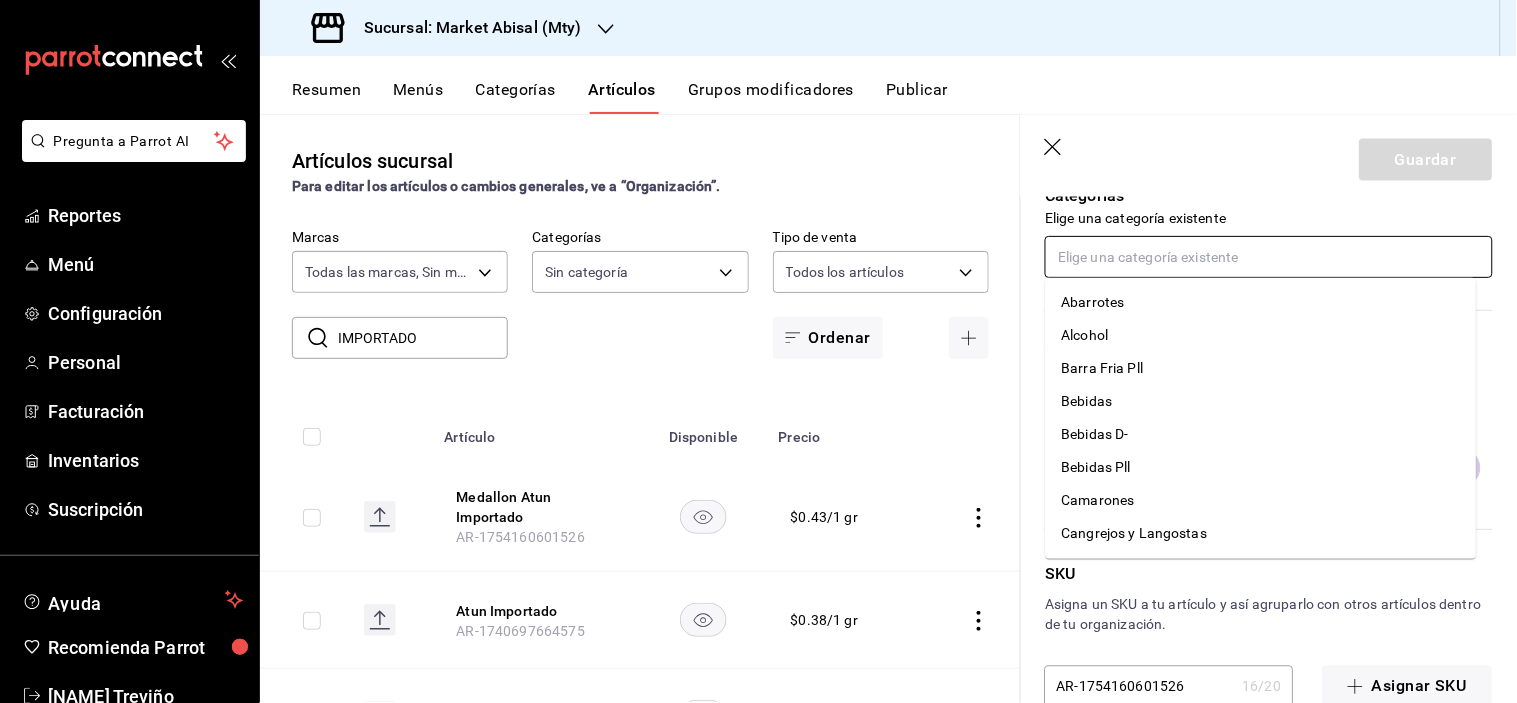 click at bounding box center [1269, 257] 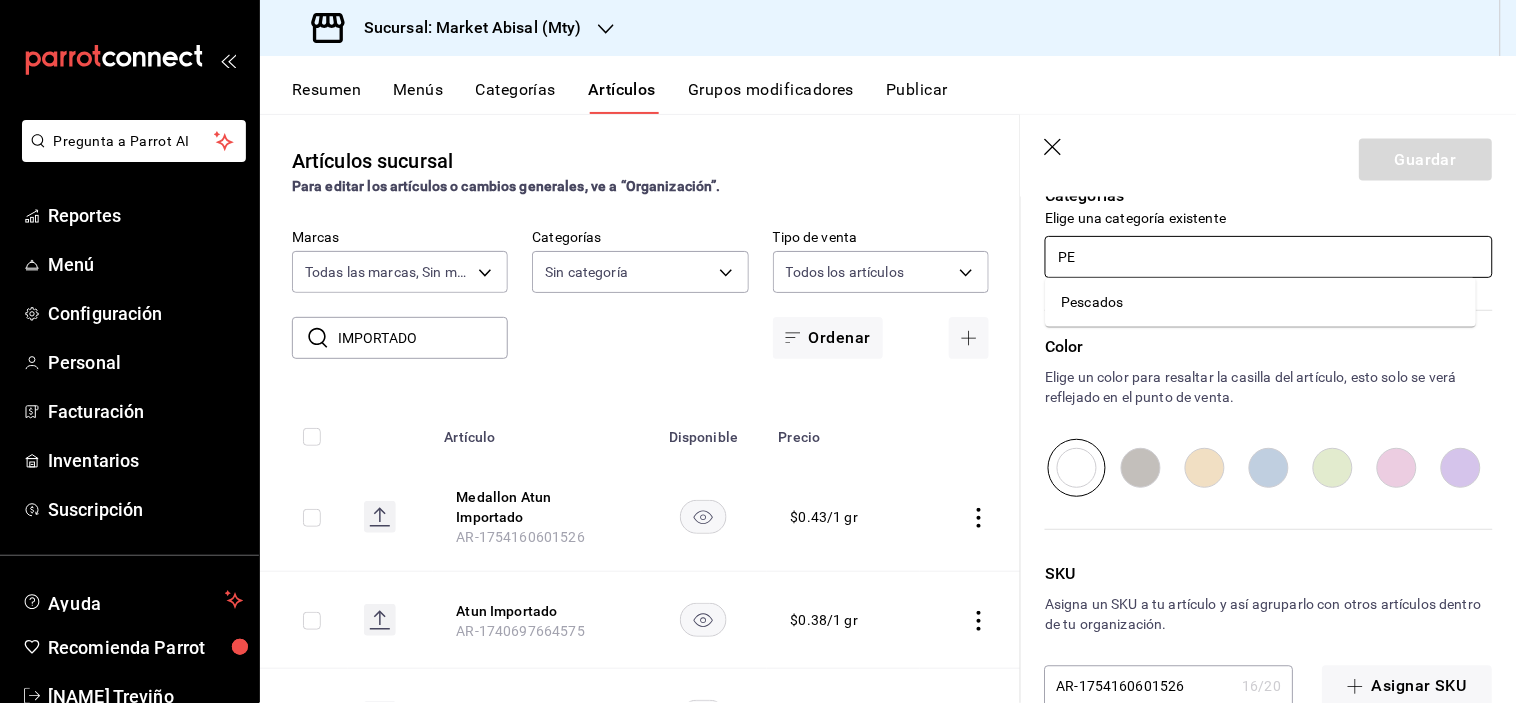 type on "PES" 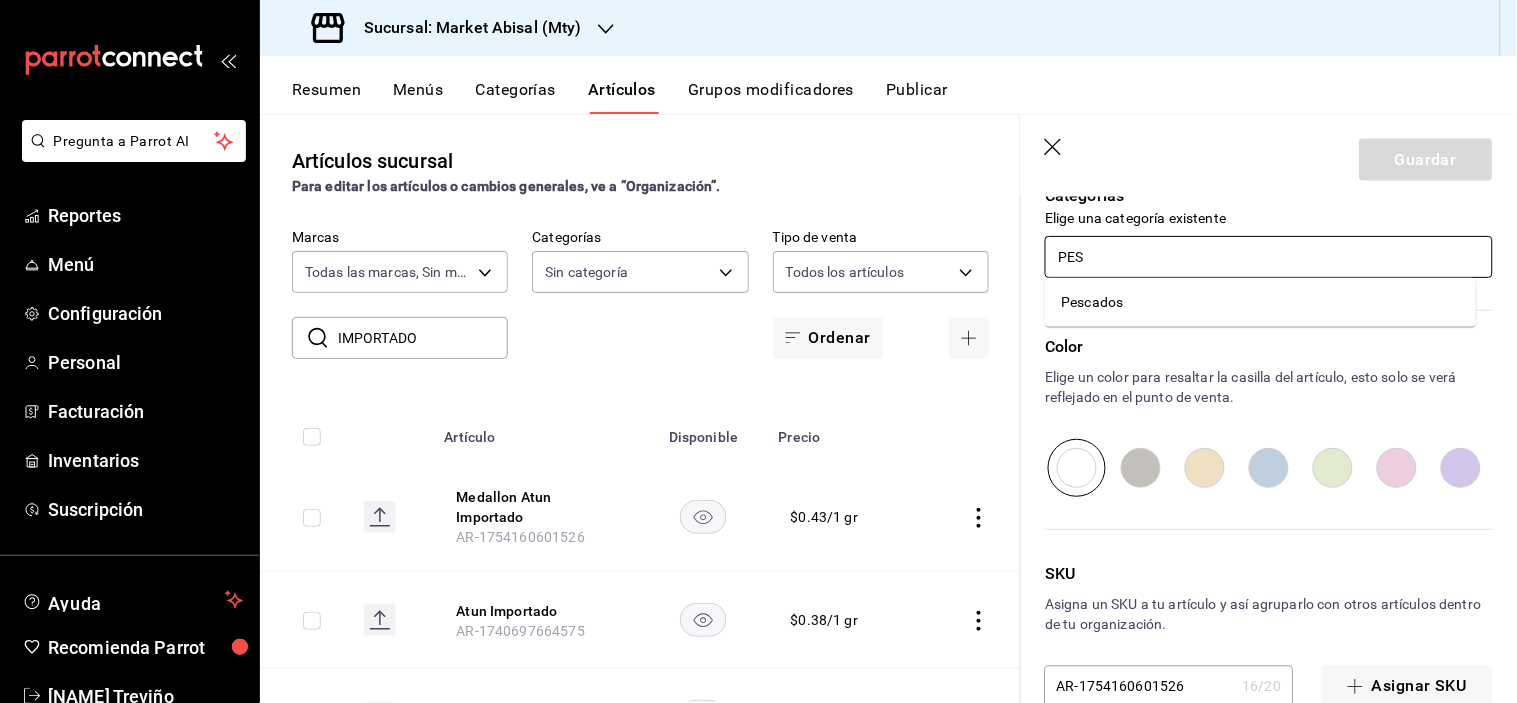 click on "Pescados" at bounding box center [1261, 302] 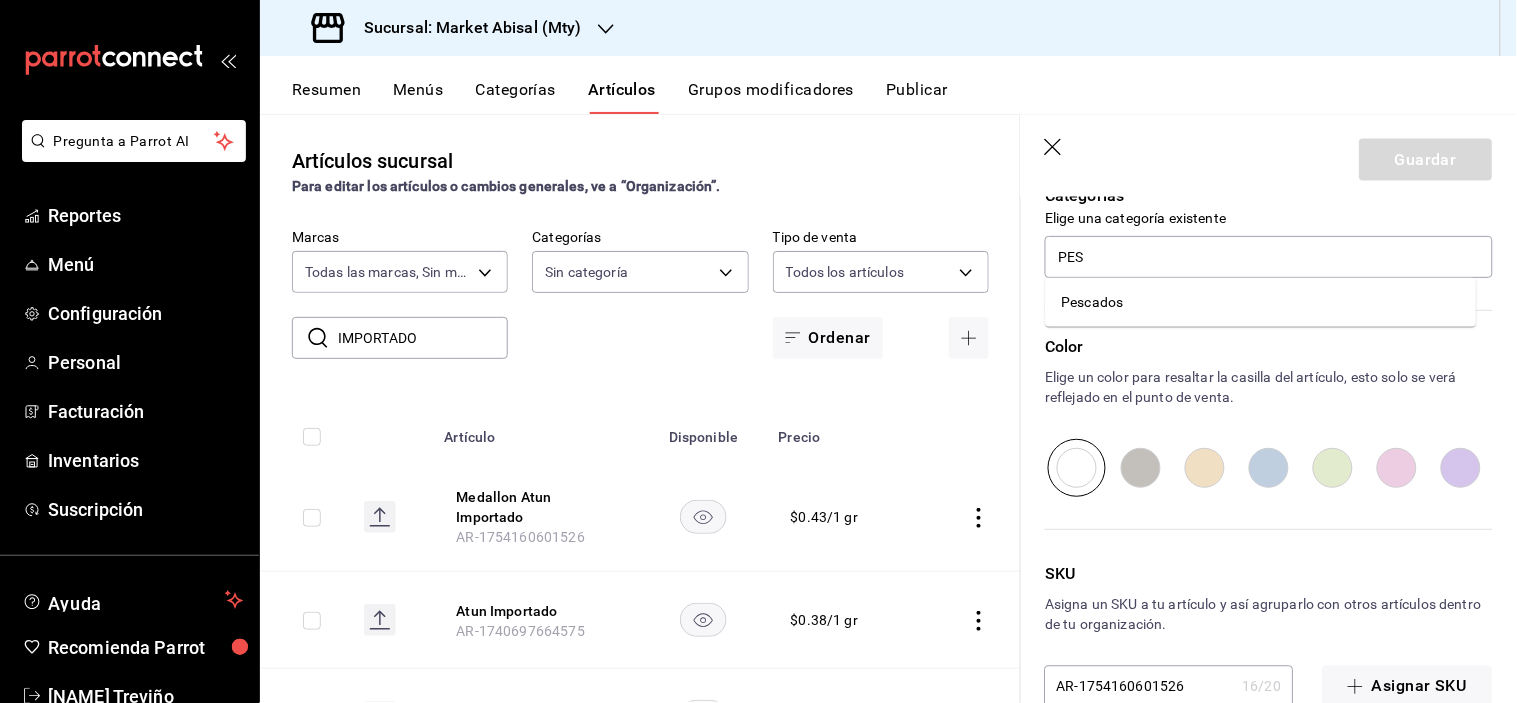 type 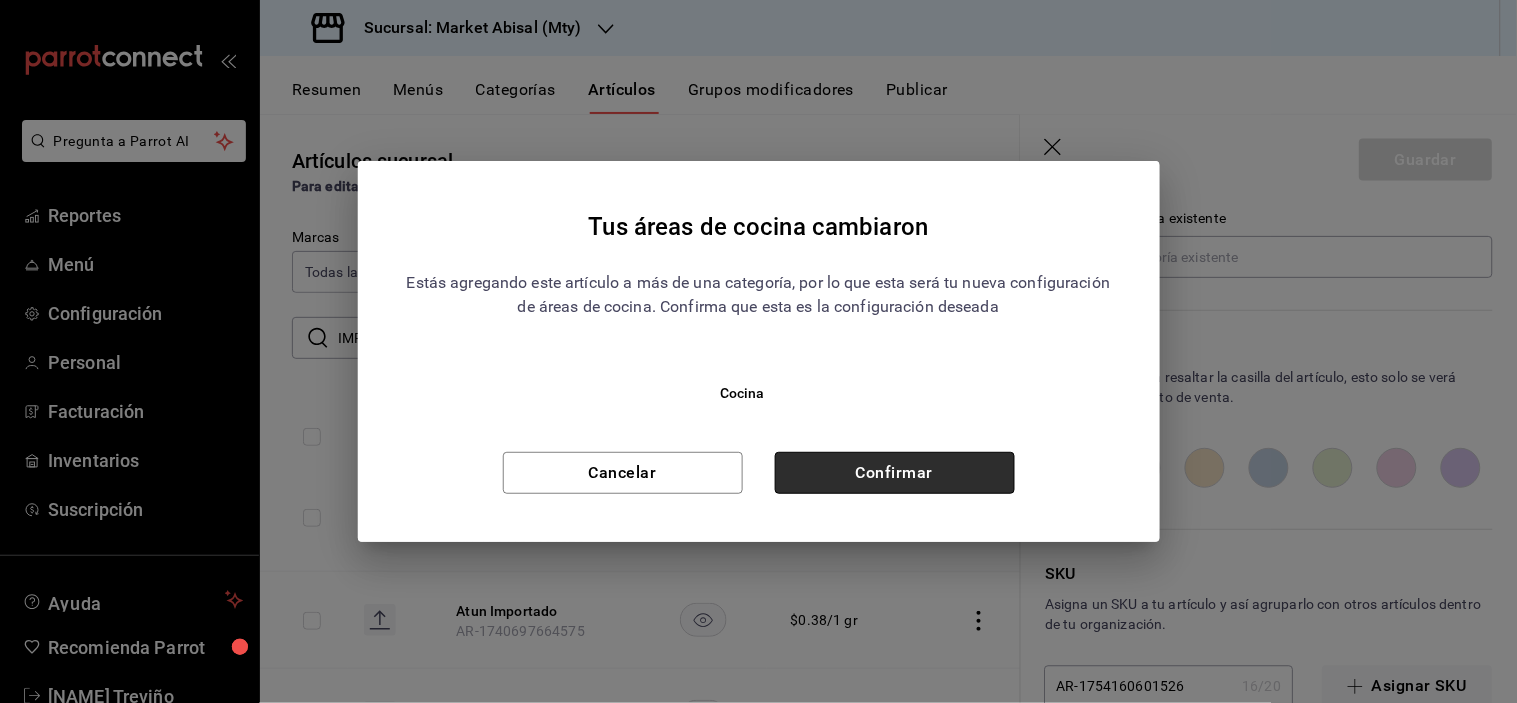 click on "Confirmar" at bounding box center [895, 473] 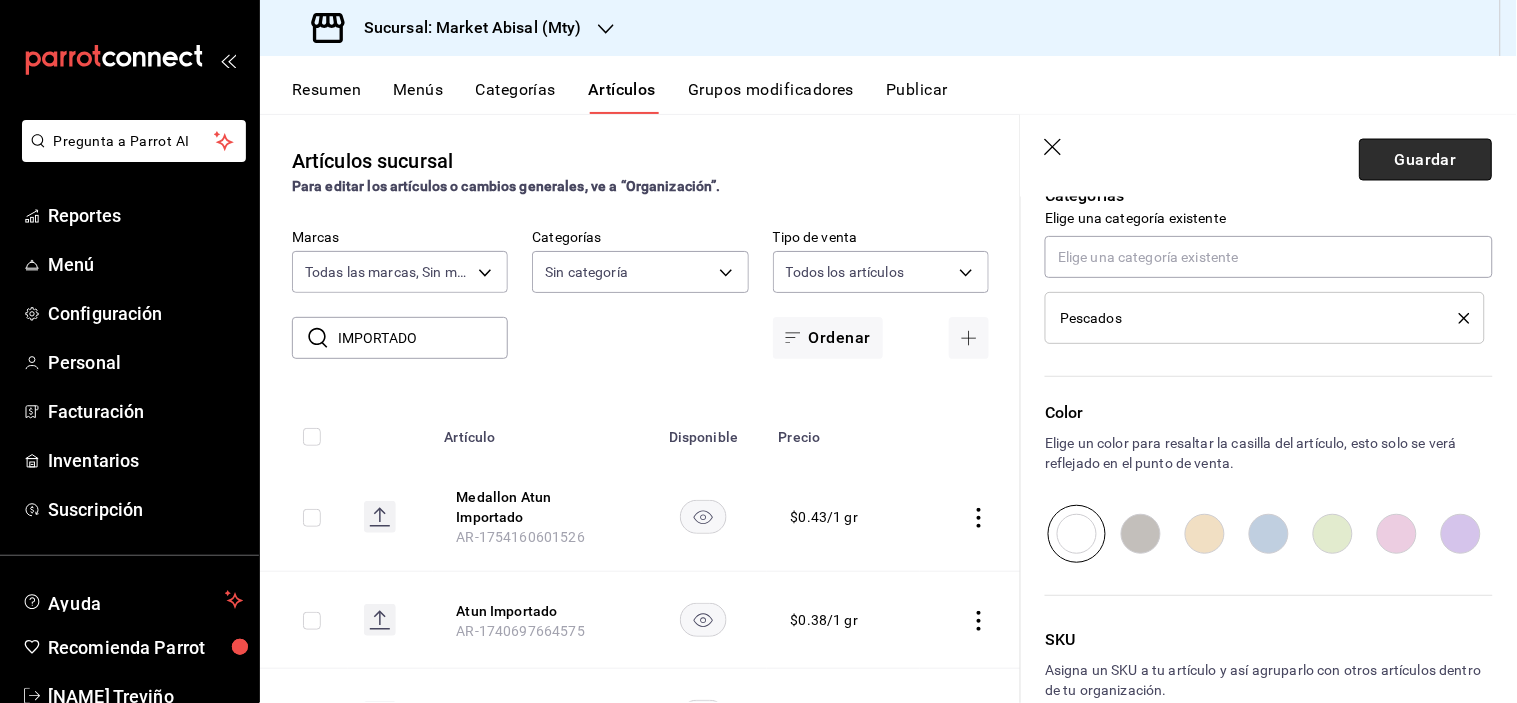 click on "Guardar" at bounding box center [1426, 160] 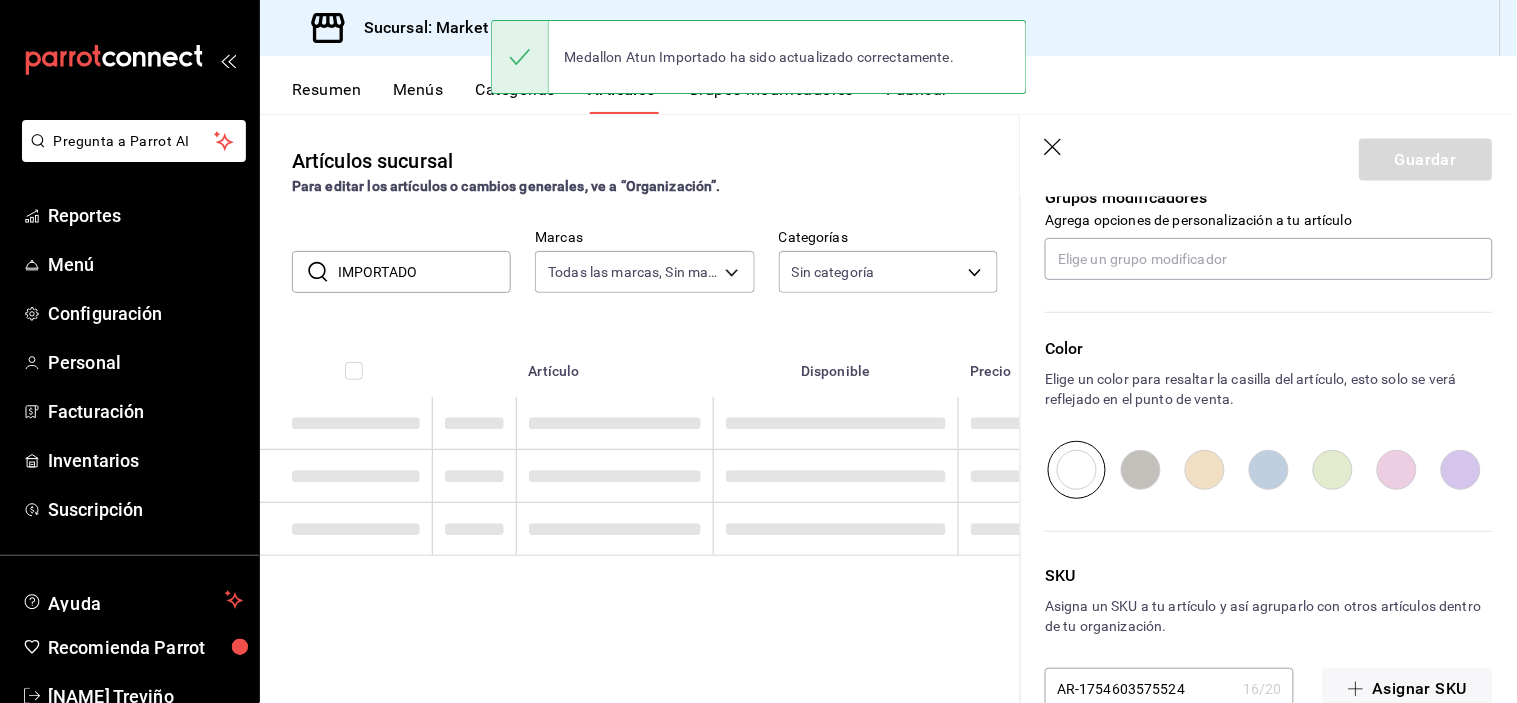 scroll, scrollTop: 0, scrollLeft: 0, axis: both 